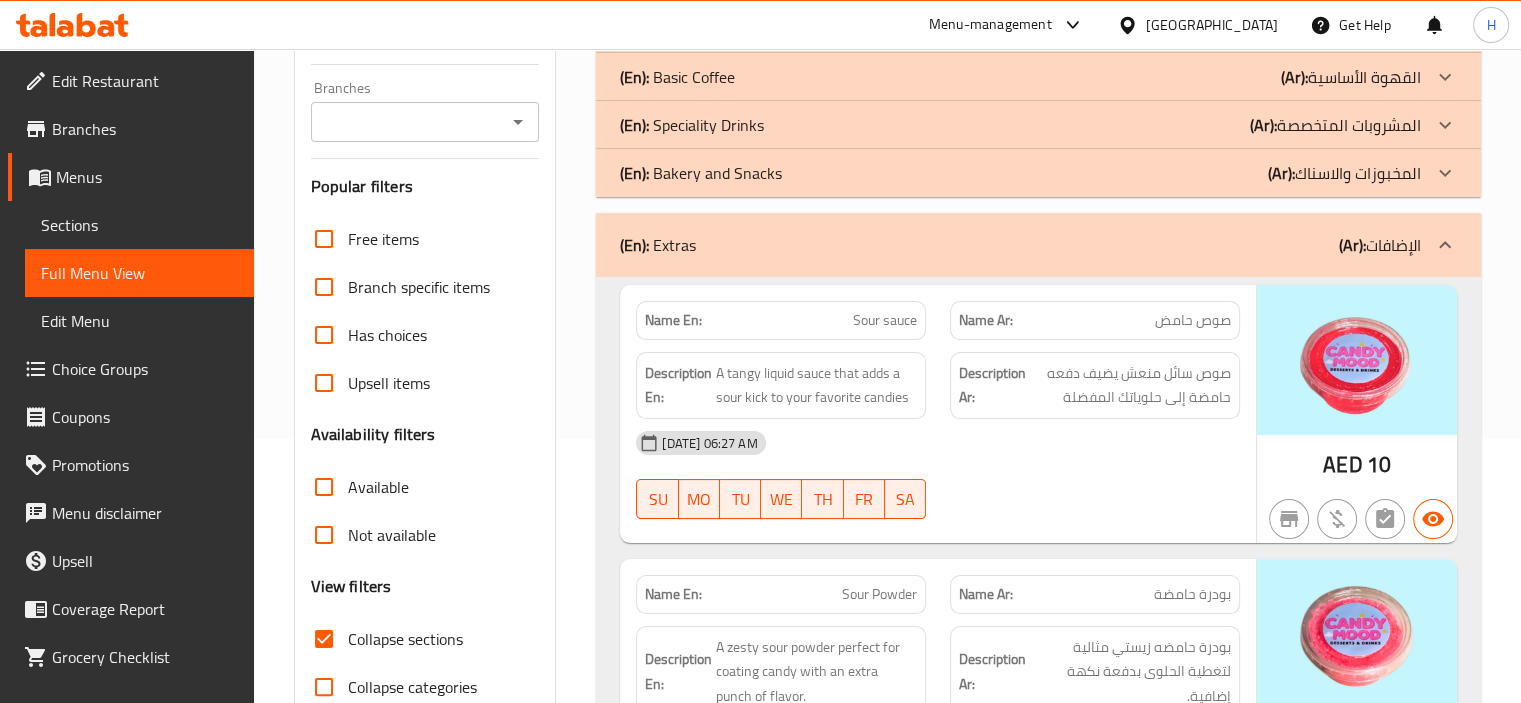 scroll, scrollTop: 300, scrollLeft: 0, axis: vertical 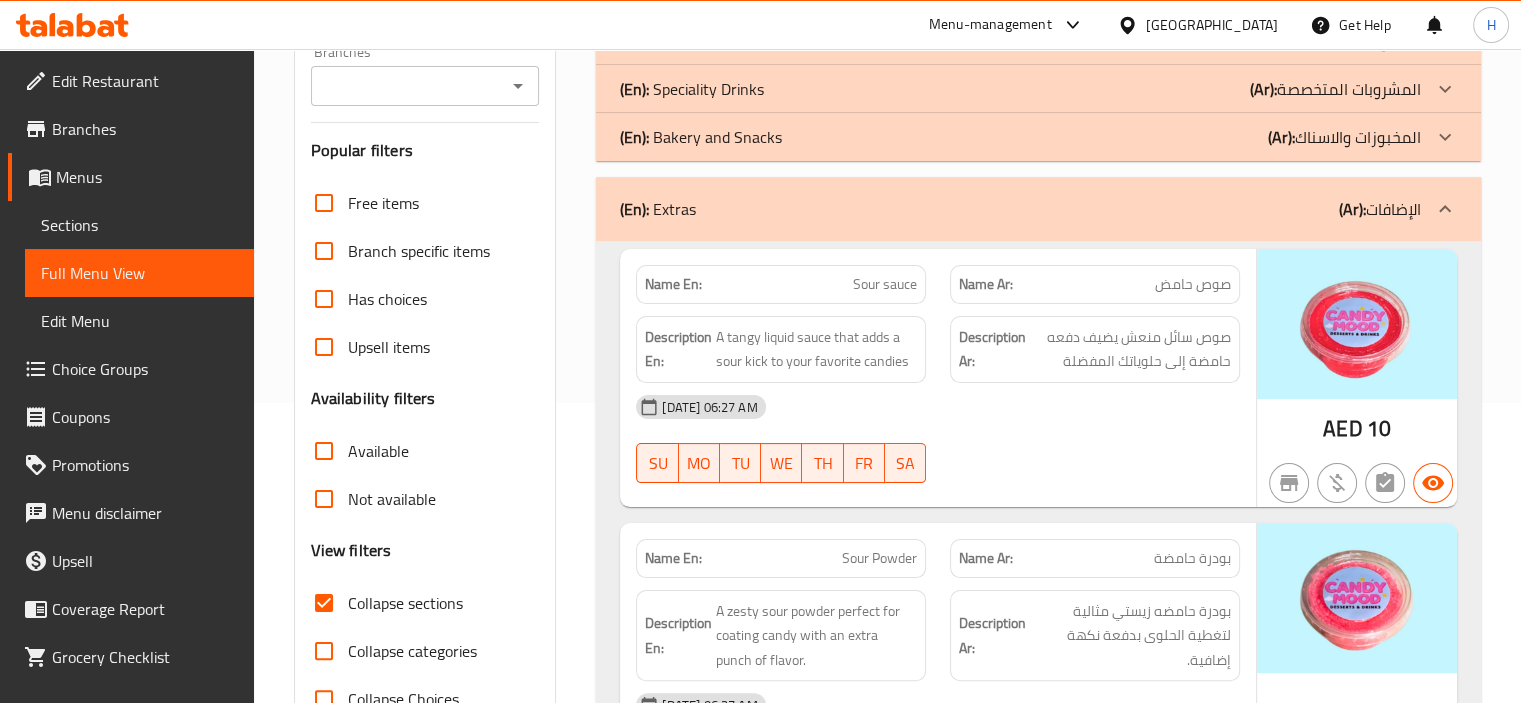 click on "Collapse sections" at bounding box center [405, 603] 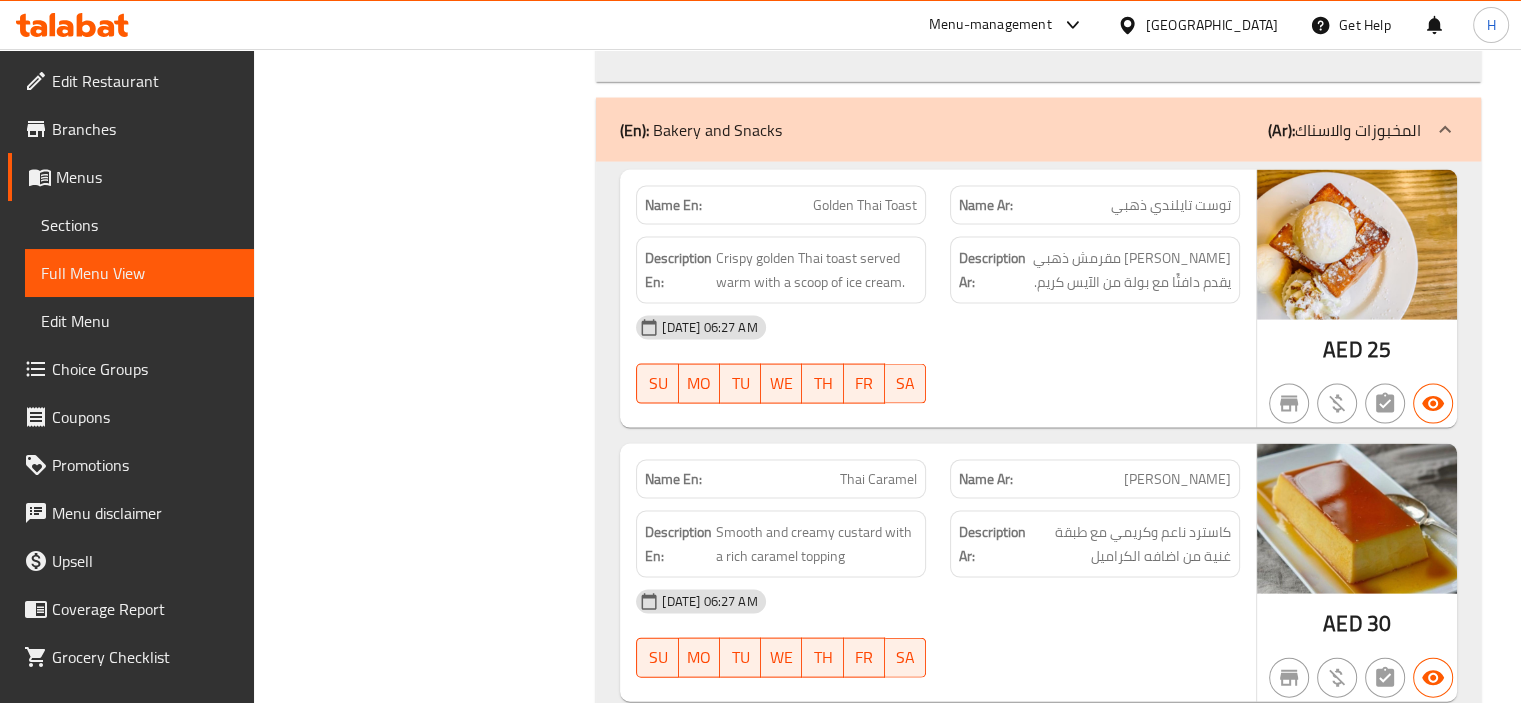 scroll, scrollTop: 4300, scrollLeft: 0, axis: vertical 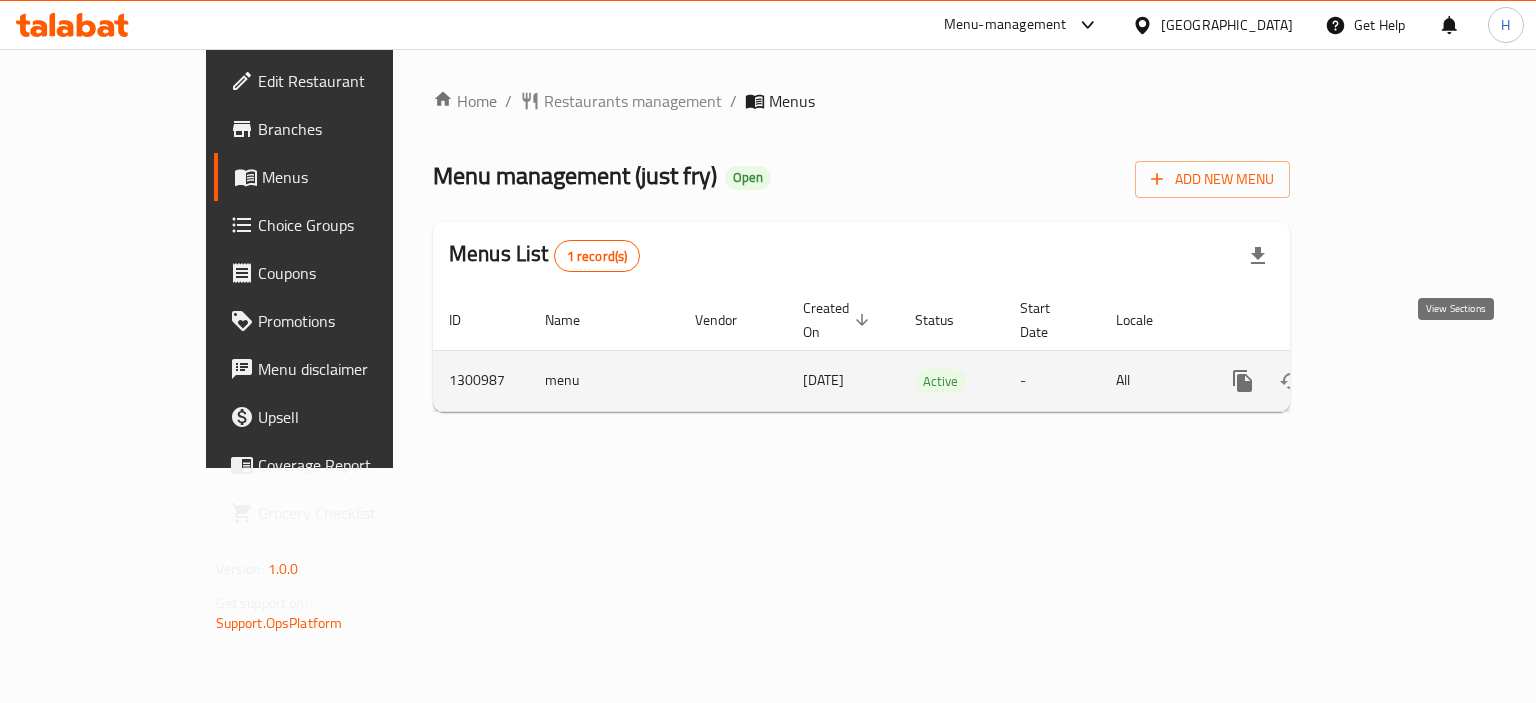 click 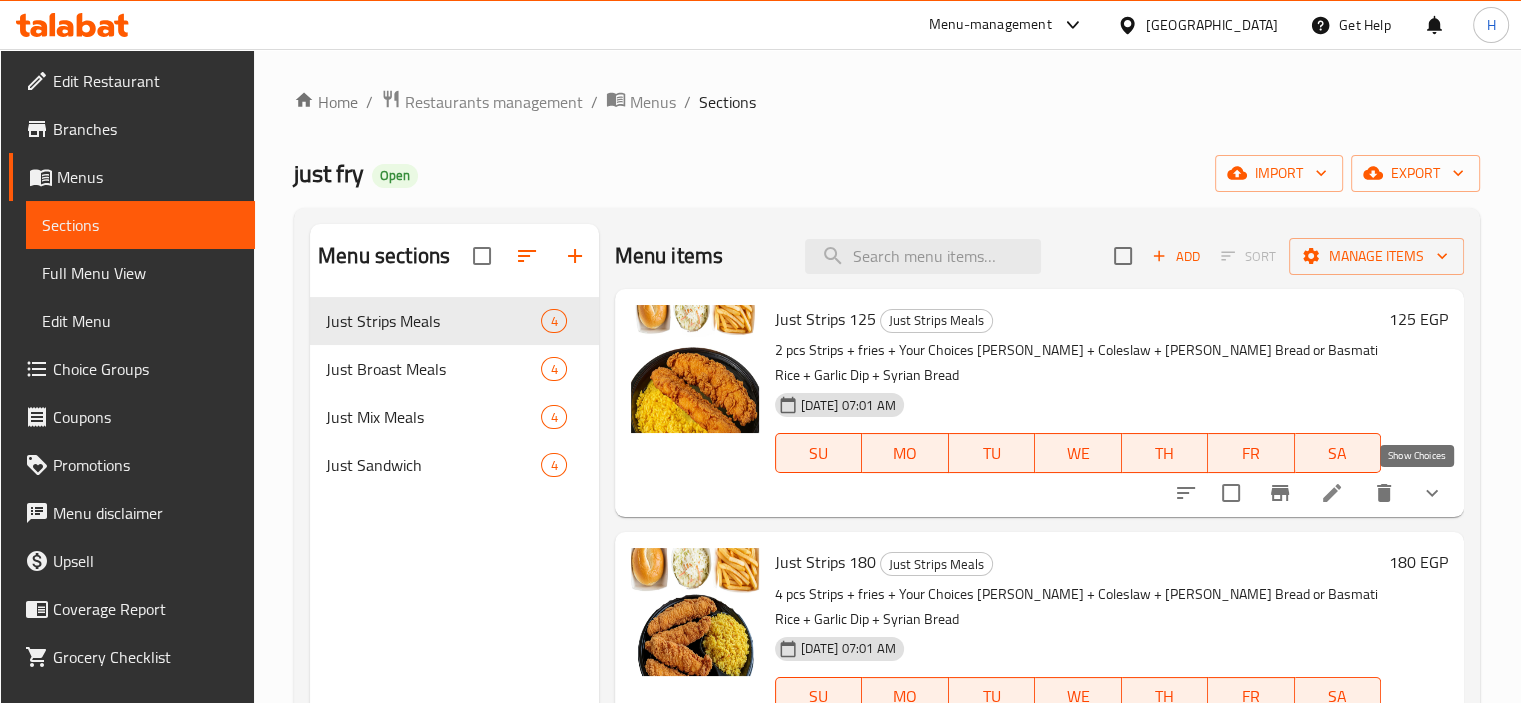 click 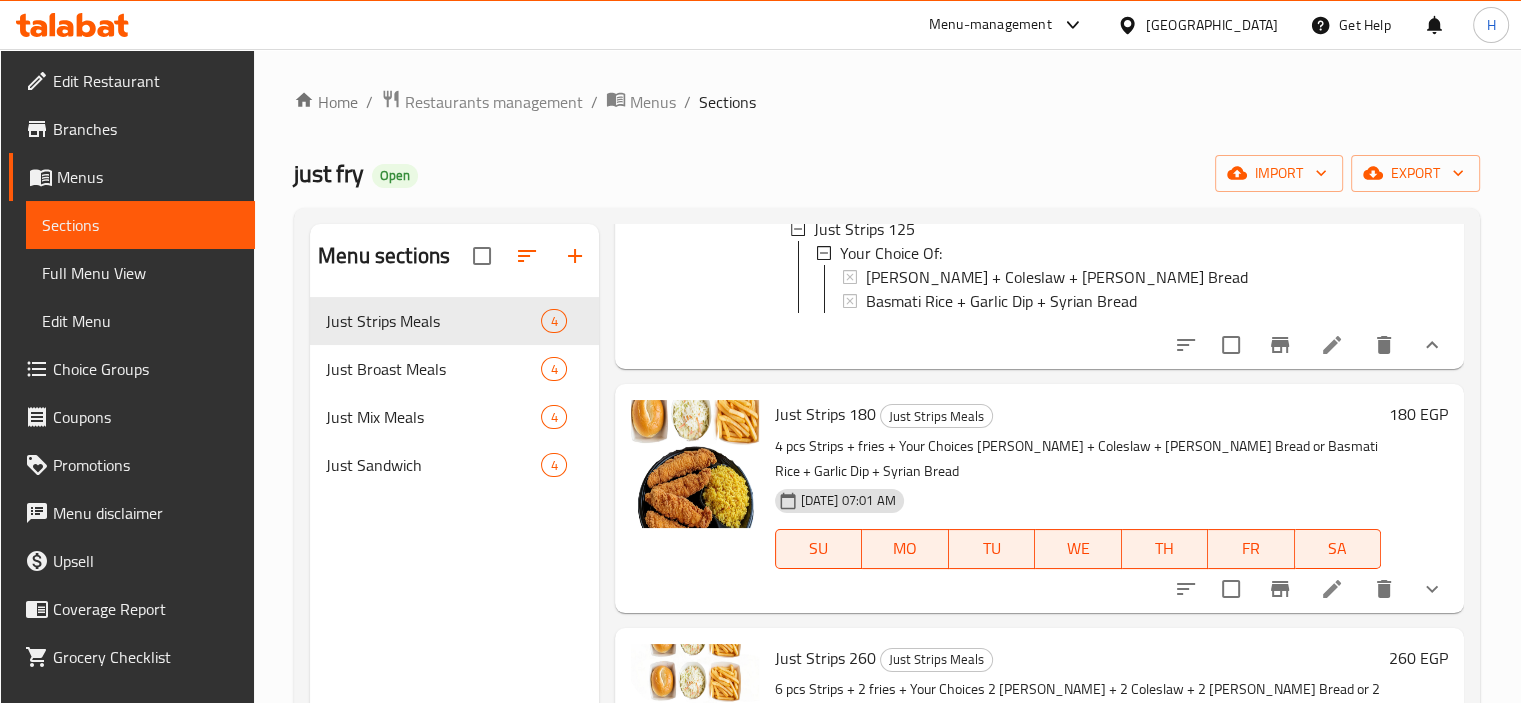 scroll, scrollTop: 200, scrollLeft: 0, axis: vertical 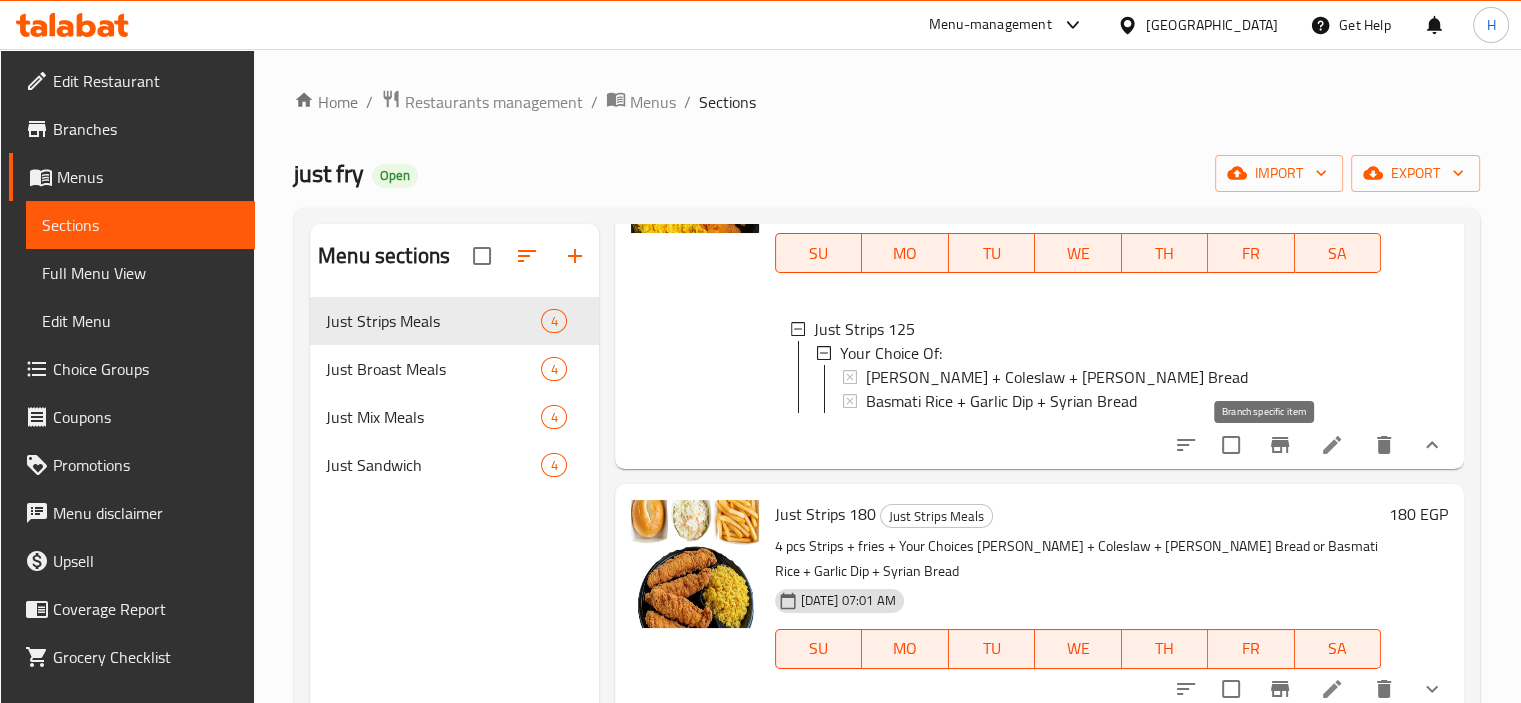 click at bounding box center [1280, 445] 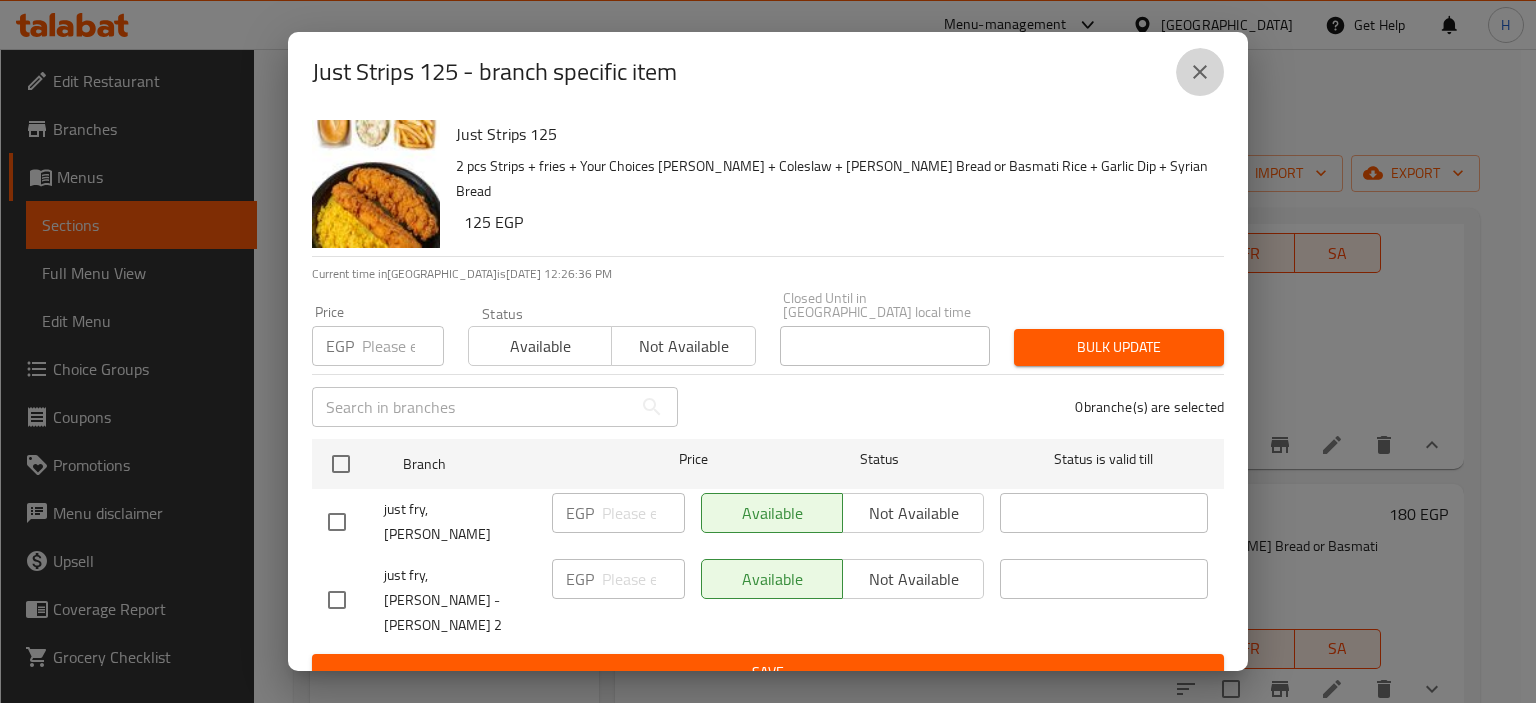click 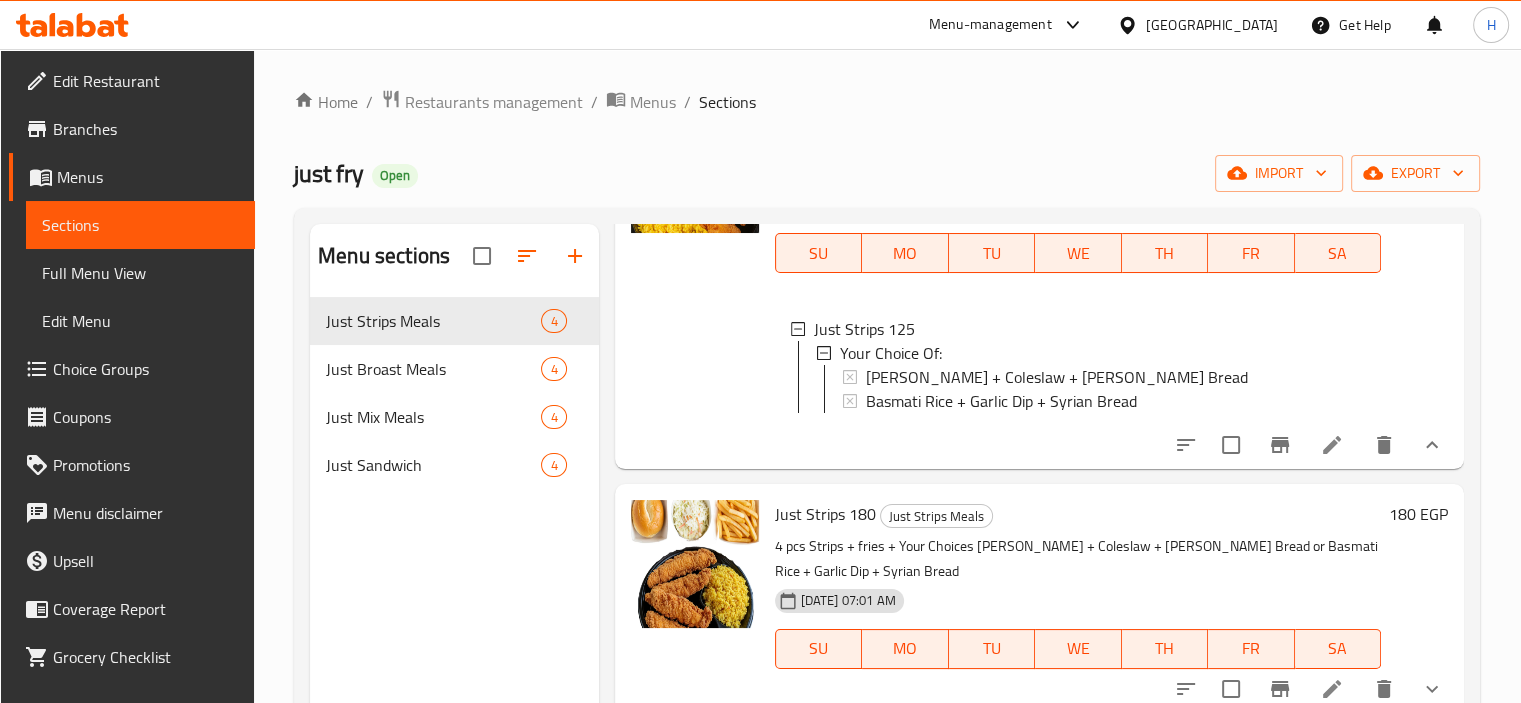 click 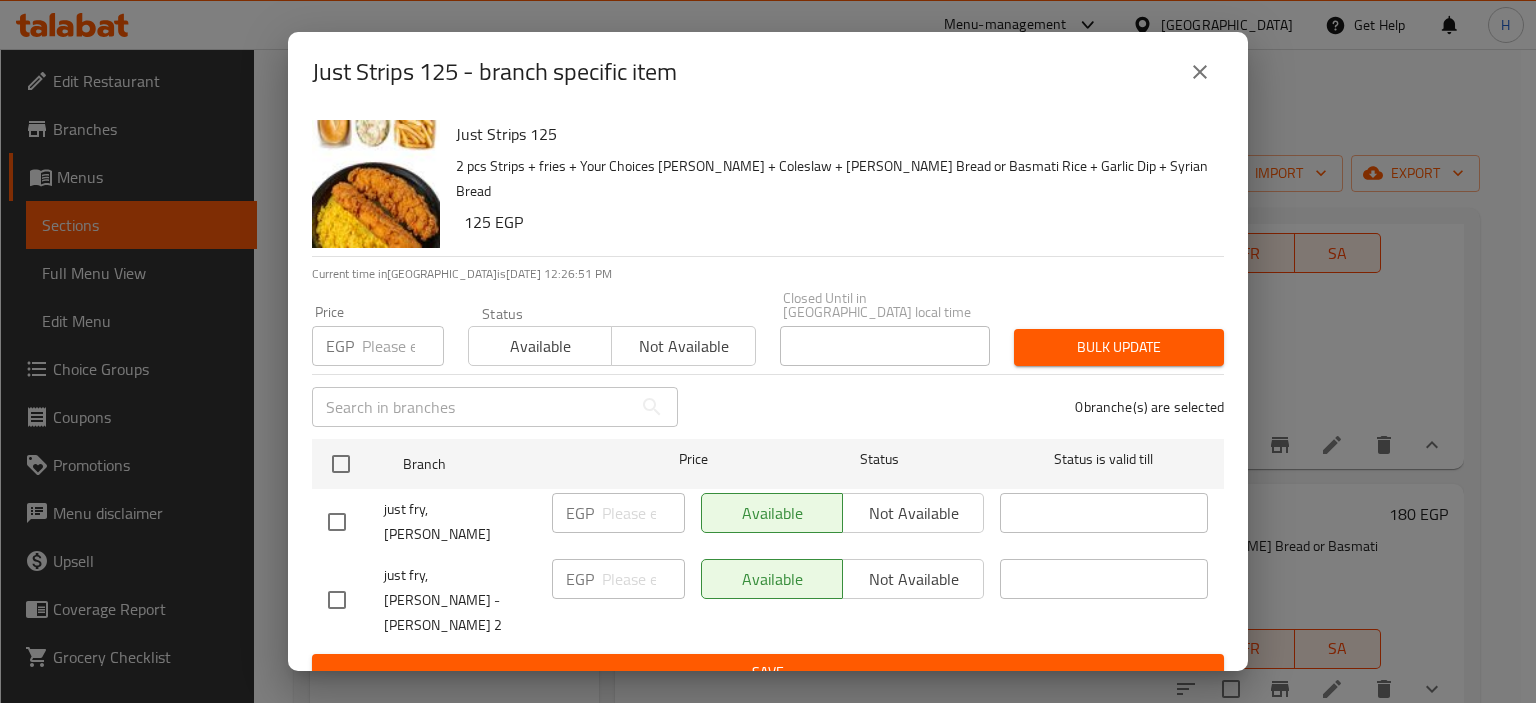 click at bounding box center [337, 600] 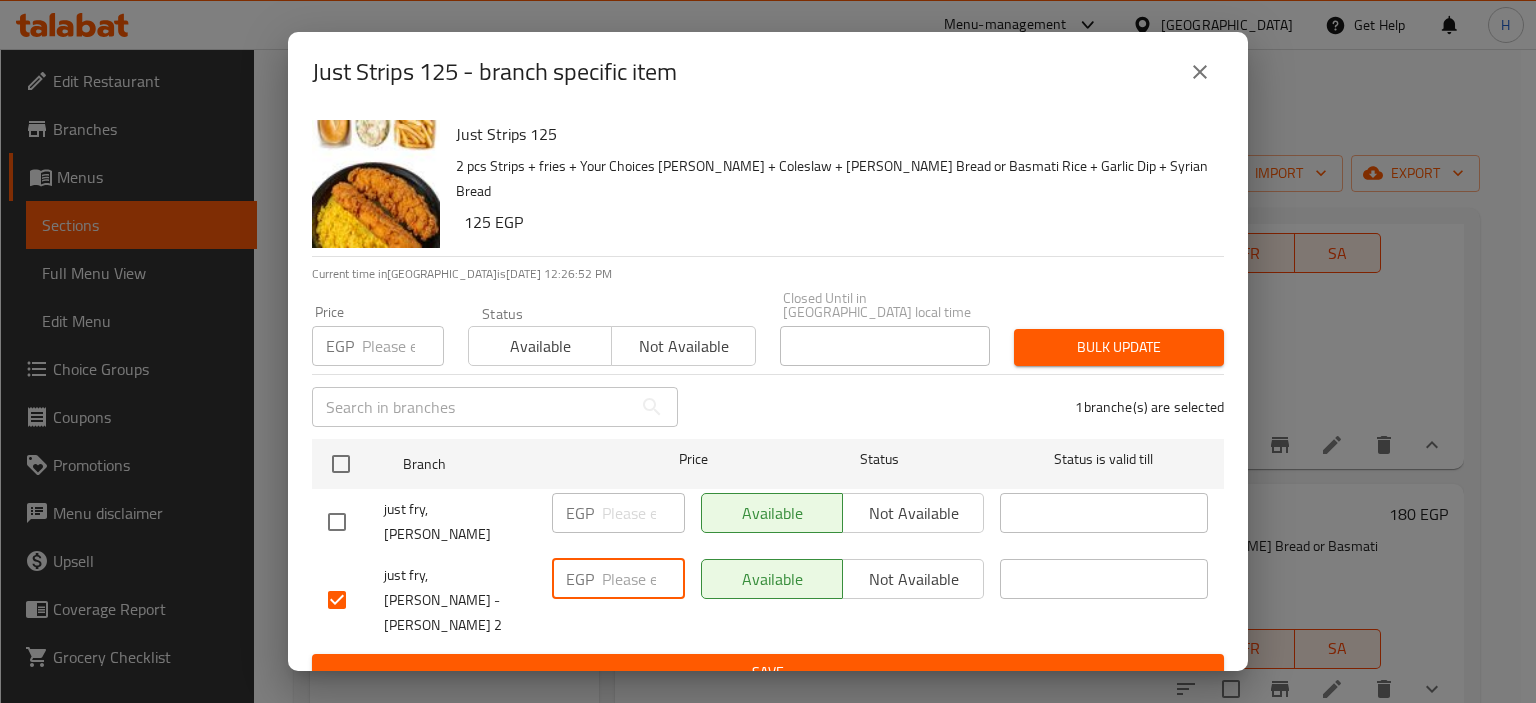 click at bounding box center [643, 579] 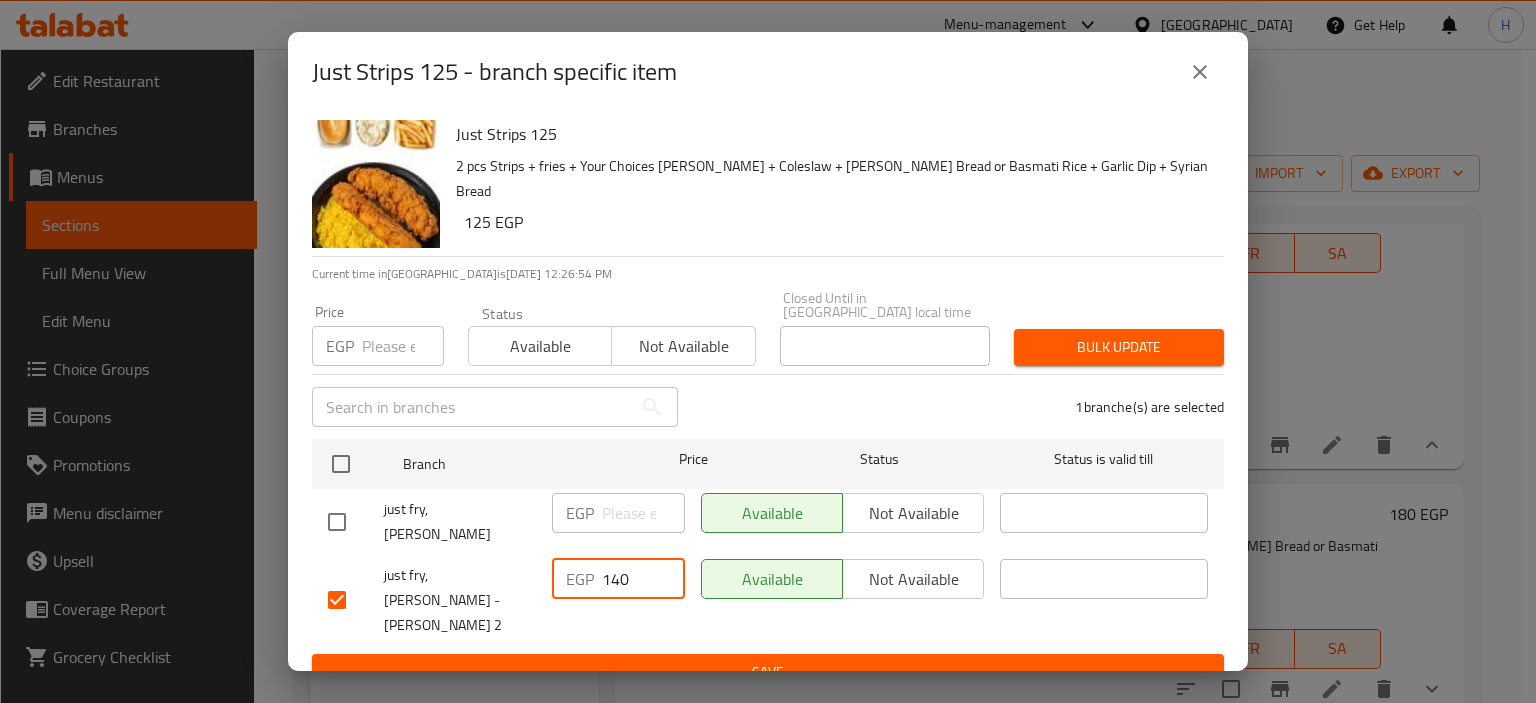 type on "140" 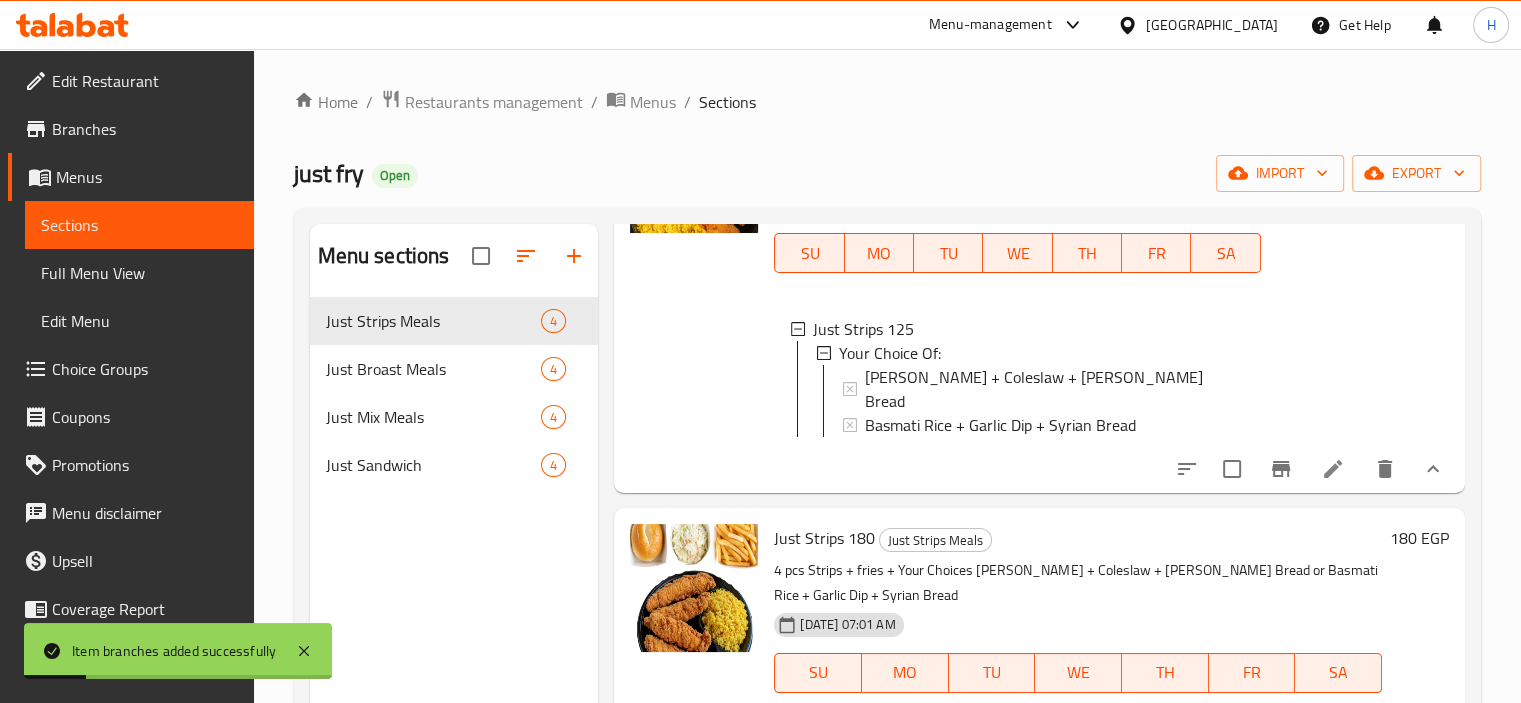 scroll, scrollTop: 2, scrollLeft: 0, axis: vertical 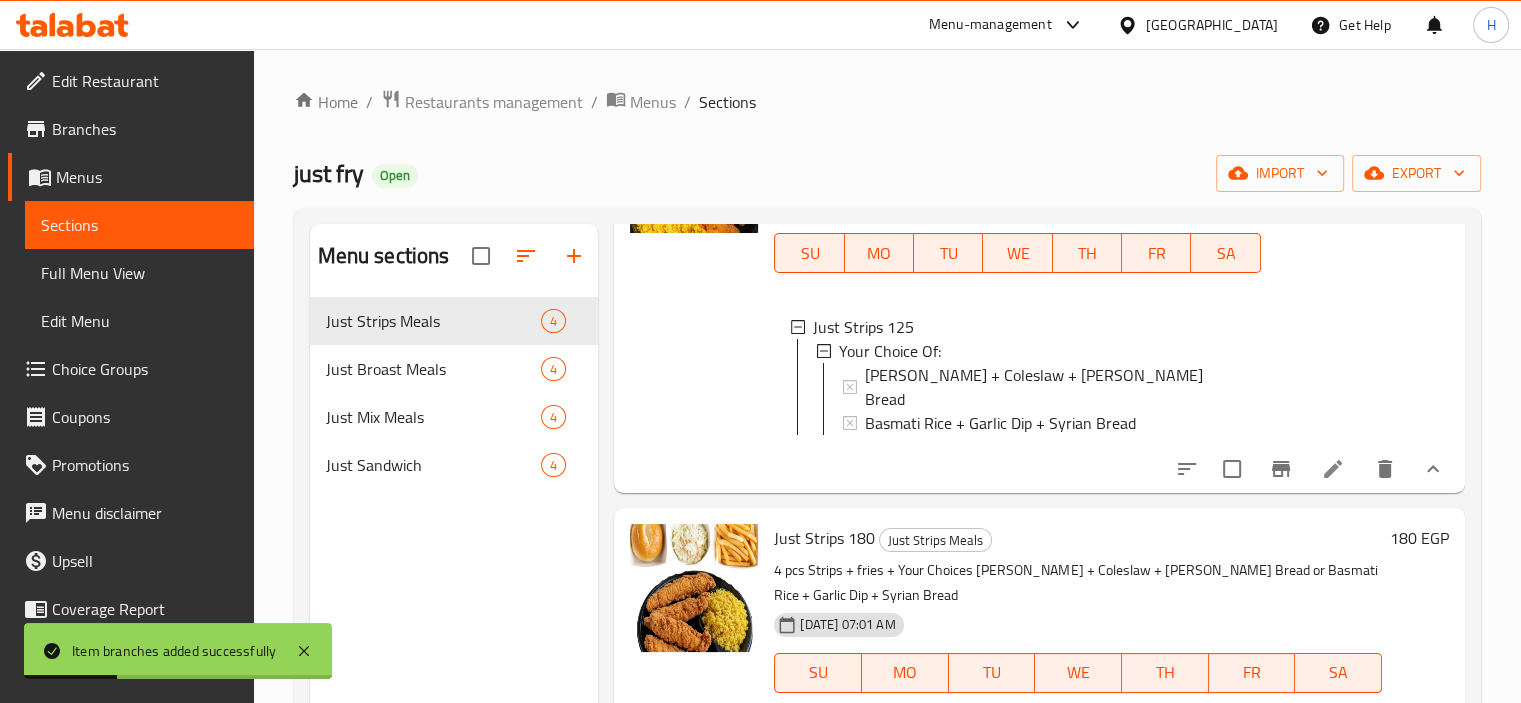 click on "Just Strips 180   Just Strips Meals" at bounding box center [1078, 538] 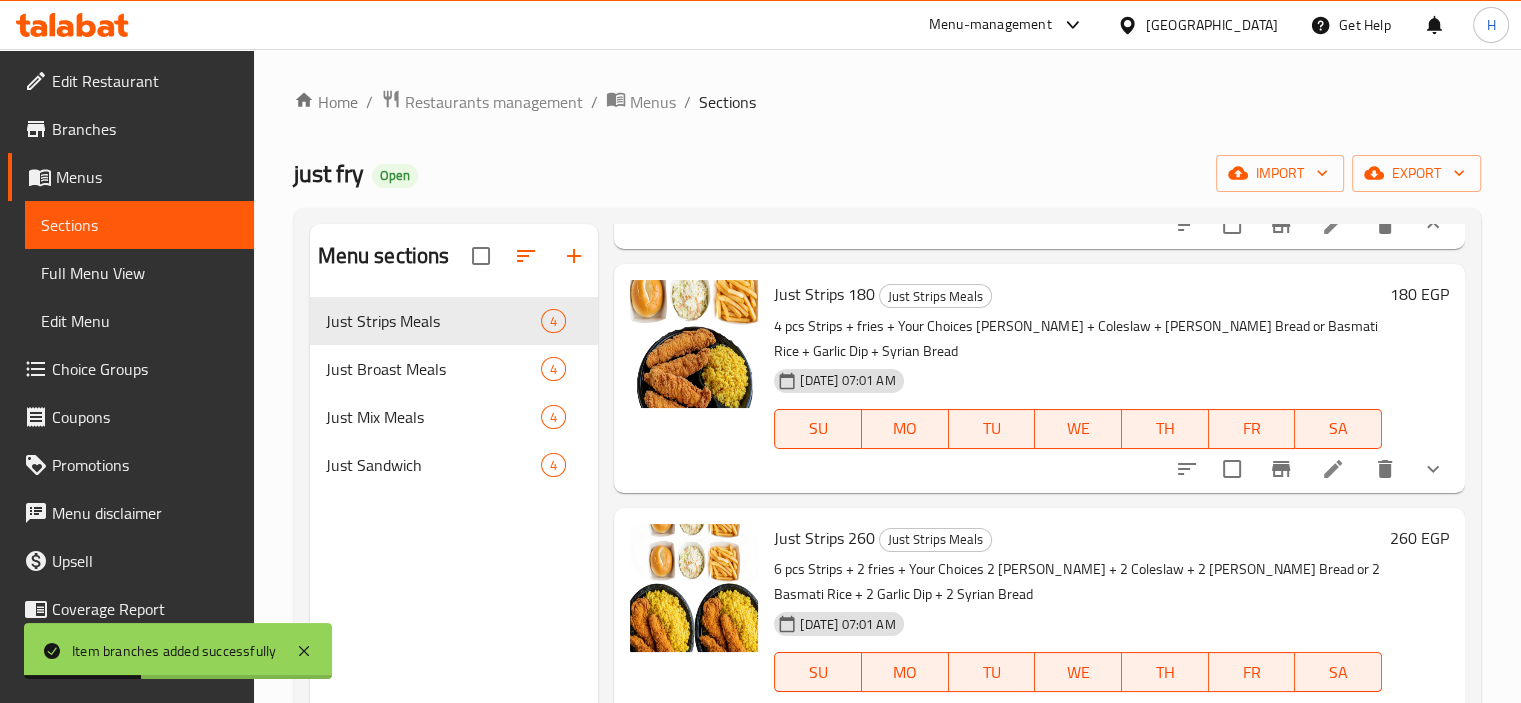 scroll, scrollTop: 488, scrollLeft: 0, axis: vertical 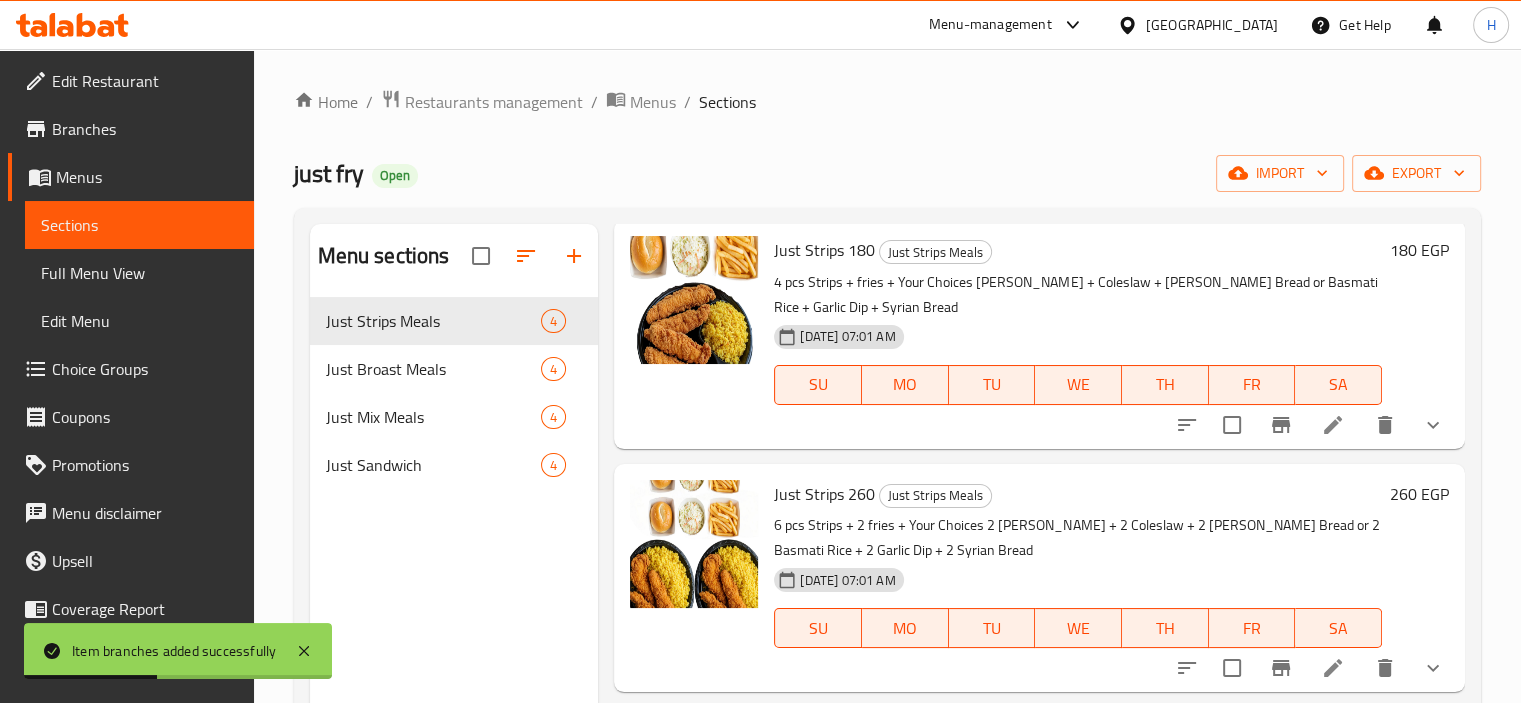 click 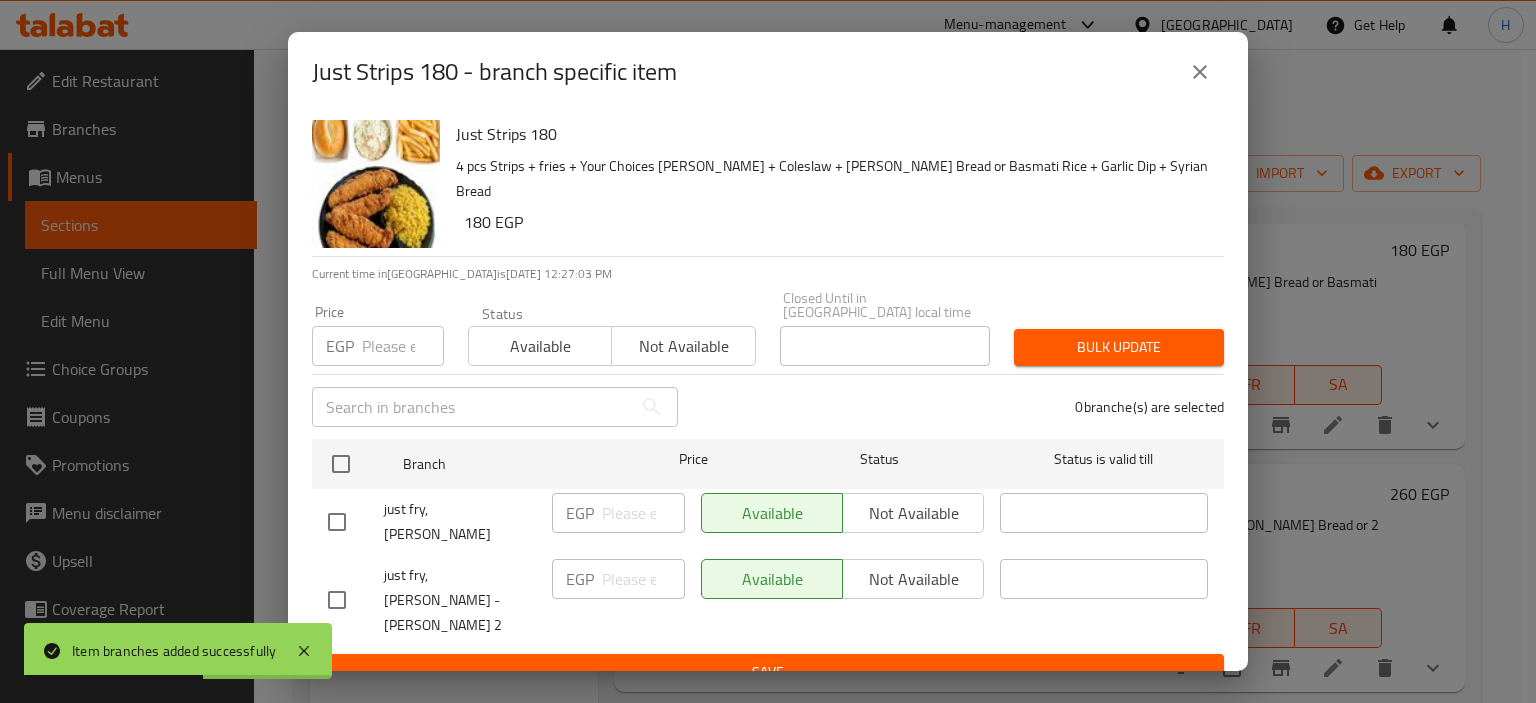 click at bounding box center (337, 600) 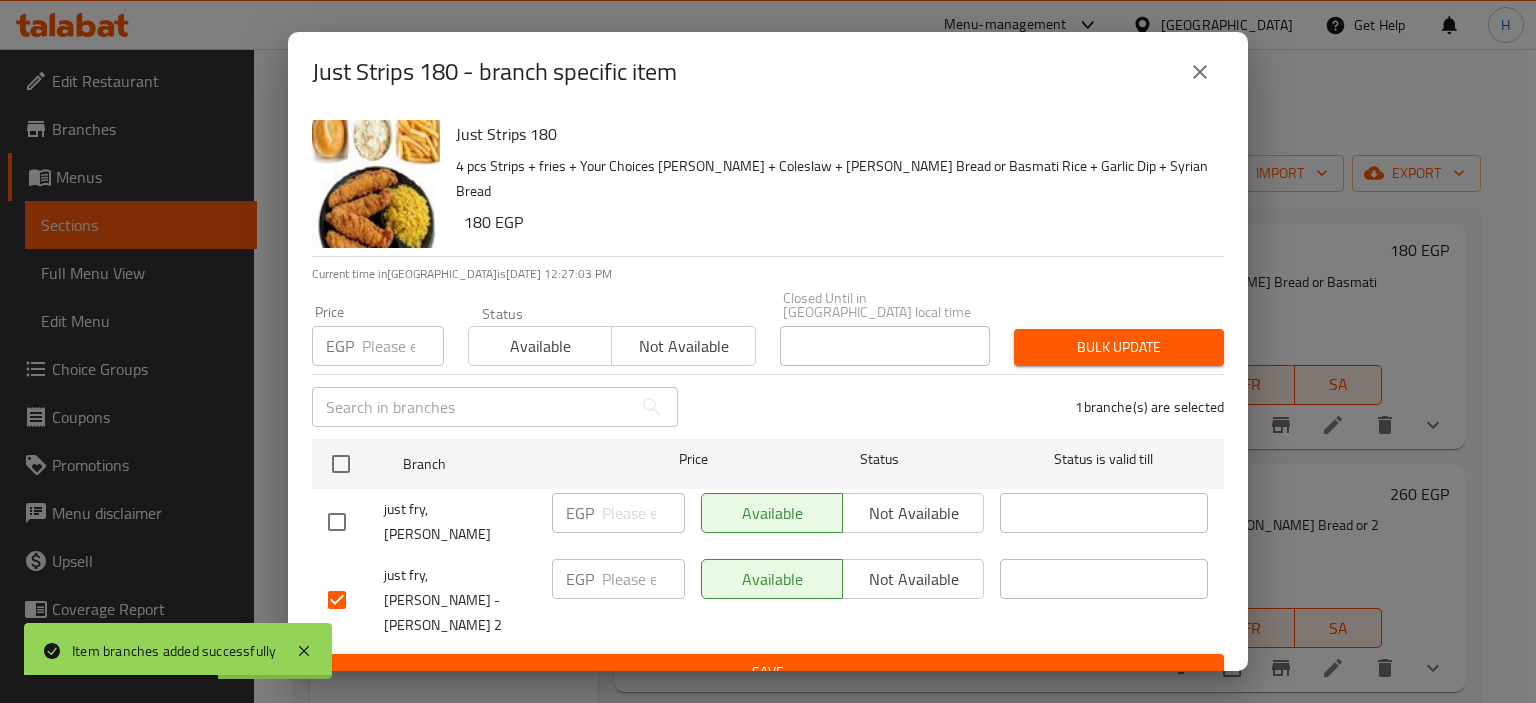 click at bounding box center [643, 579] 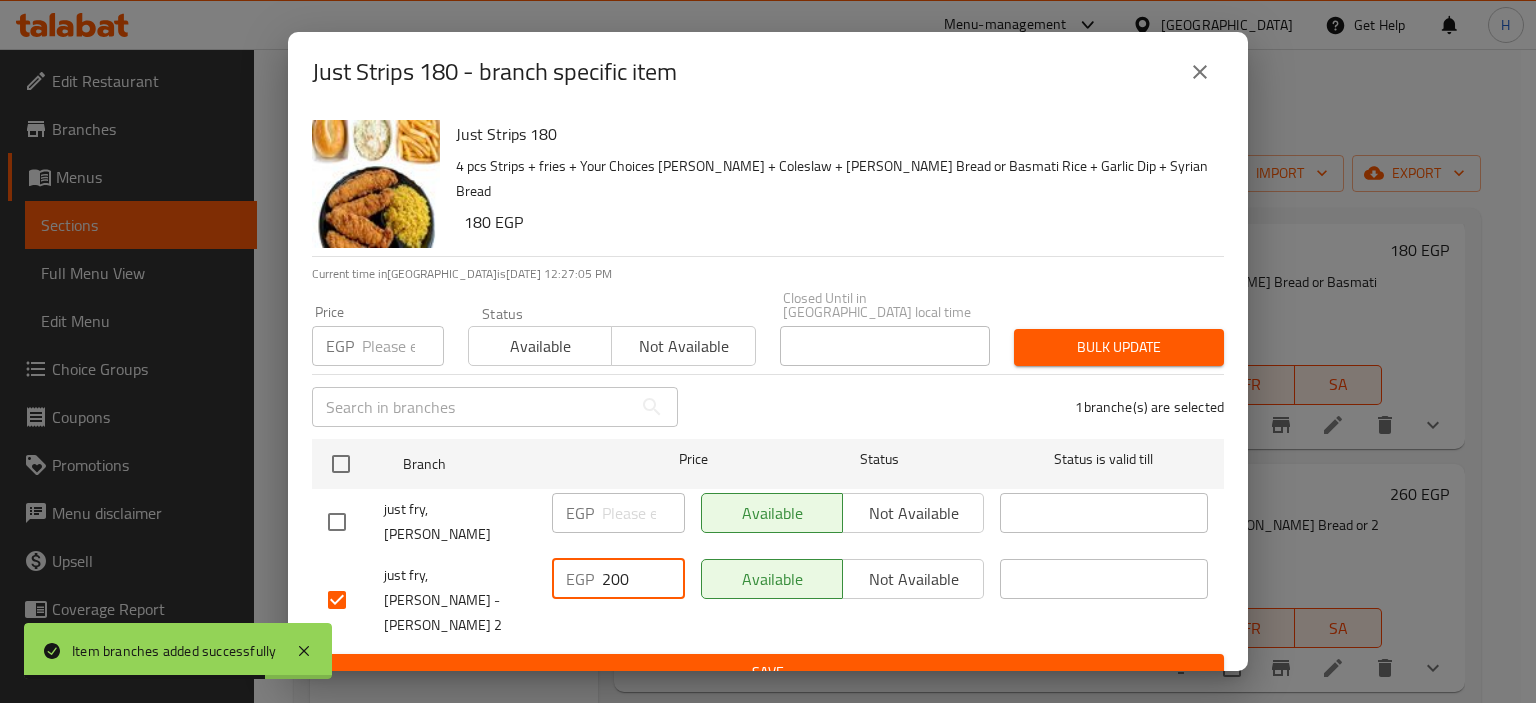 type on "200" 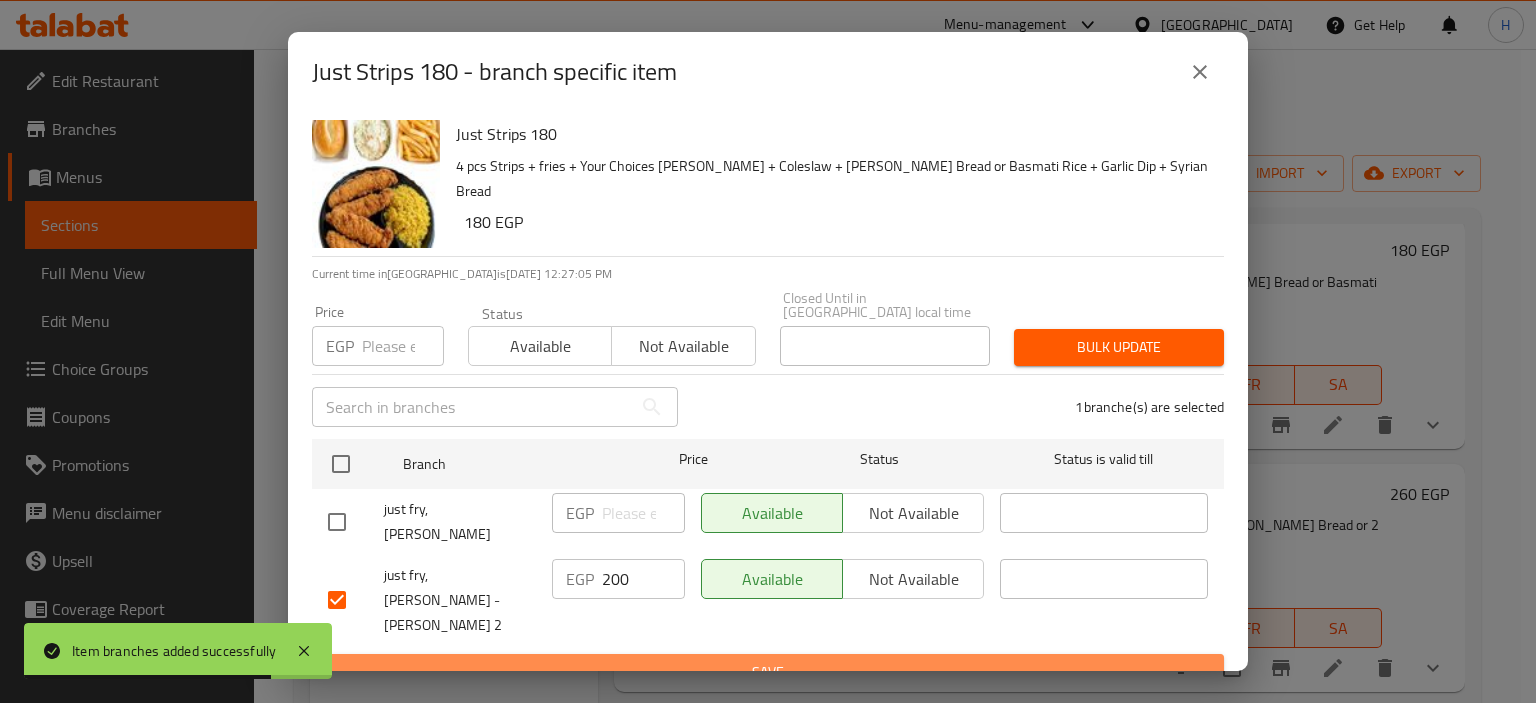 click on "Save" at bounding box center [768, 672] 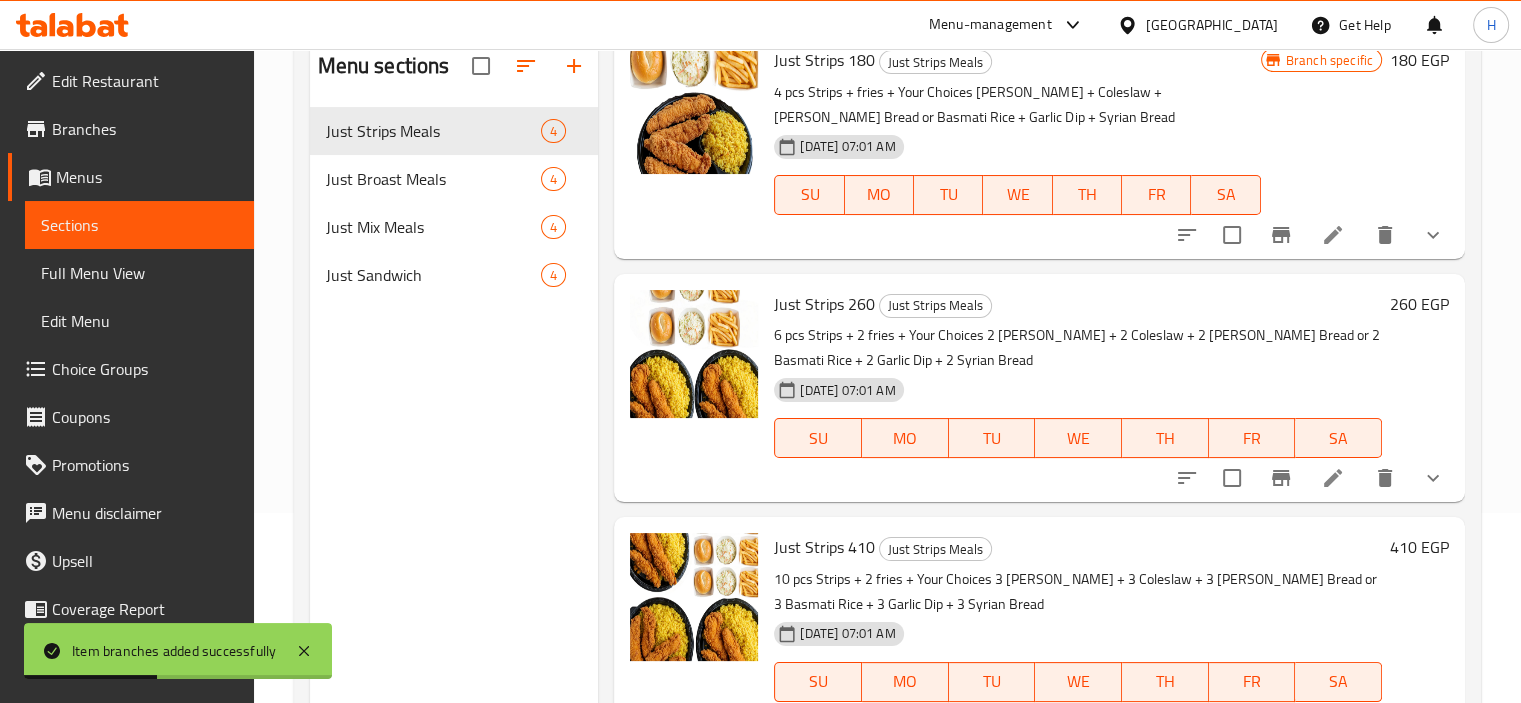 scroll, scrollTop: 280, scrollLeft: 0, axis: vertical 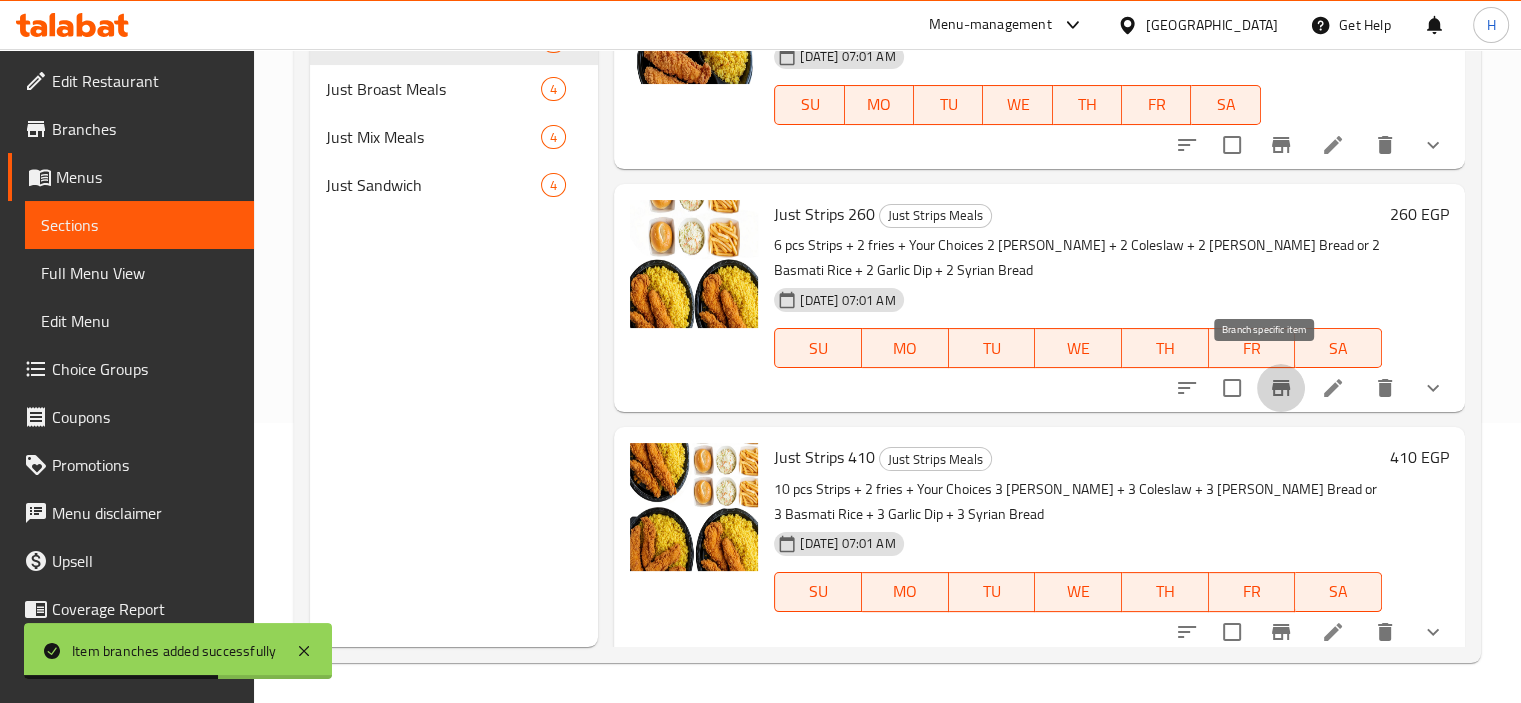 click 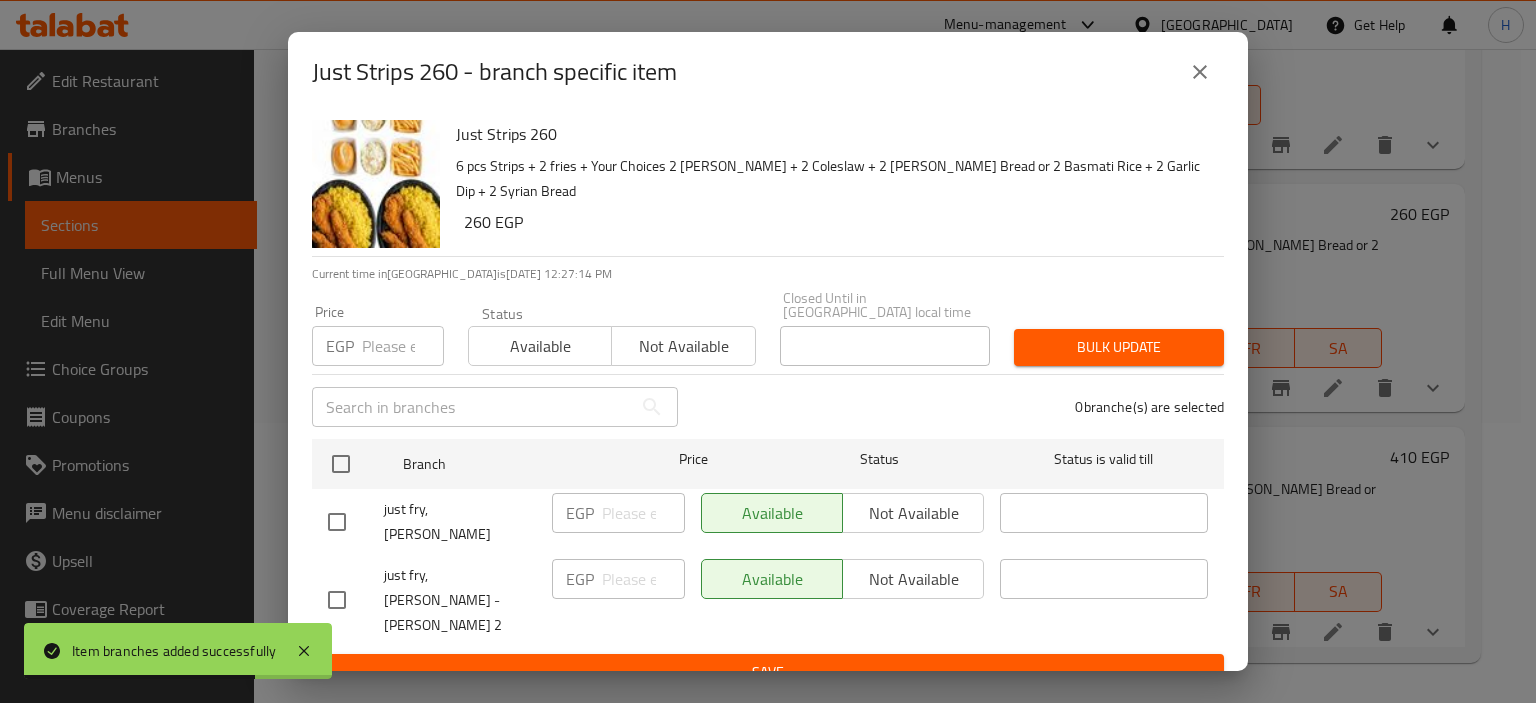 click at bounding box center [337, 600] 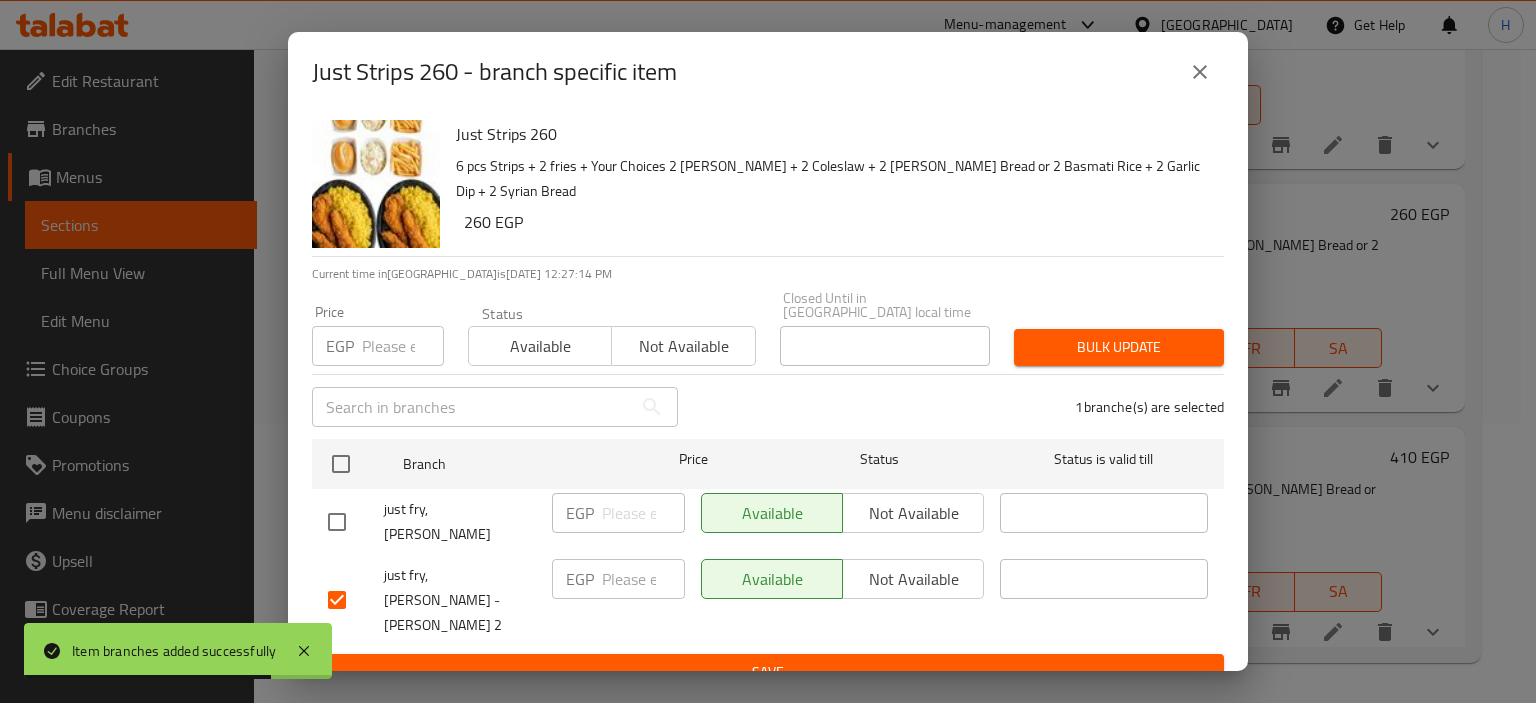 click on "EGP" at bounding box center [580, 579] 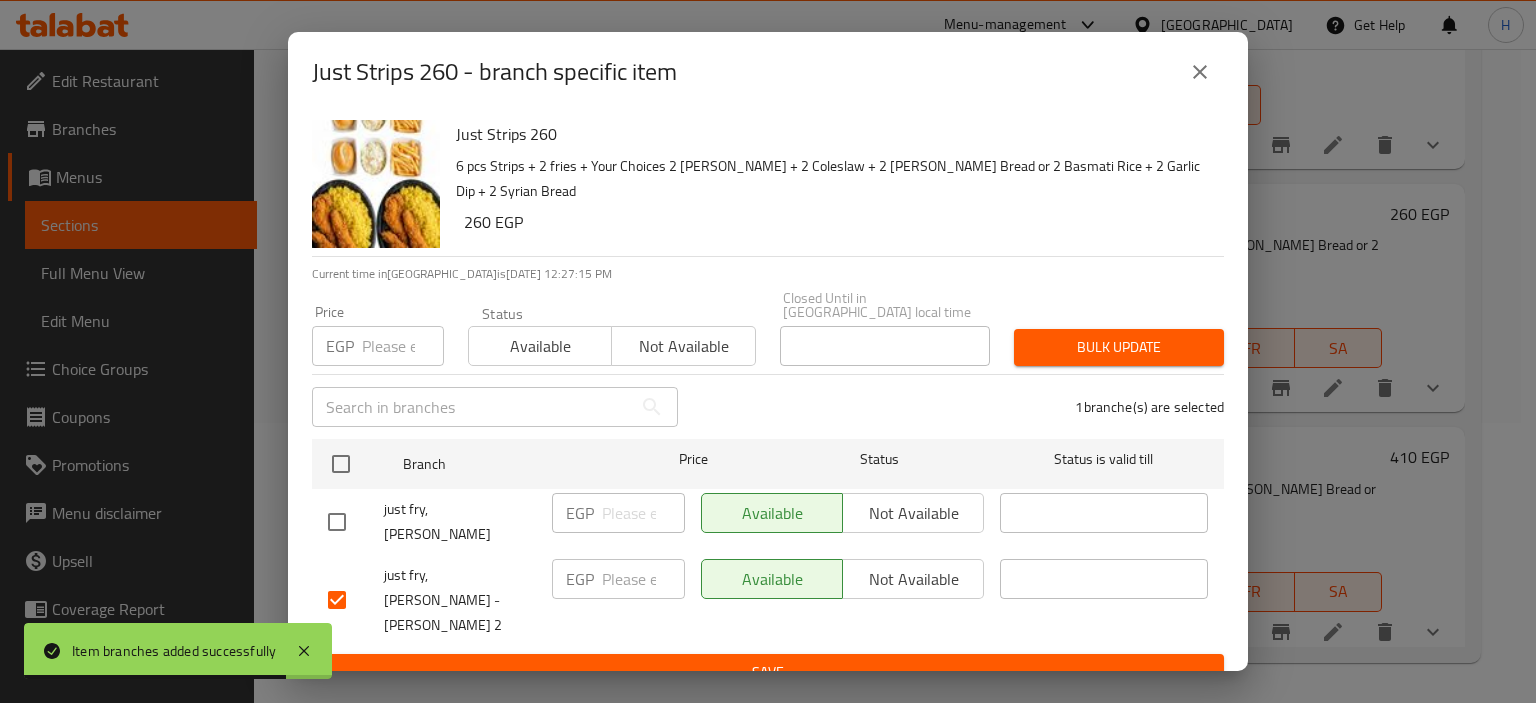click on "EGP" at bounding box center [580, 579] 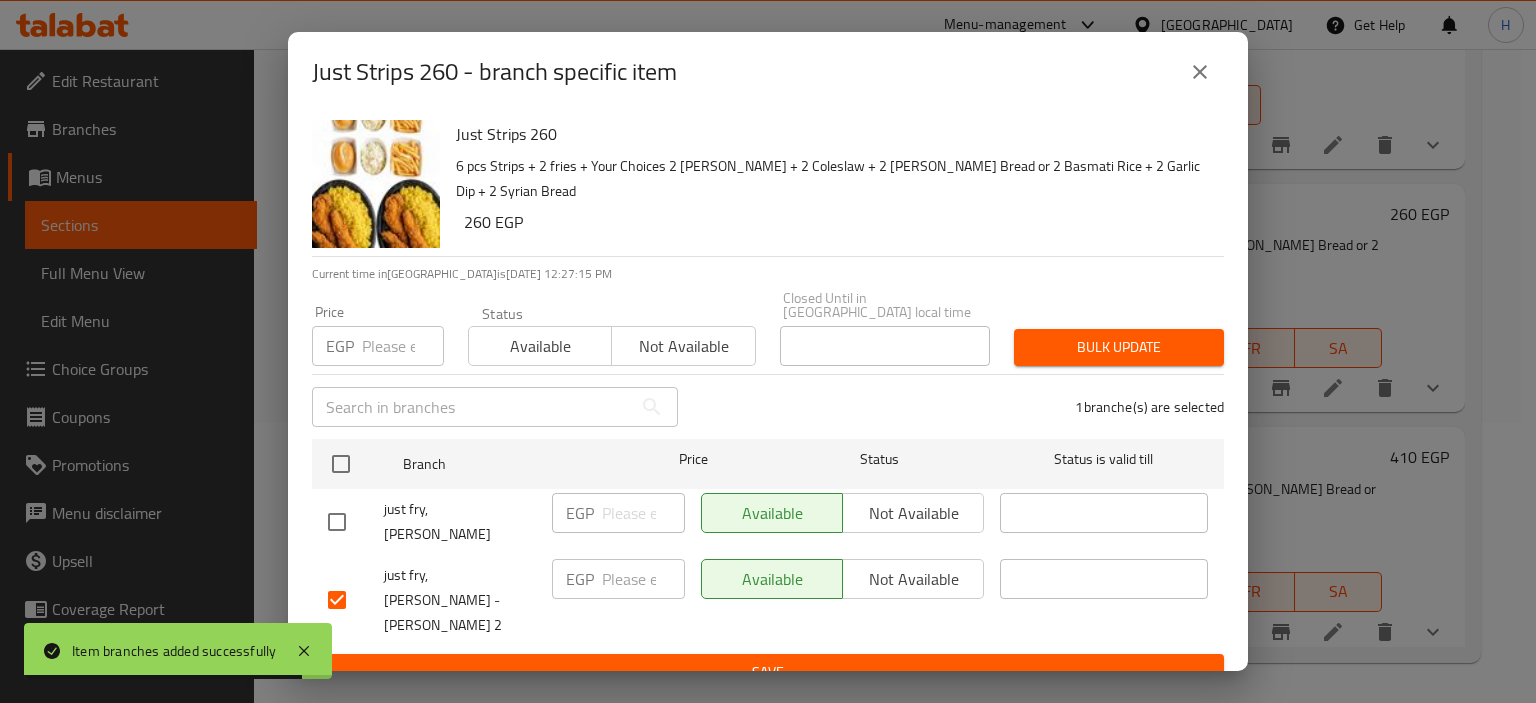 click at bounding box center [643, 579] 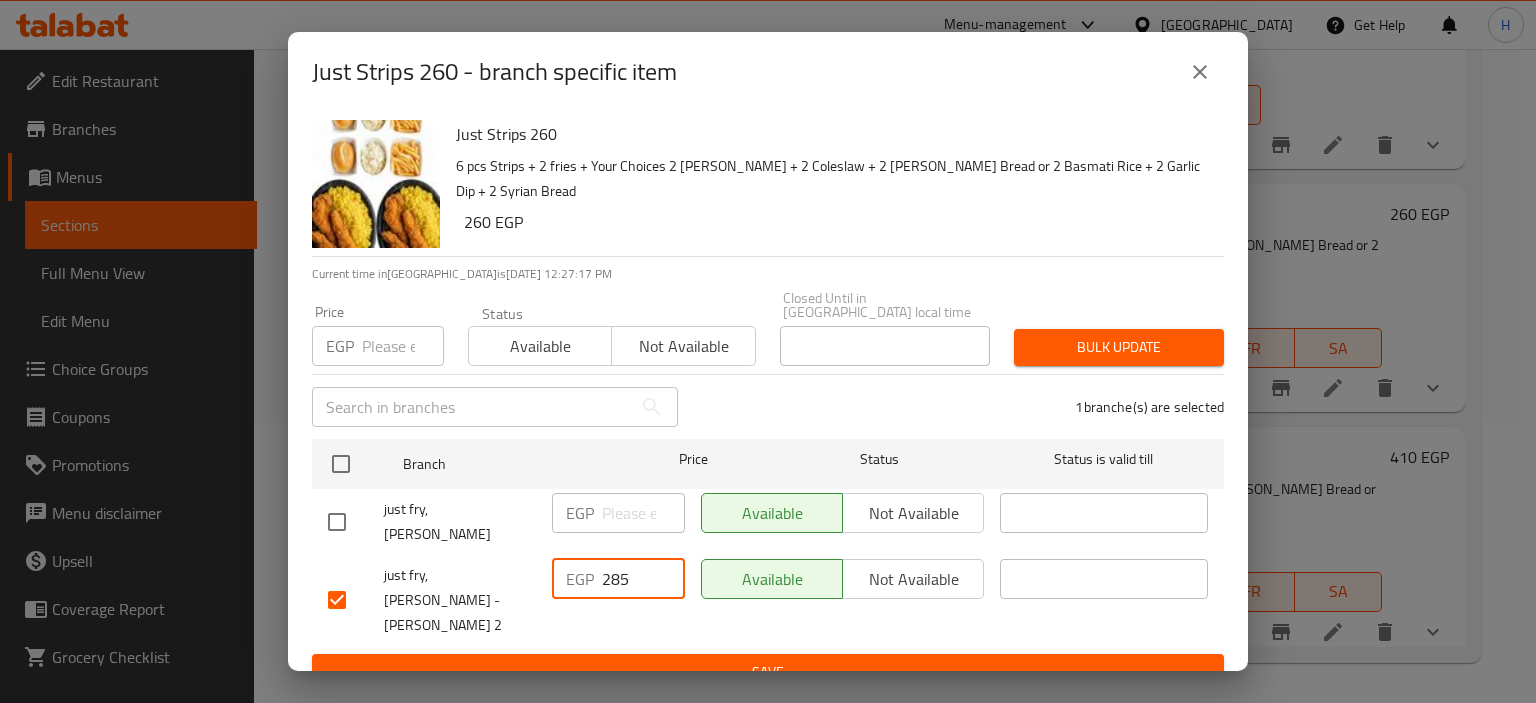 type on "285" 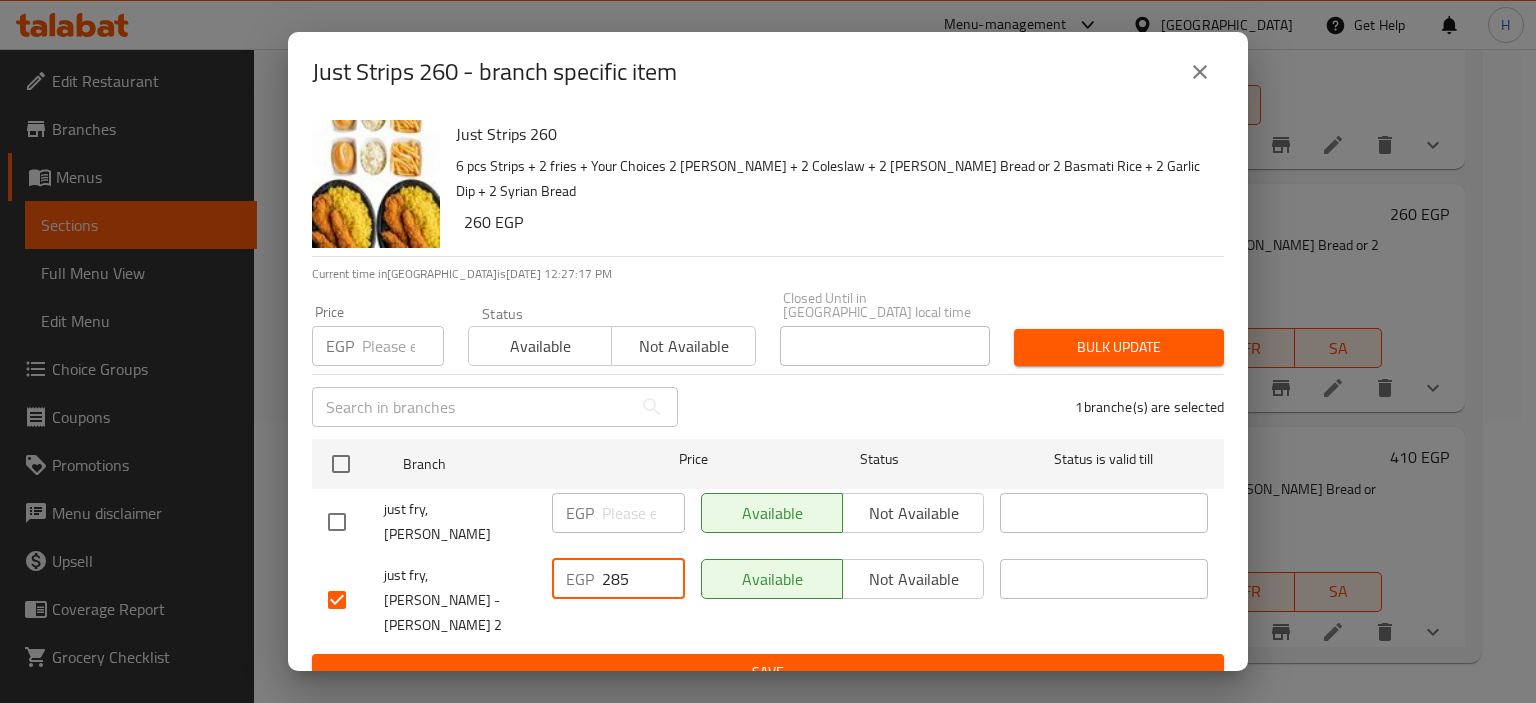 click on "Save" at bounding box center (768, 672) 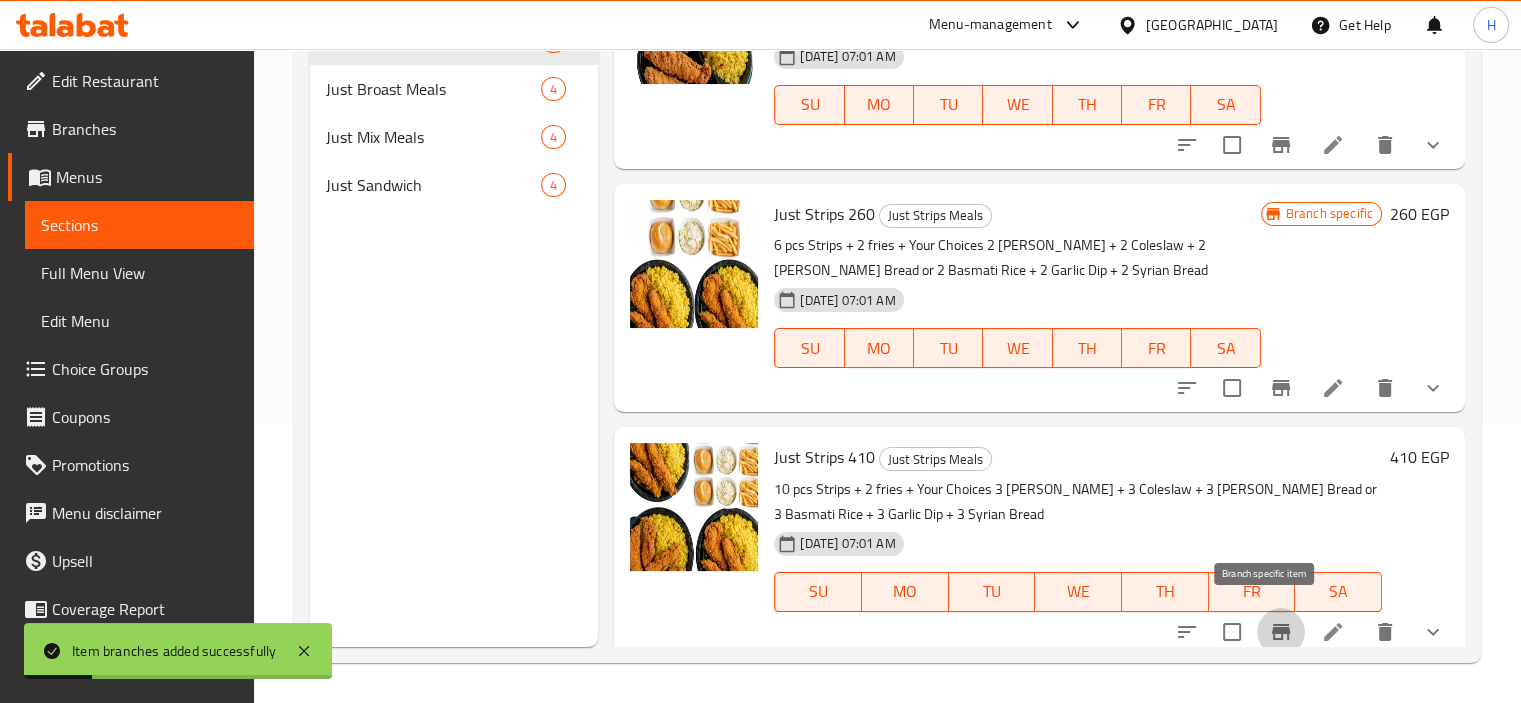 click 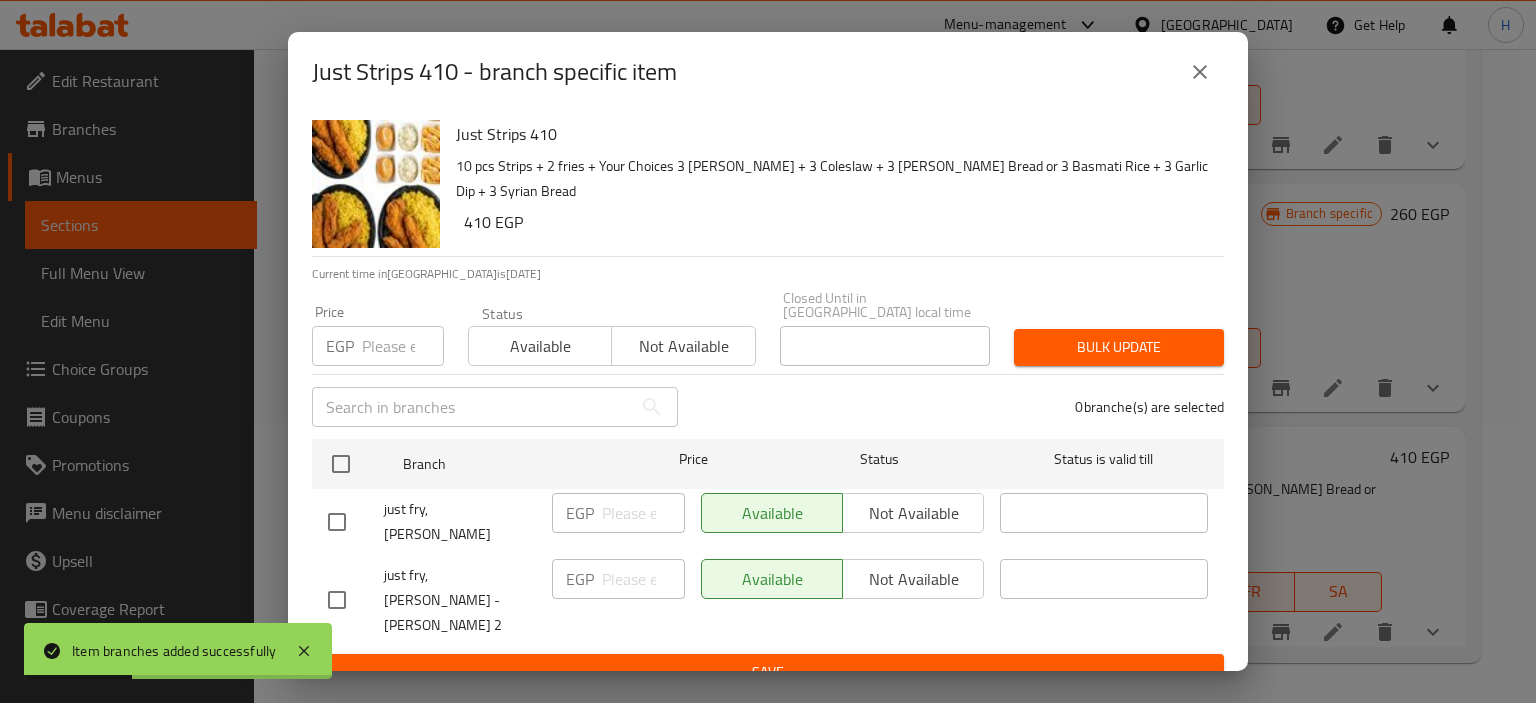 click at bounding box center (337, 600) 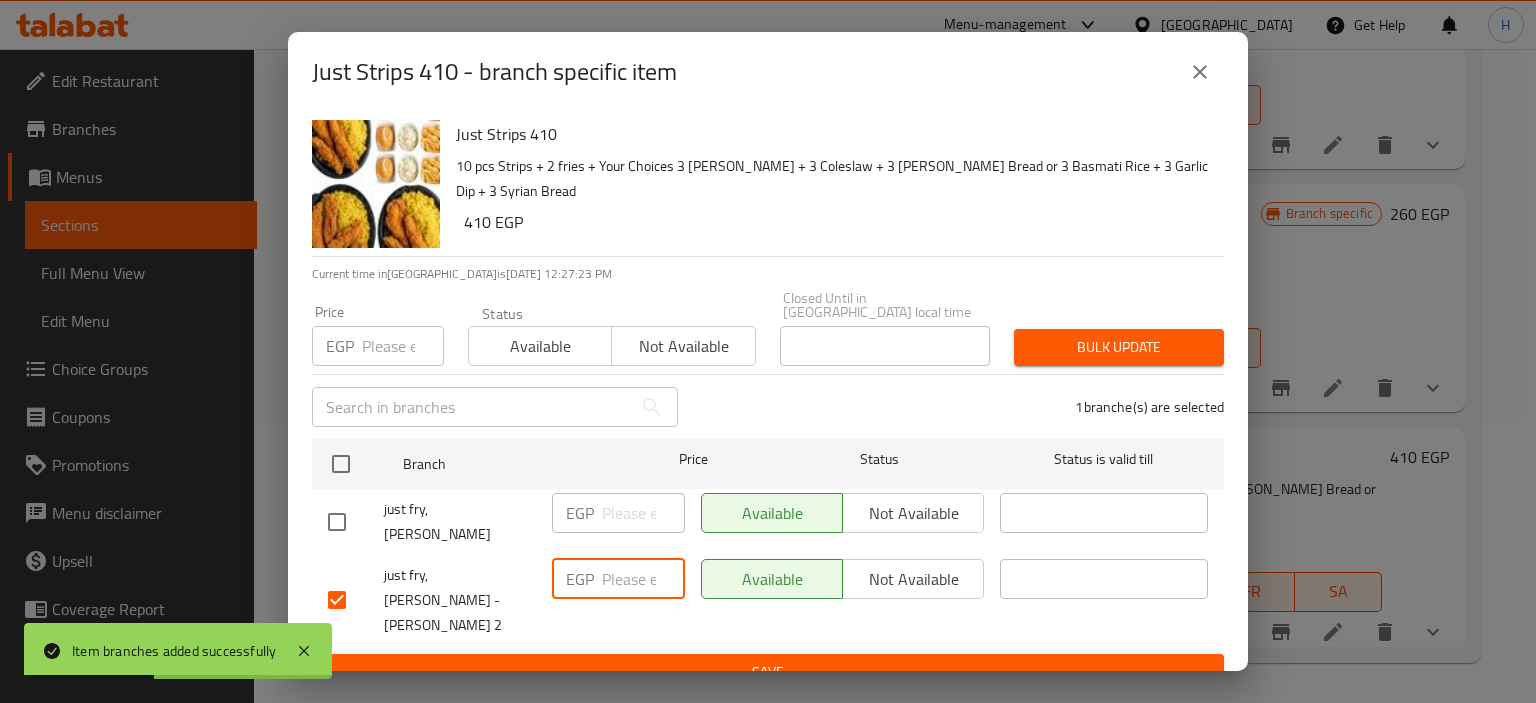click at bounding box center (643, 579) 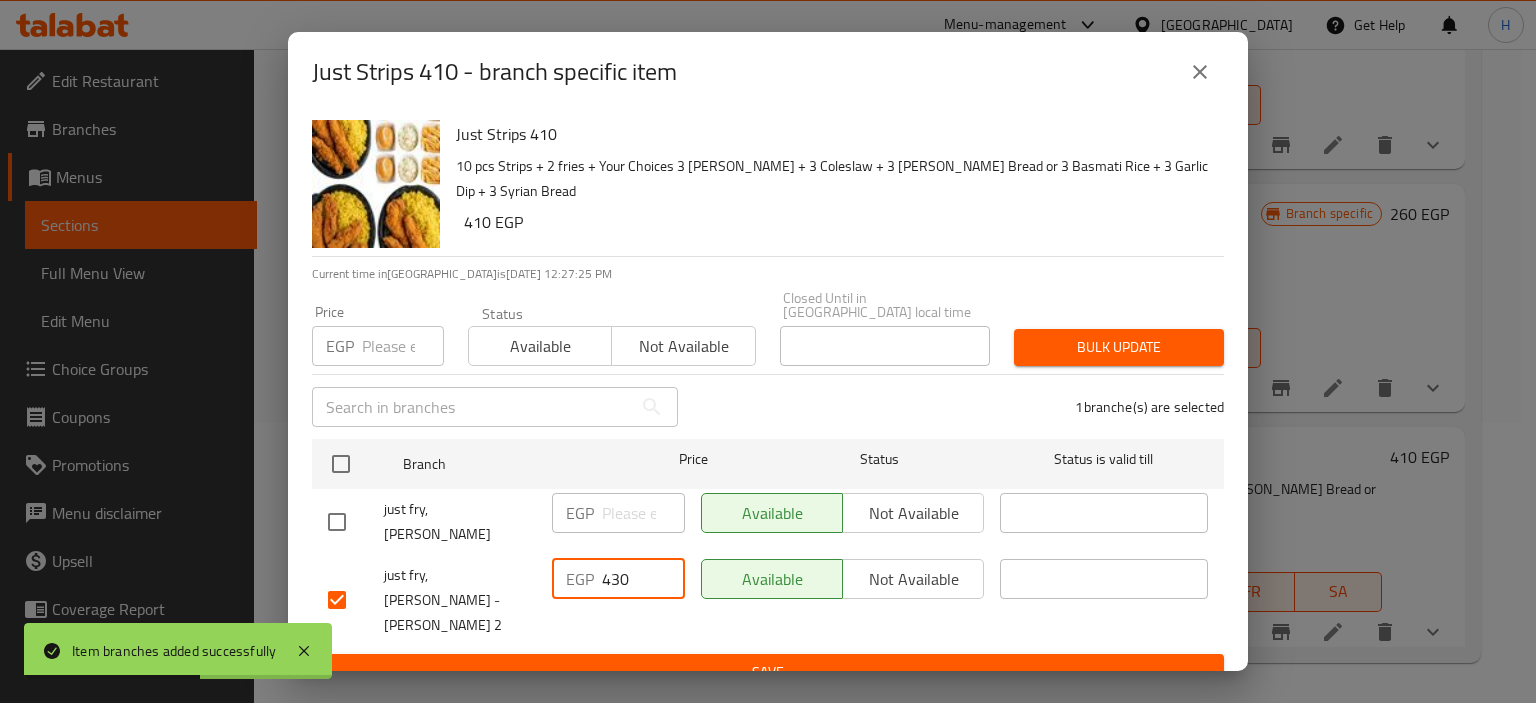 type on "430" 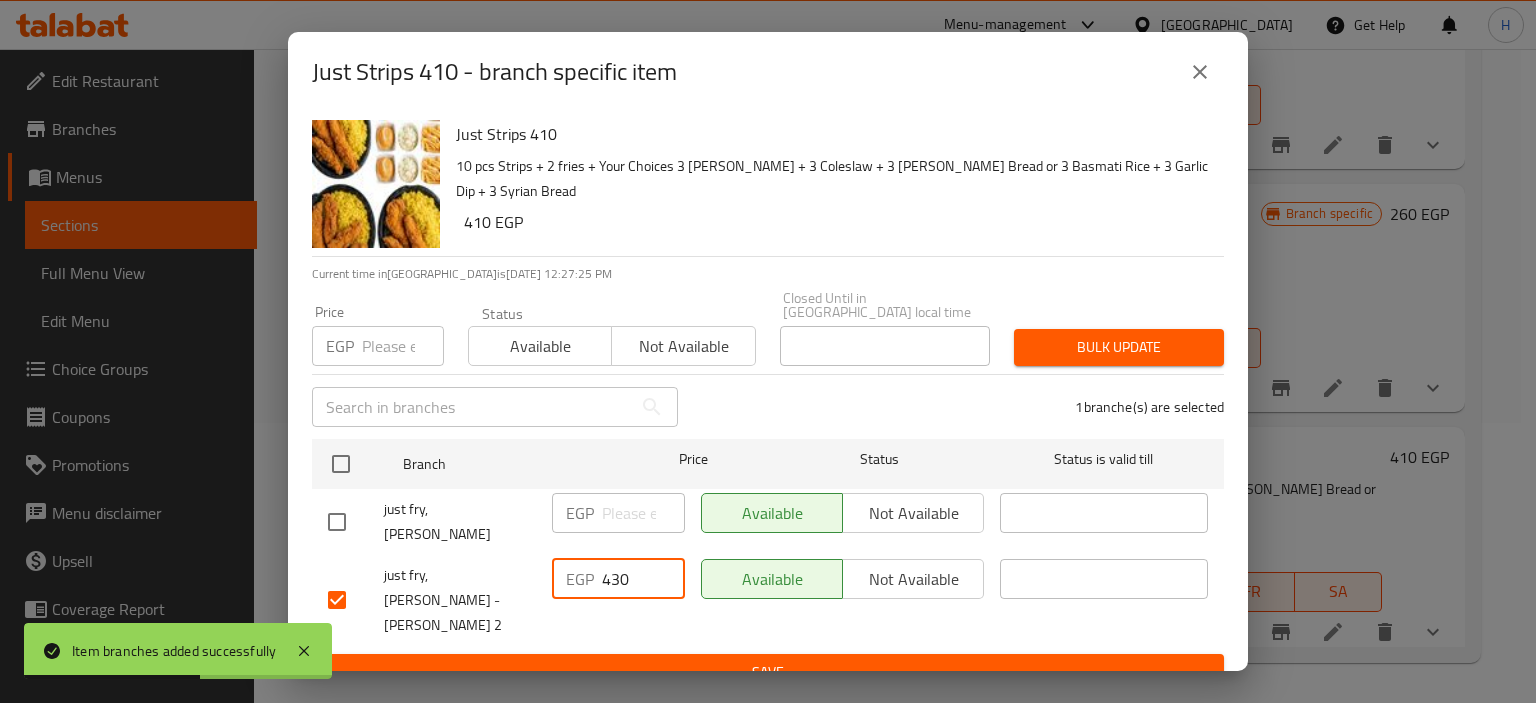 click on "Save" at bounding box center [768, 672] 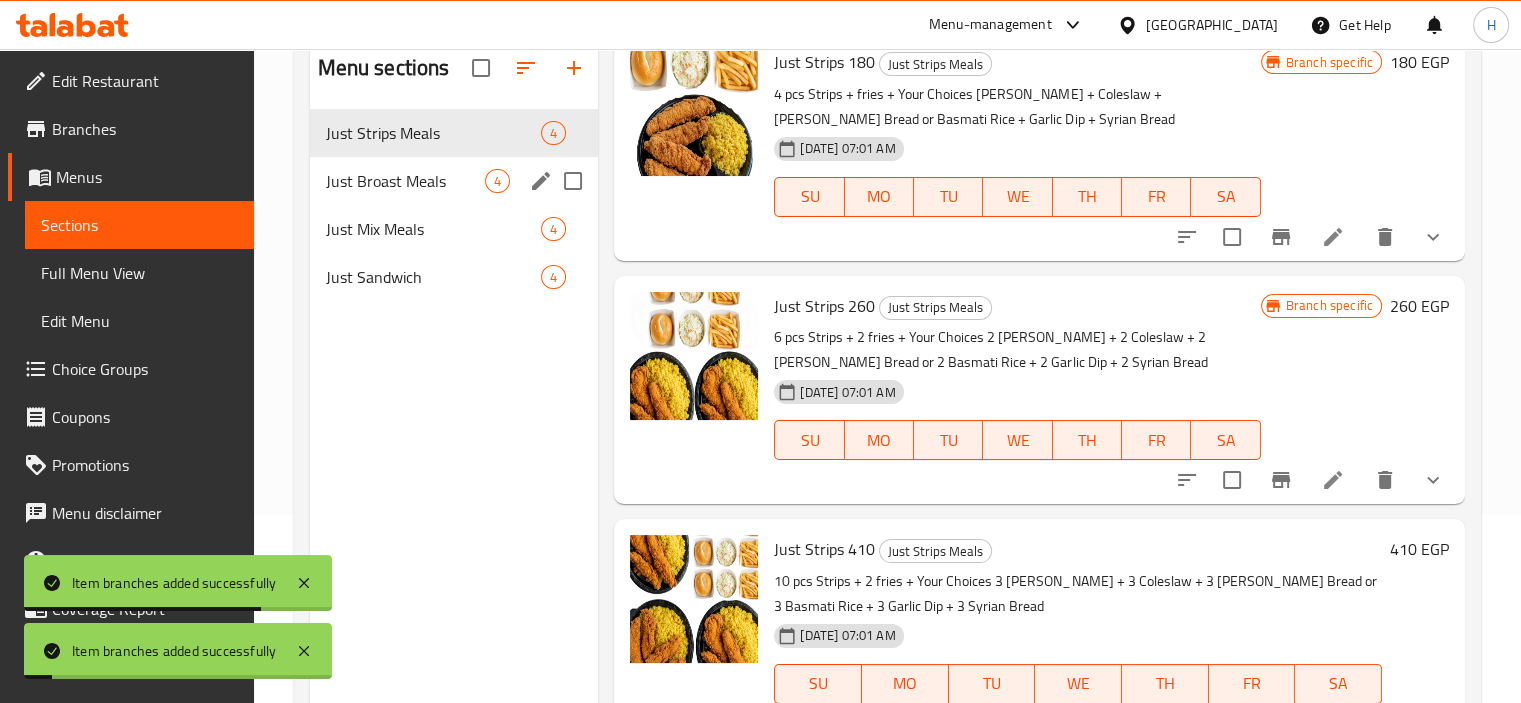 scroll, scrollTop: 80, scrollLeft: 0, axis: vertical 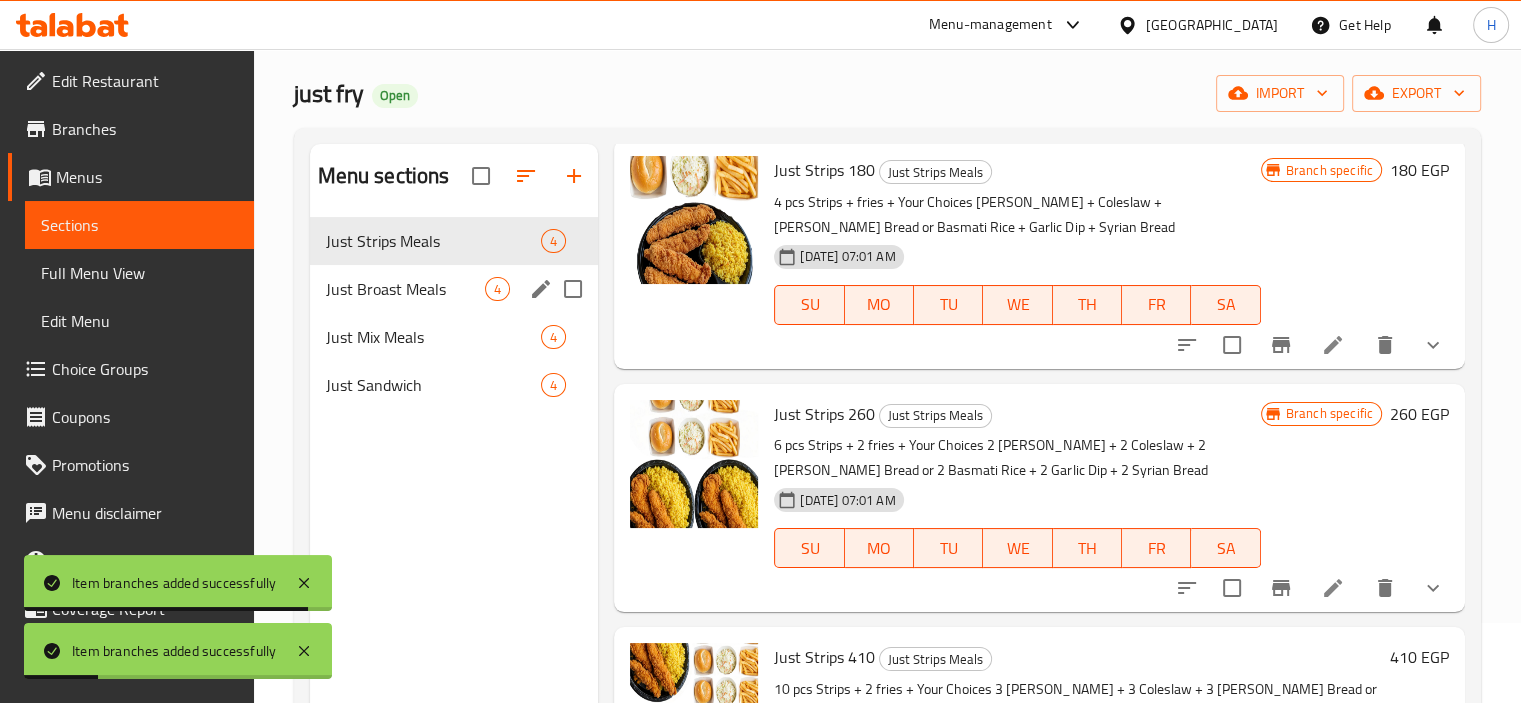 click on "Just Broast Meals 4" at bounding box center (454, 289) 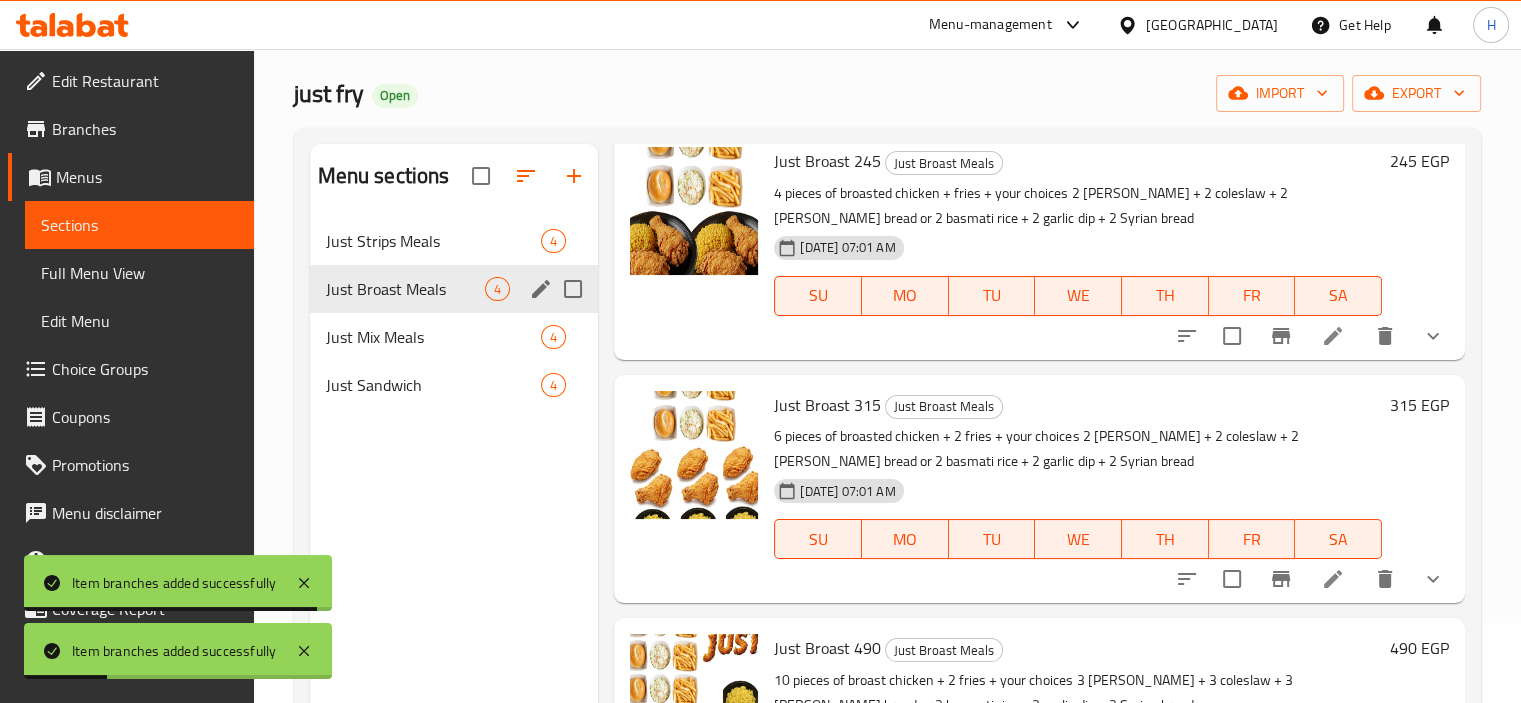 scroll, scrollTop: 320, scrollLeft: 0, axis: vertical 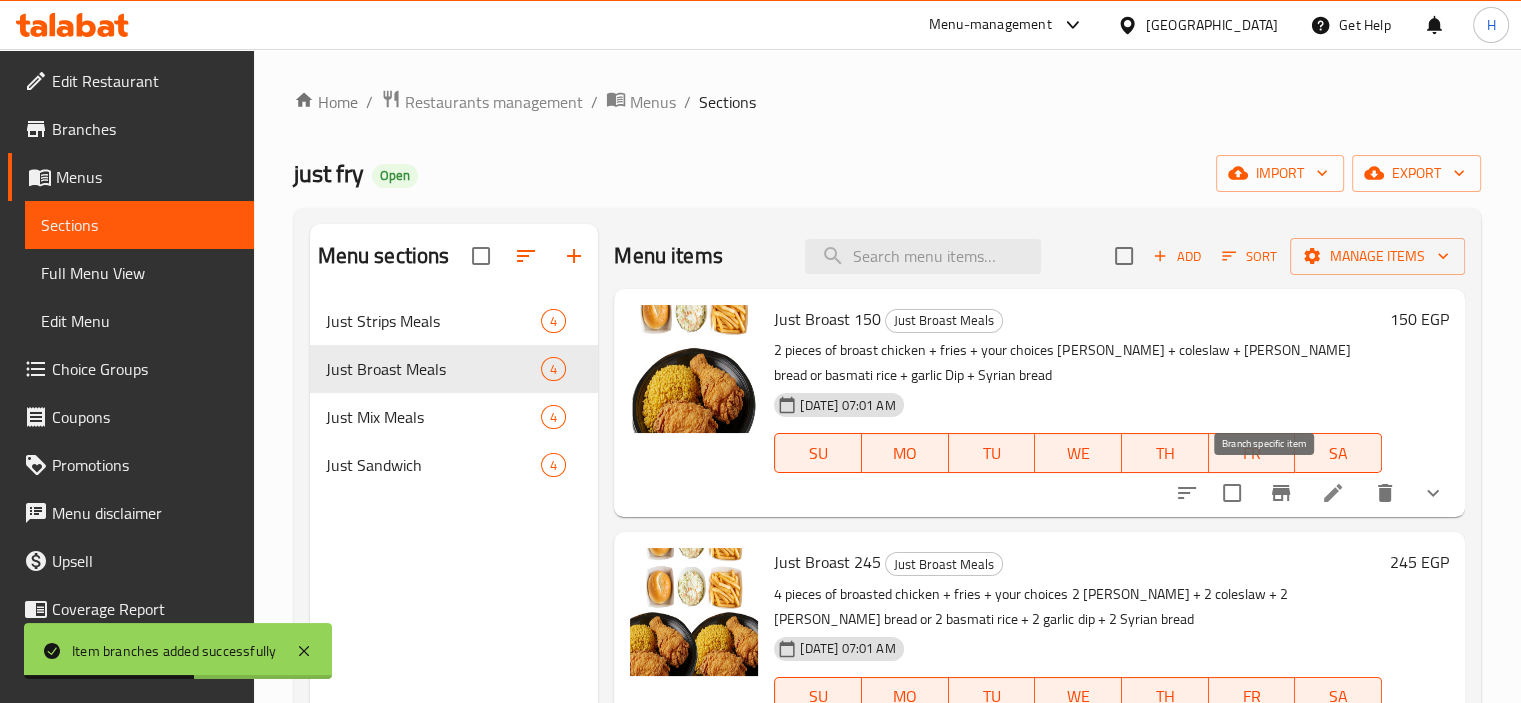 click 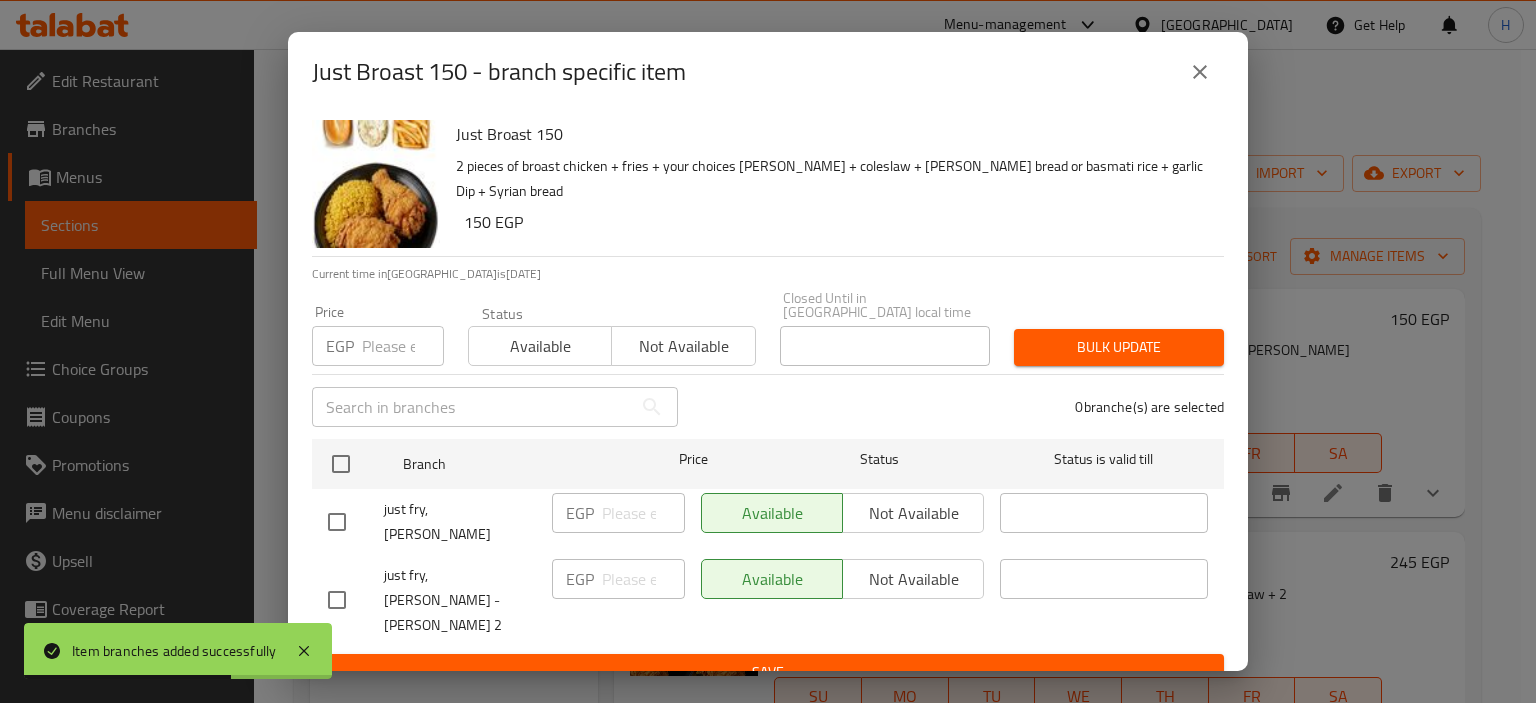 click at bounding box center [337, 600] 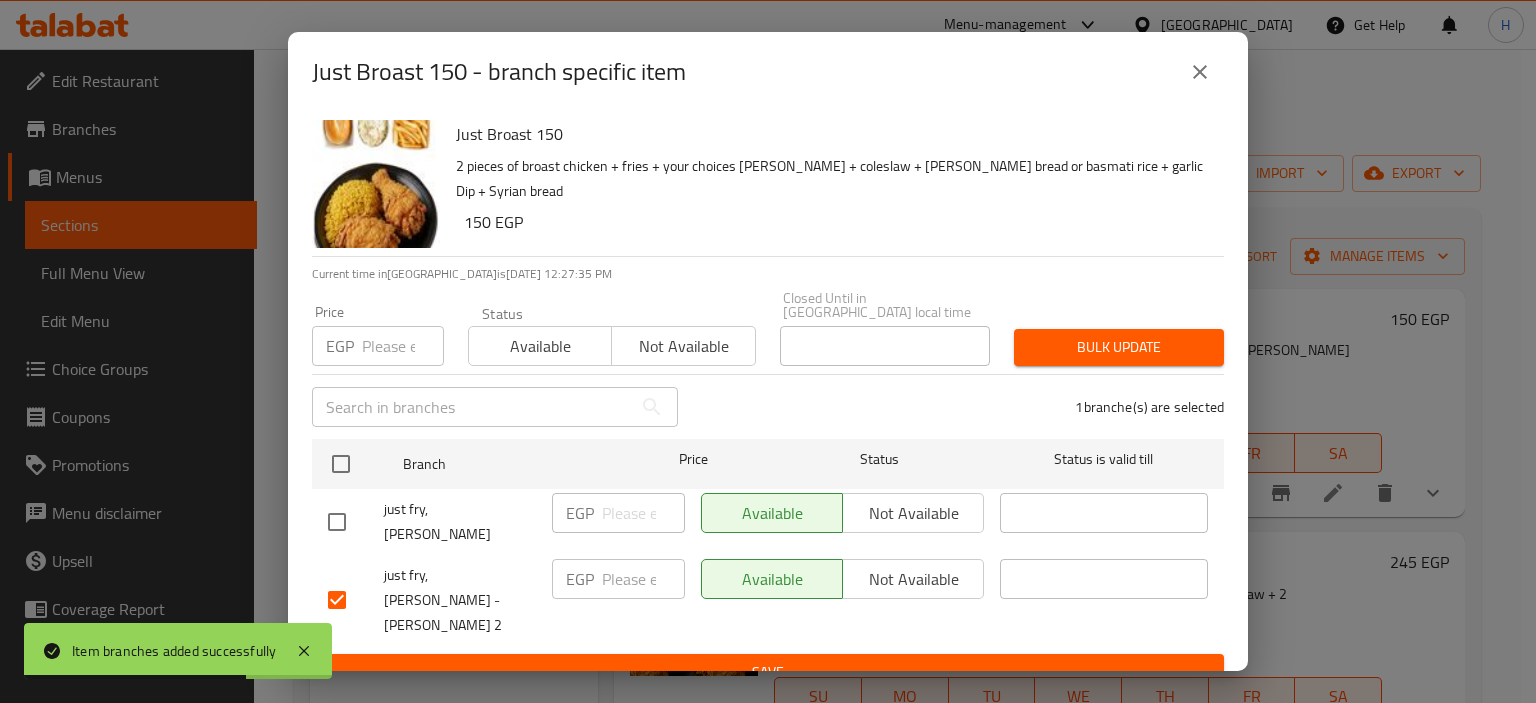 click at bounding box center (643, 579) 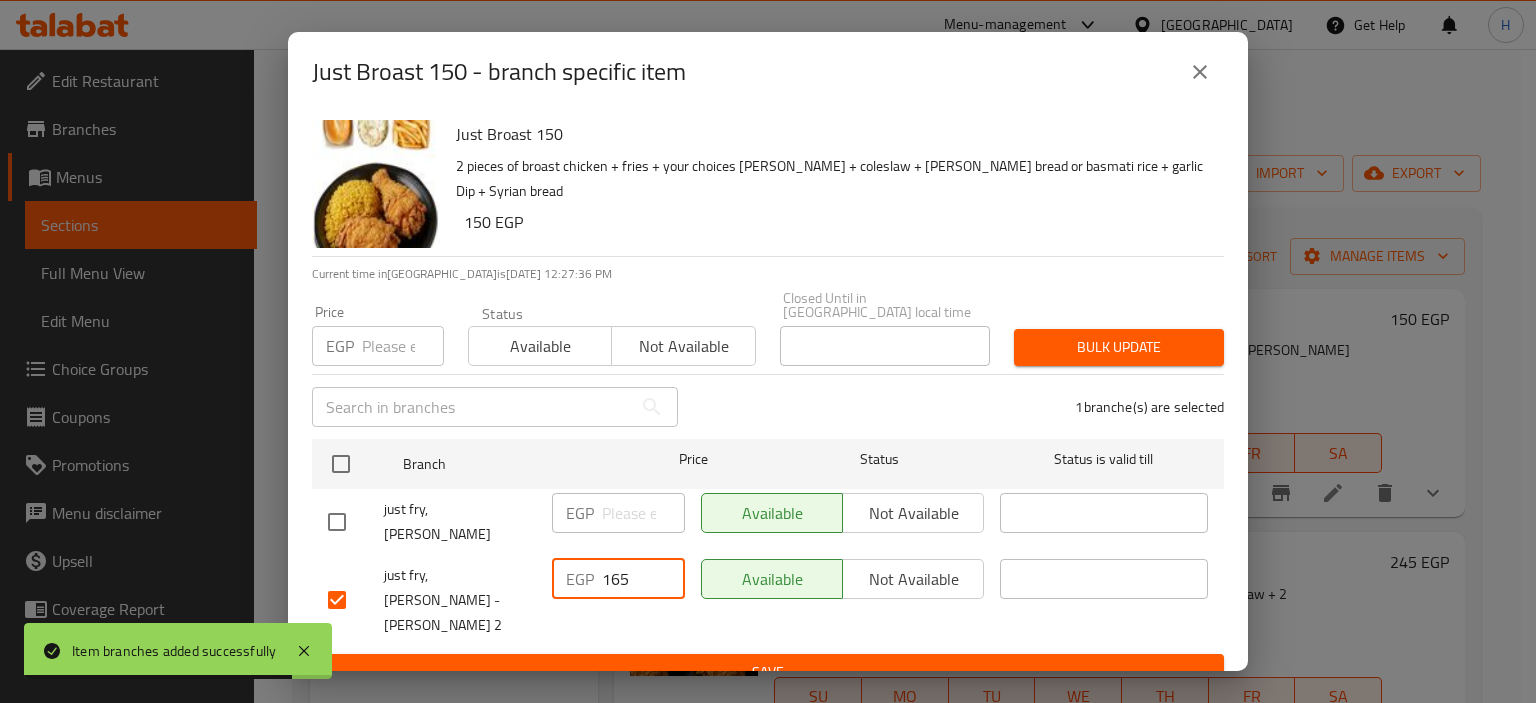 type on "165" 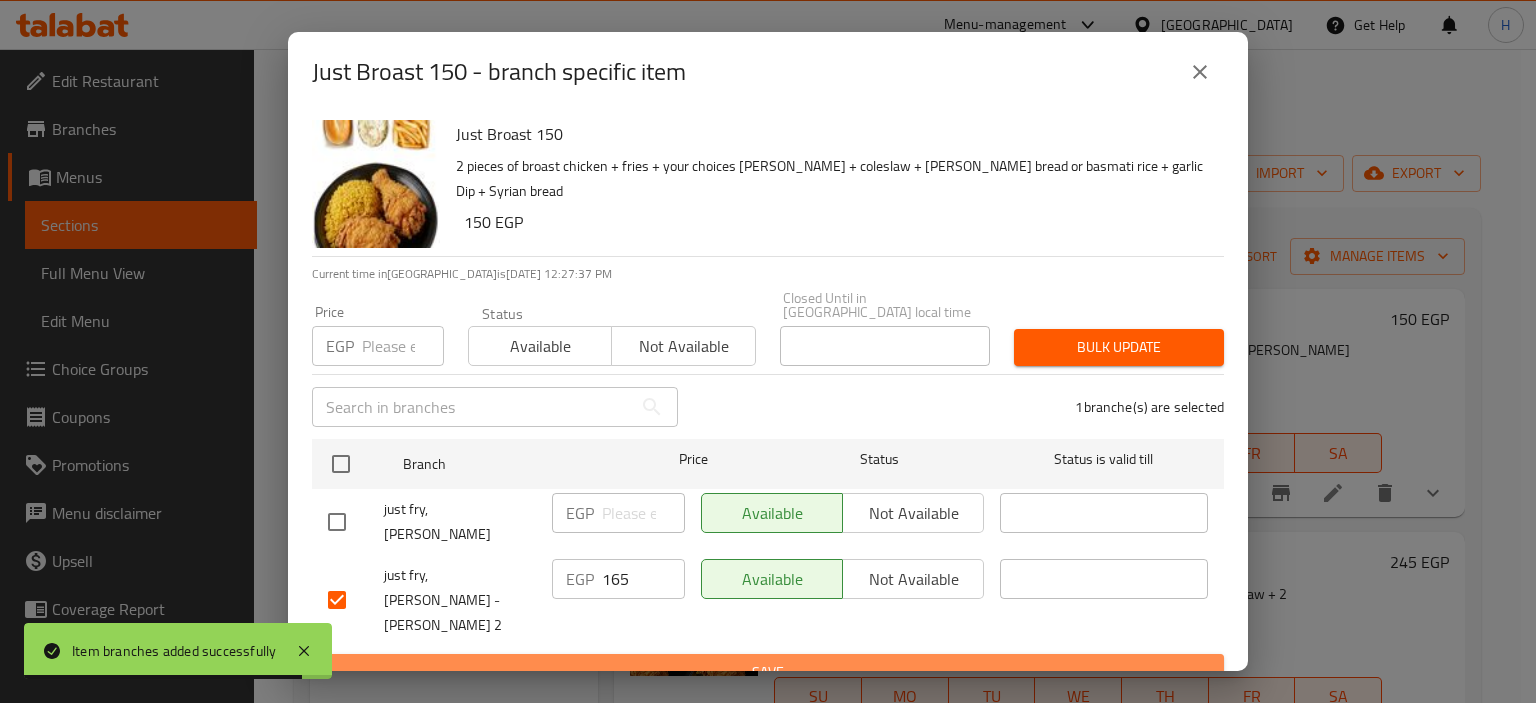 click on "Save" at bounding box center [768, 672] 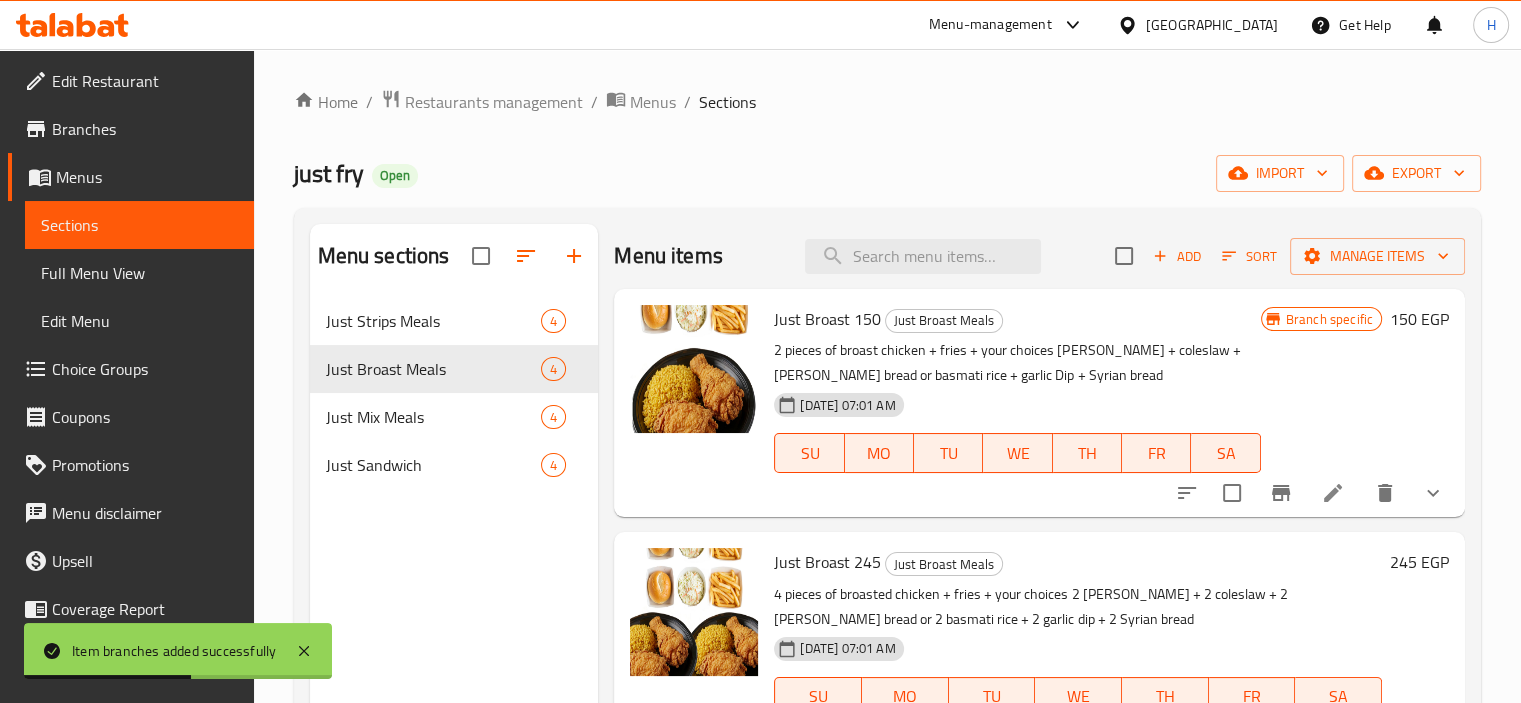 click on "Menu items Add Sort Manage items Just Broast 150   Just Broast Meals 2 pieces of broast chicken + fries + your choices
Rizo rice + coleslaw + kaiser bread
or
basmati rice + garlic Dip + Syrian bread 17-07-2025 07:01 AM SU MO TU WE TH FR SA Branch specific 150   EGP Just Broast 245   Just Broast Meals 4 pieces of broasted chicken + fries + your choices
2 Rizo rice + 2 coleslaw + 2 kaiser bread
or
2 basmati rice + 2 garlic dip + 2 Syrian bread 17-07-2025 07:01 AM SU MO TU WE TH FR SA 245   EGP Just Broast 315   Just Broast Meals 6 pieces of broasted chicken + 2 fries + your choices
2 Rizo rice + 2 coleslaw + 2 kaiser bread
or
2 basmati rice + 2 garlic dip + 2 Syrian bread 17-07-2025 07:01 AM SU MO TU WE TH FR SA 315   EGP Just Broast 490   Just Broast Meals 10 pieces of broast chicken + 2 fries + your choices
3 Rizo rice + 3 coleslaw + 3 kaiser bread
or
3 basmati rice + 3 garlic dip + 3 Syrian bread 17-07-2025 07:01 AM SU MO TU WE TH FR SA 490   EGP" at bounding box center [1031, 575] 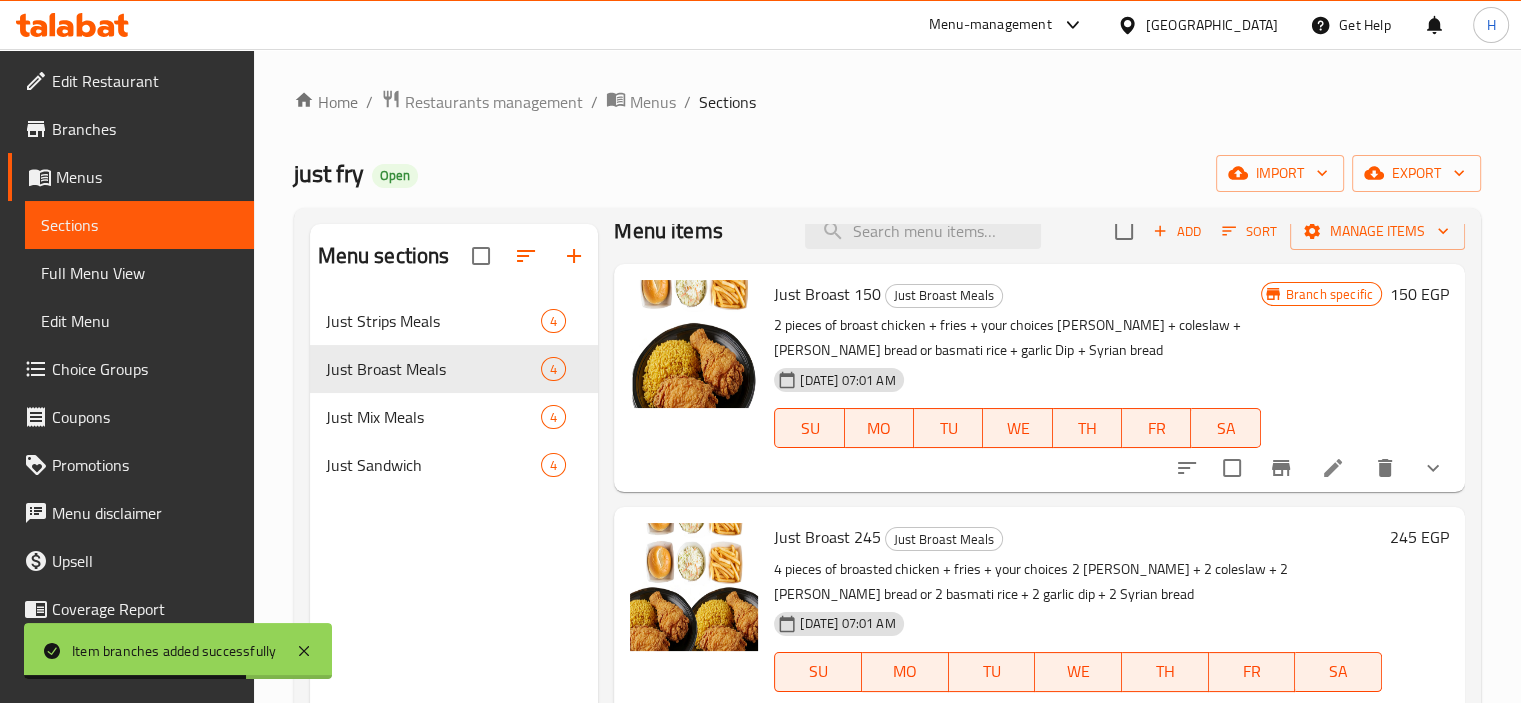 scroll, scrollTop: 100, scrollLeft: 0, axis: vertical 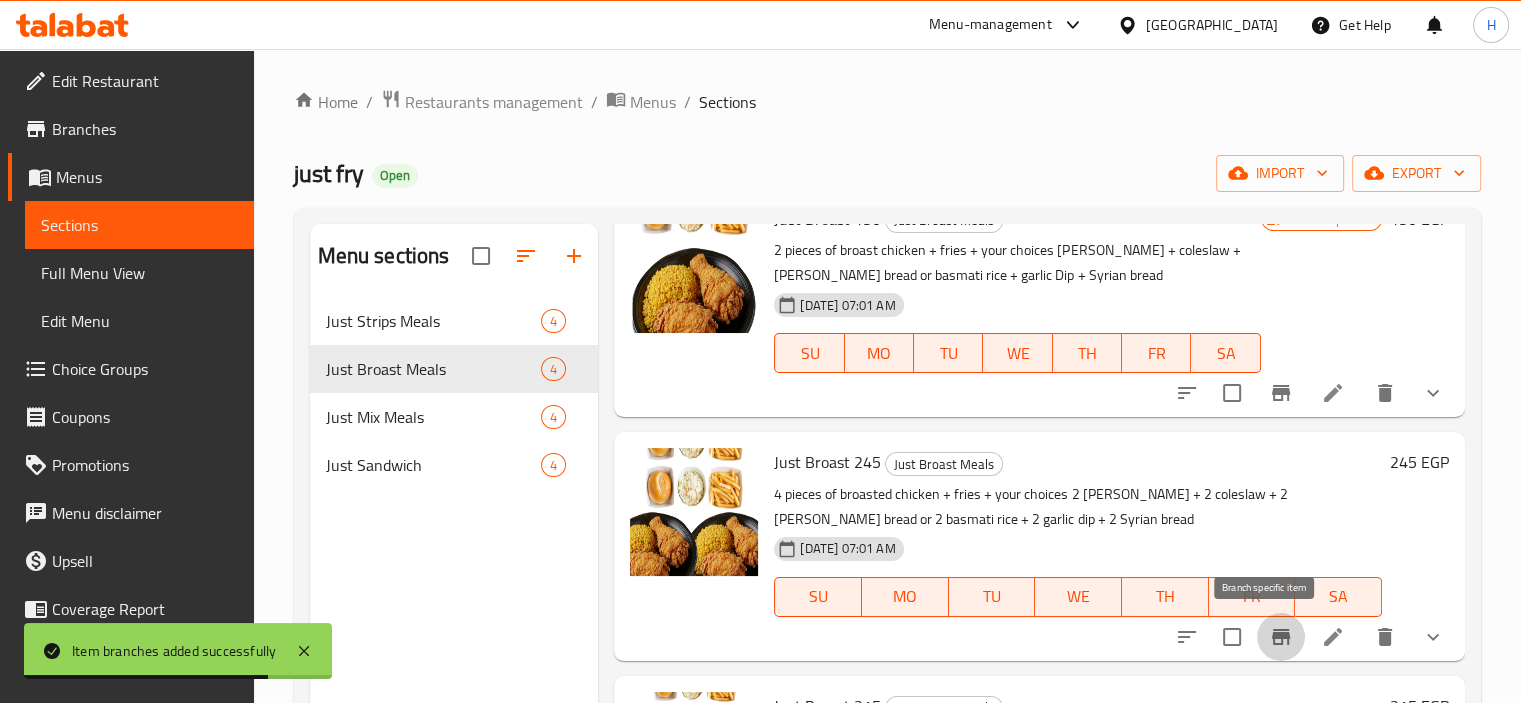click 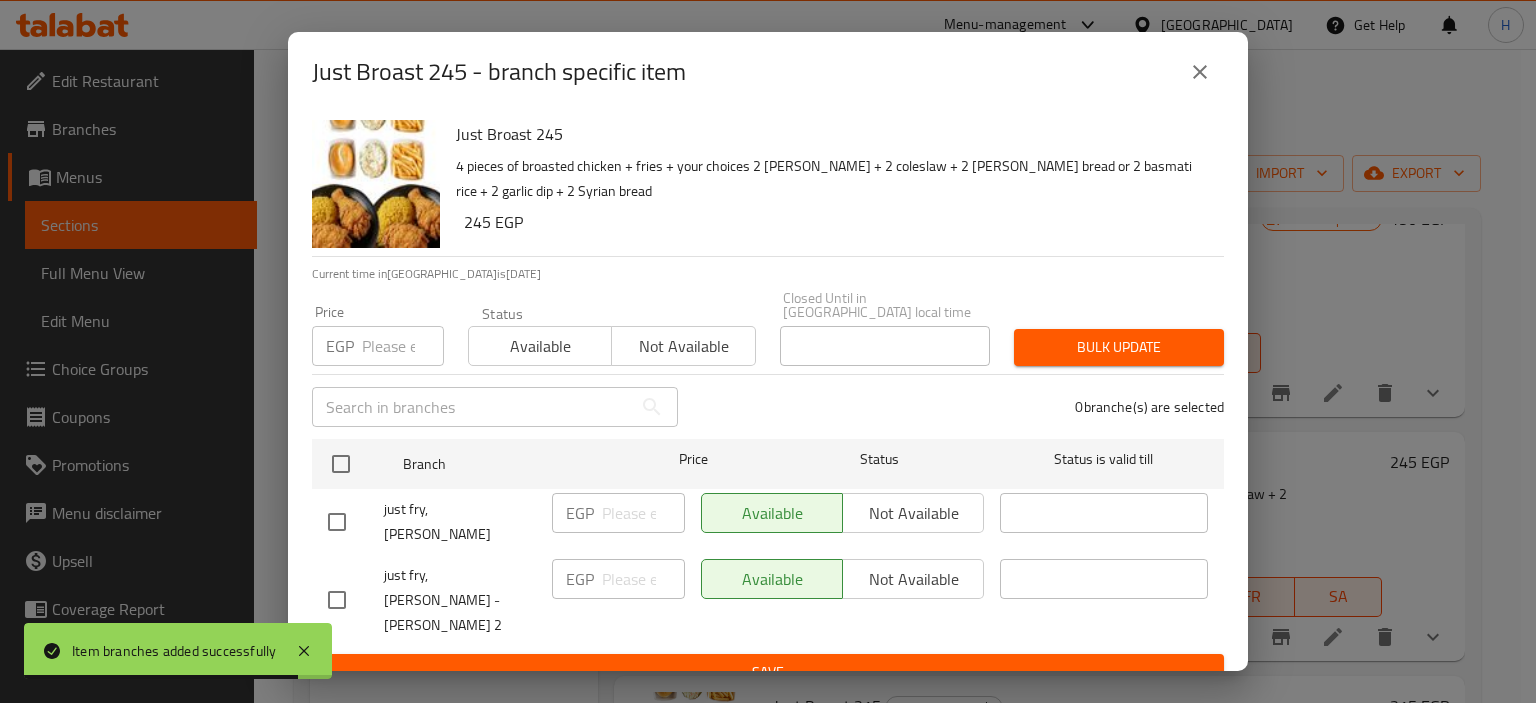 click at bounding box center [337, 600] 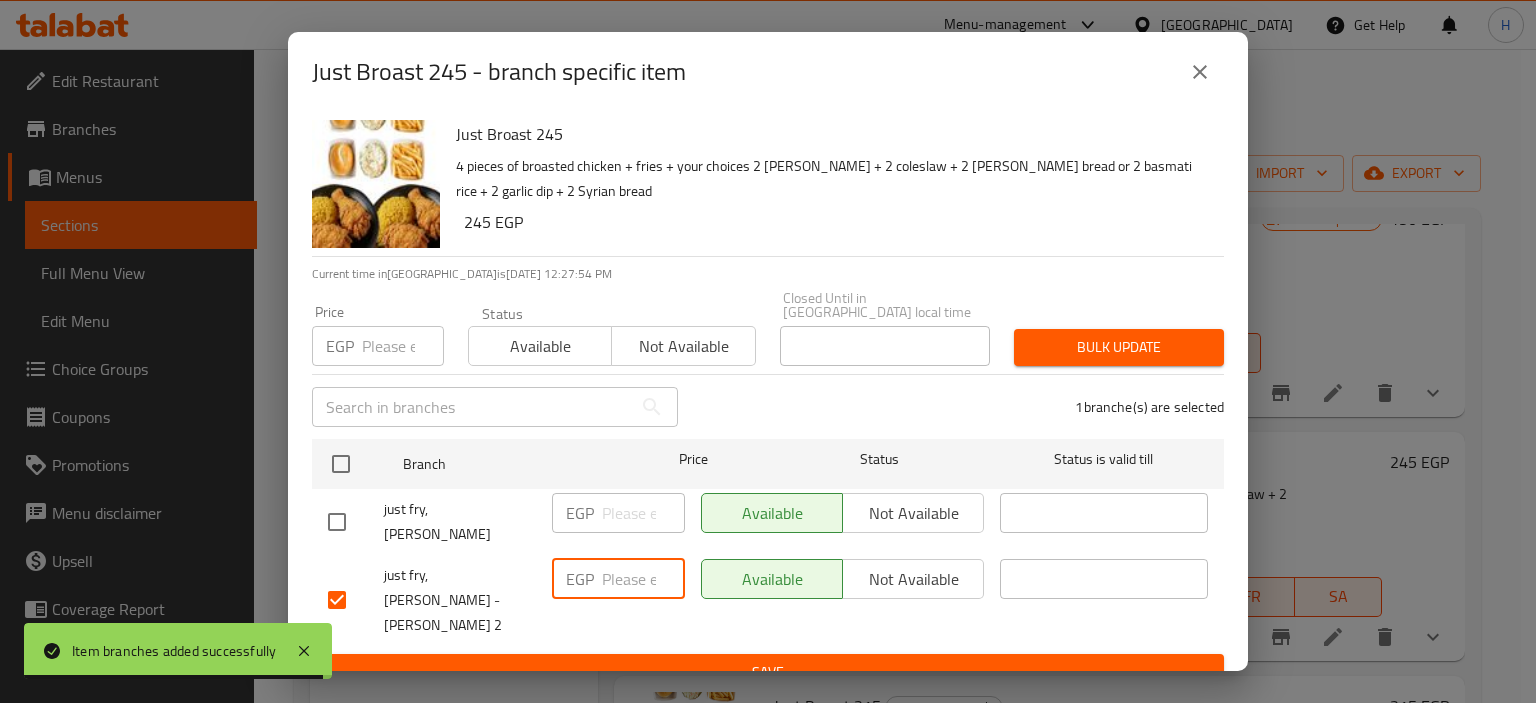 click at bounding box center (643, 579) 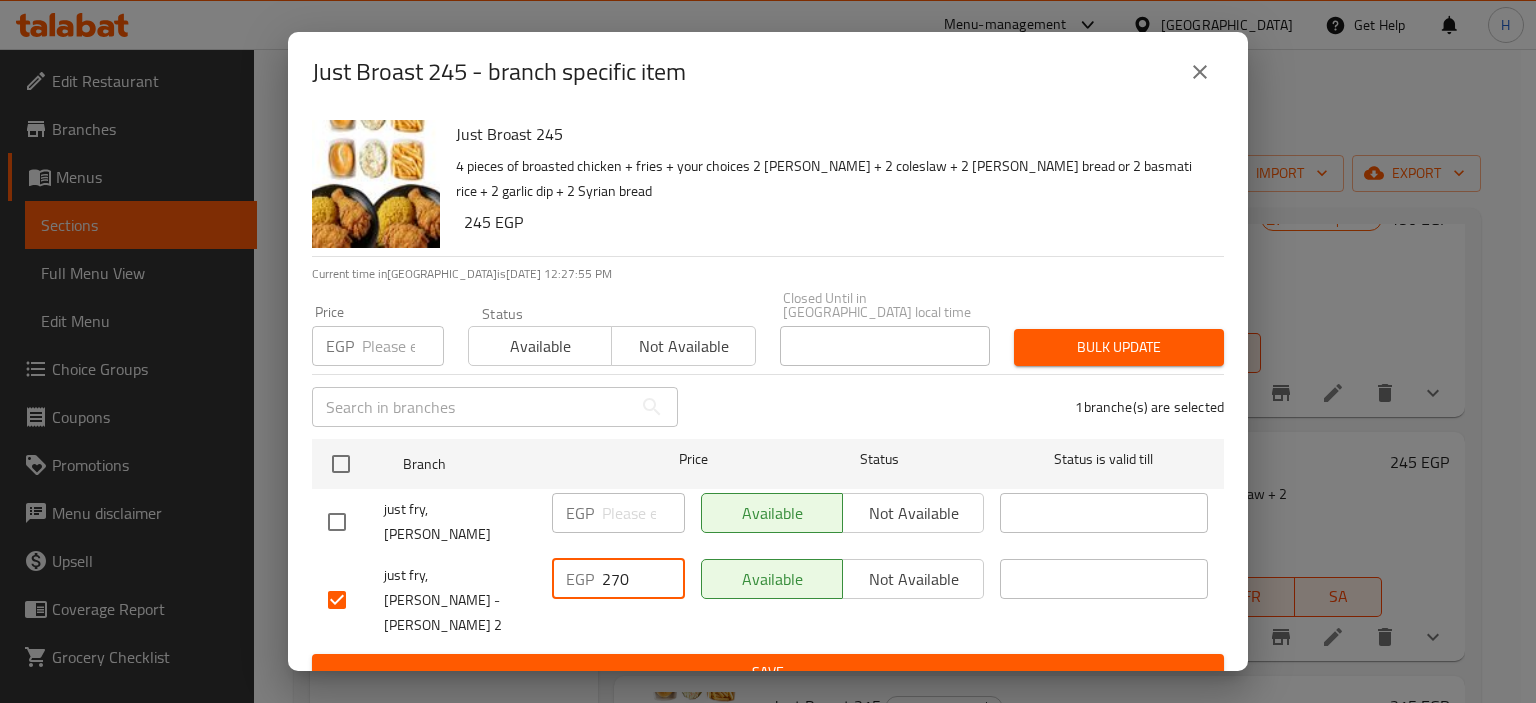 type on "270" 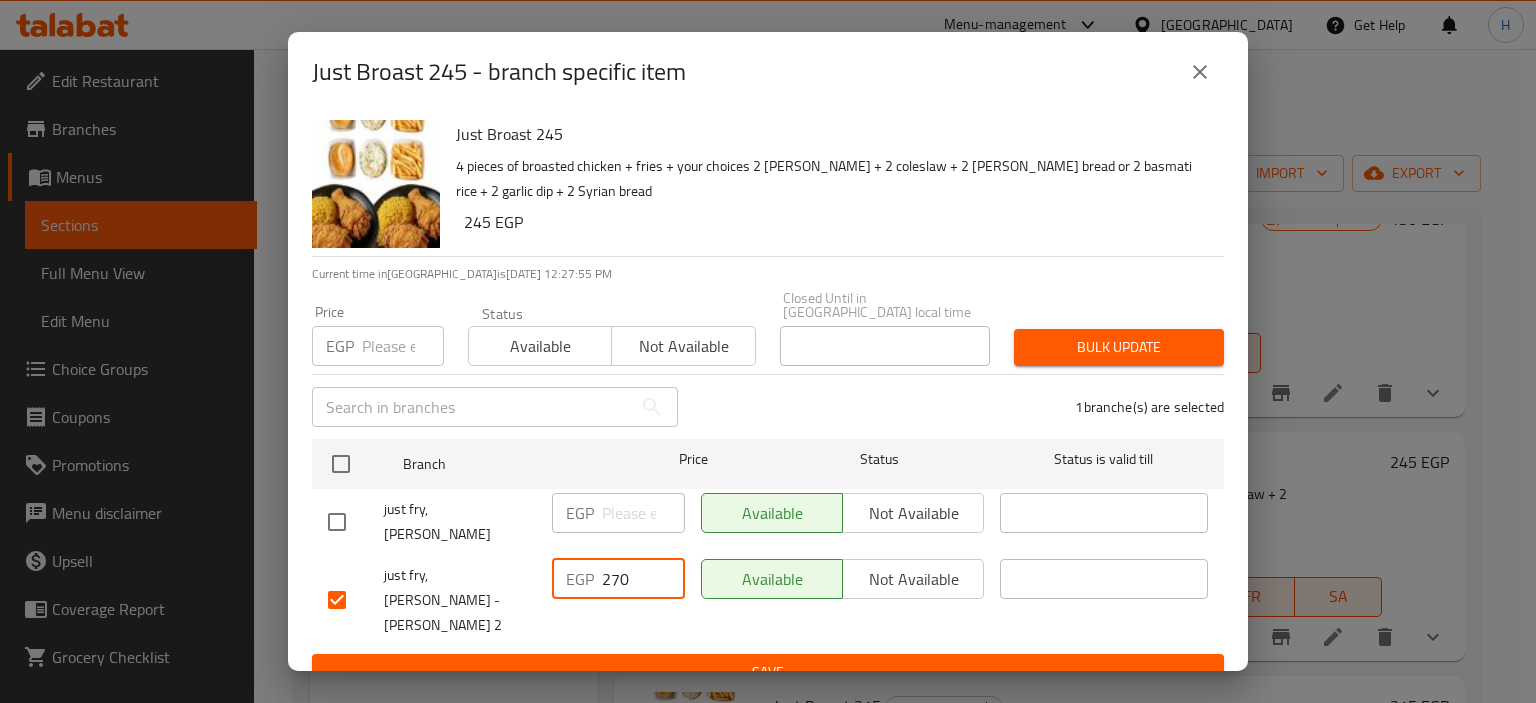 click on "Save" at bounding box center (768, 672) 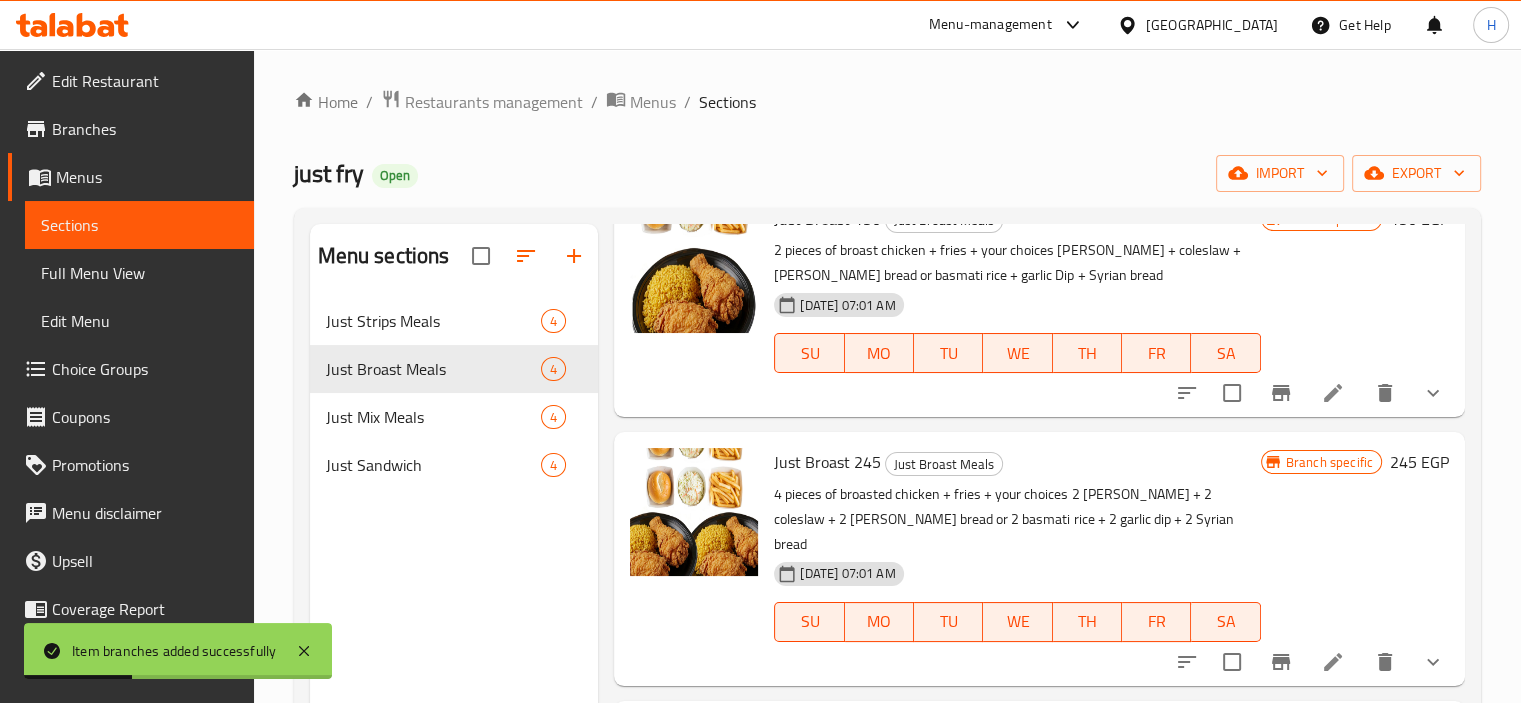 click on "Branch specific 245   EGP" at bounding box center (1355, 558) 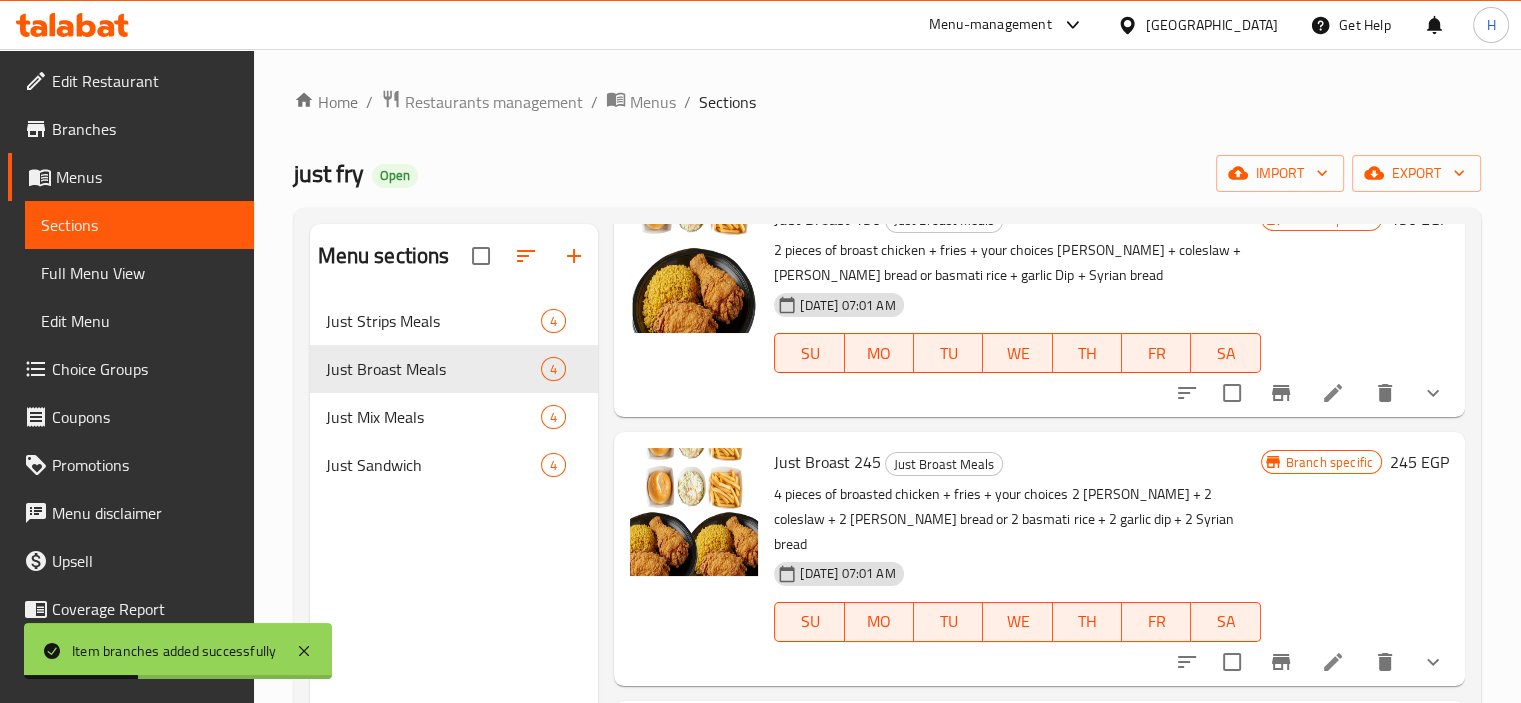 scroll, scrollTop: 320, scrollLeft: 0, axis: vertical 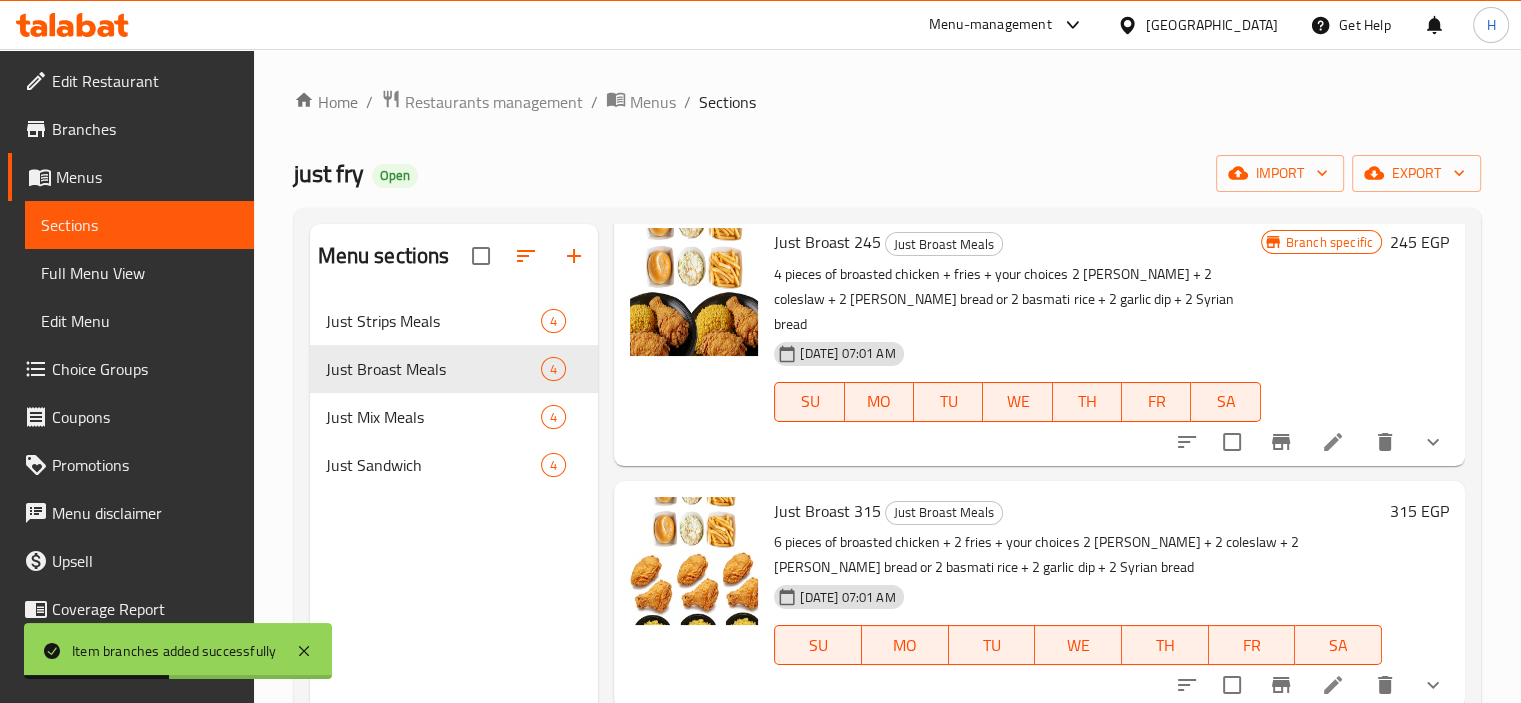 click 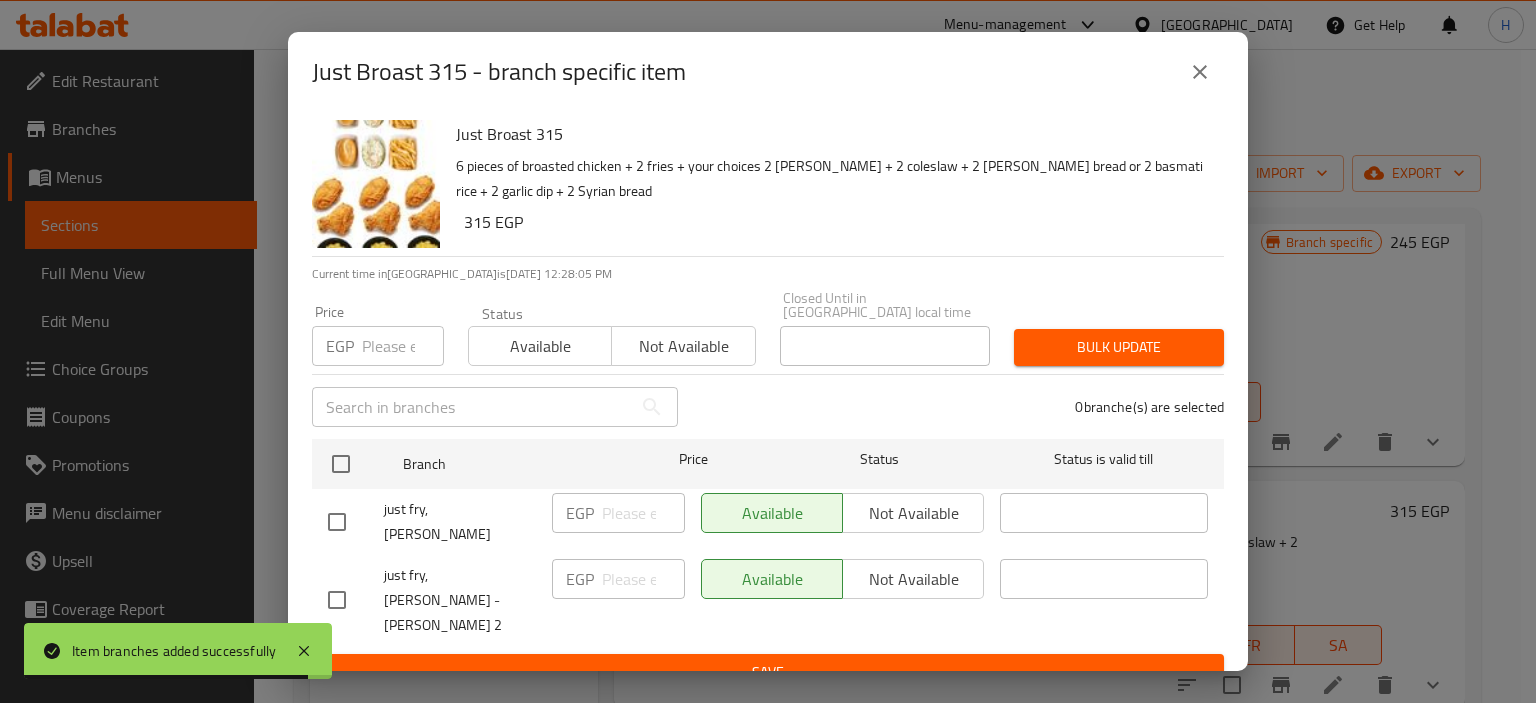 click at bounding box center (337, 600) 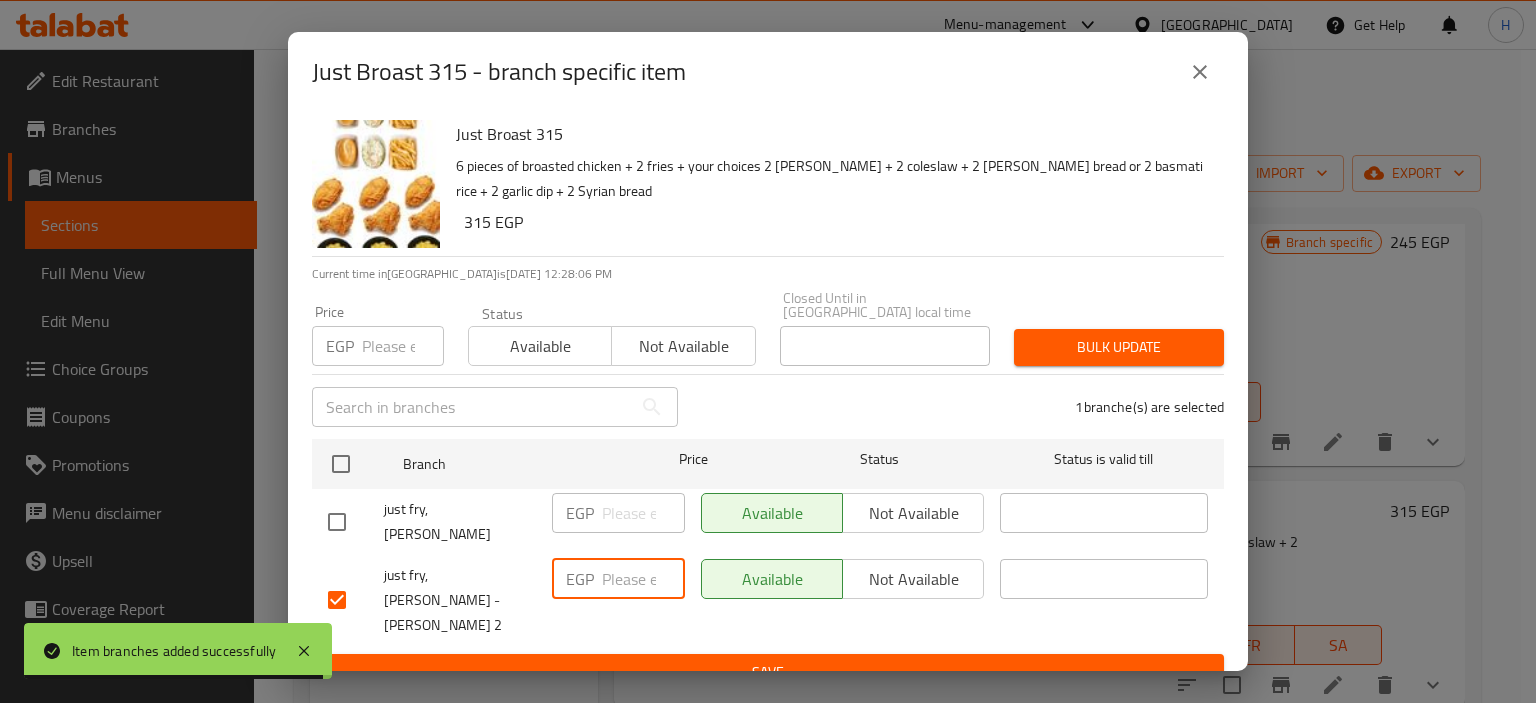 click at bounding box center (643, 579) 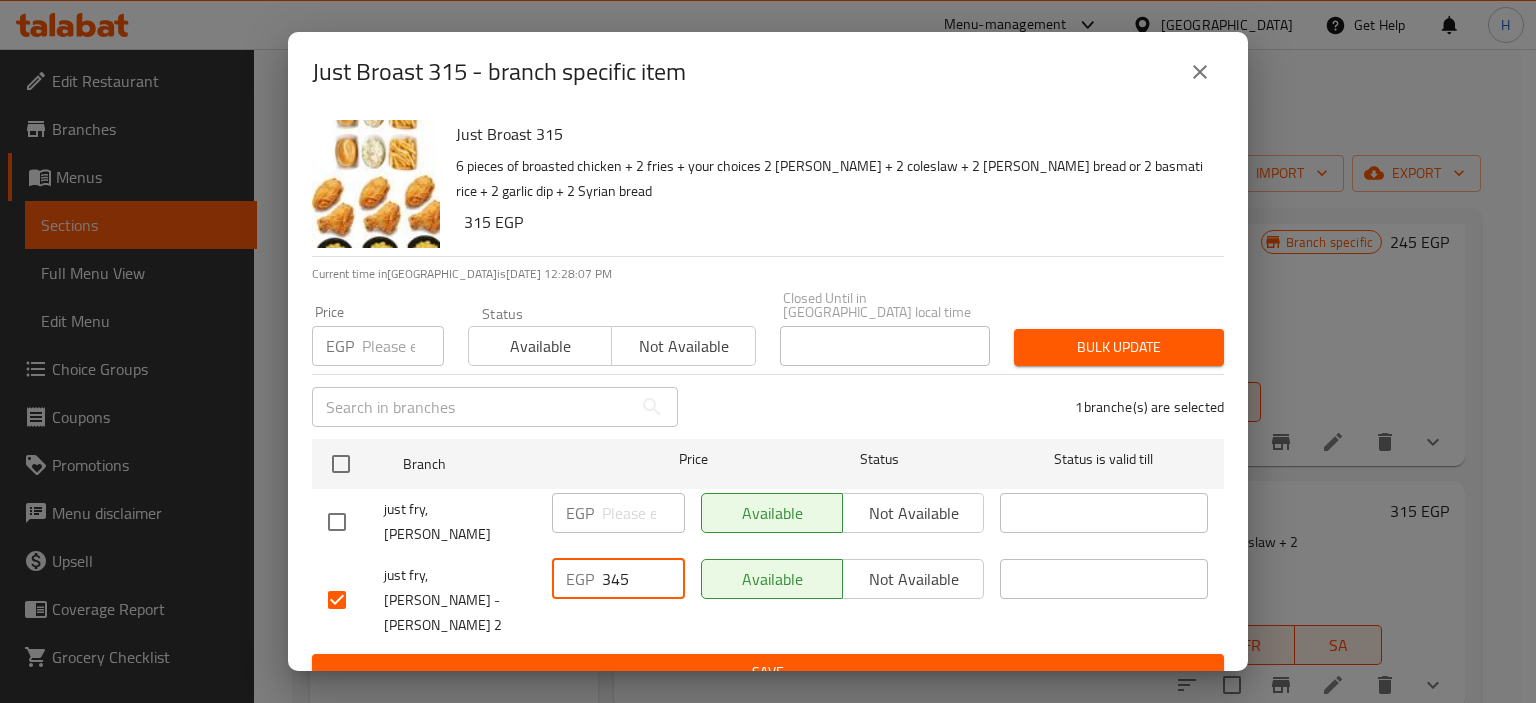 type on "345" 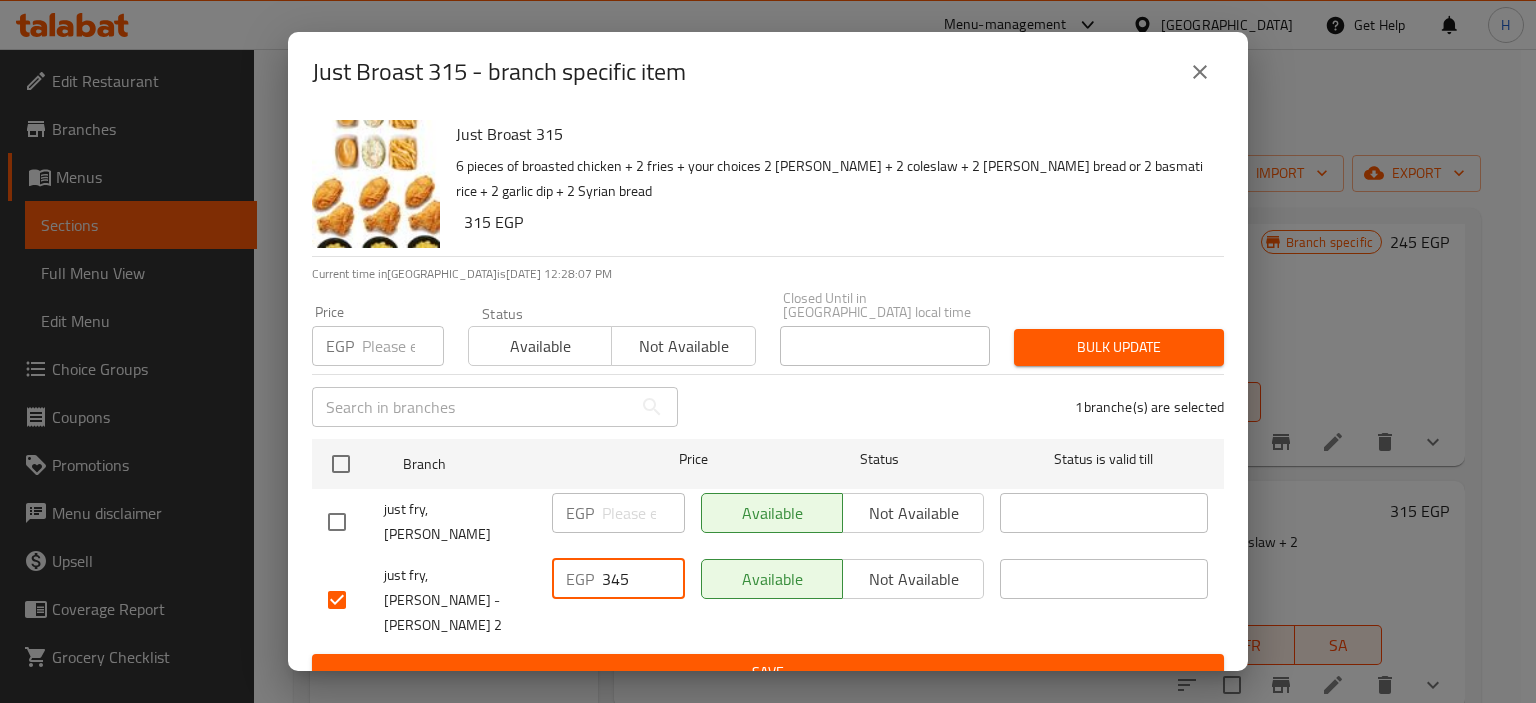 click on "Save" at bounding box center (768, 672) 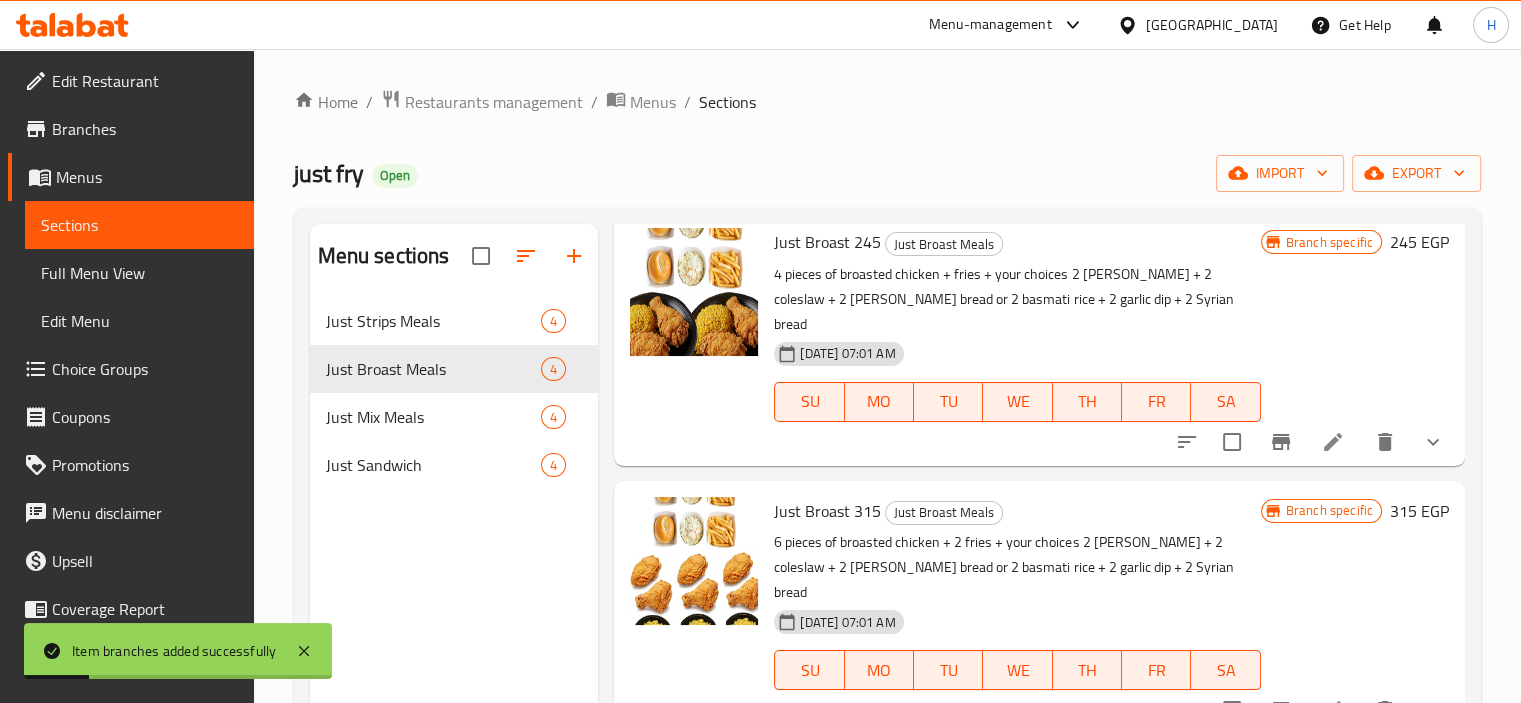 click on "Just Broast 315   Just Broast Meals" at bounding box center (1017, 511) 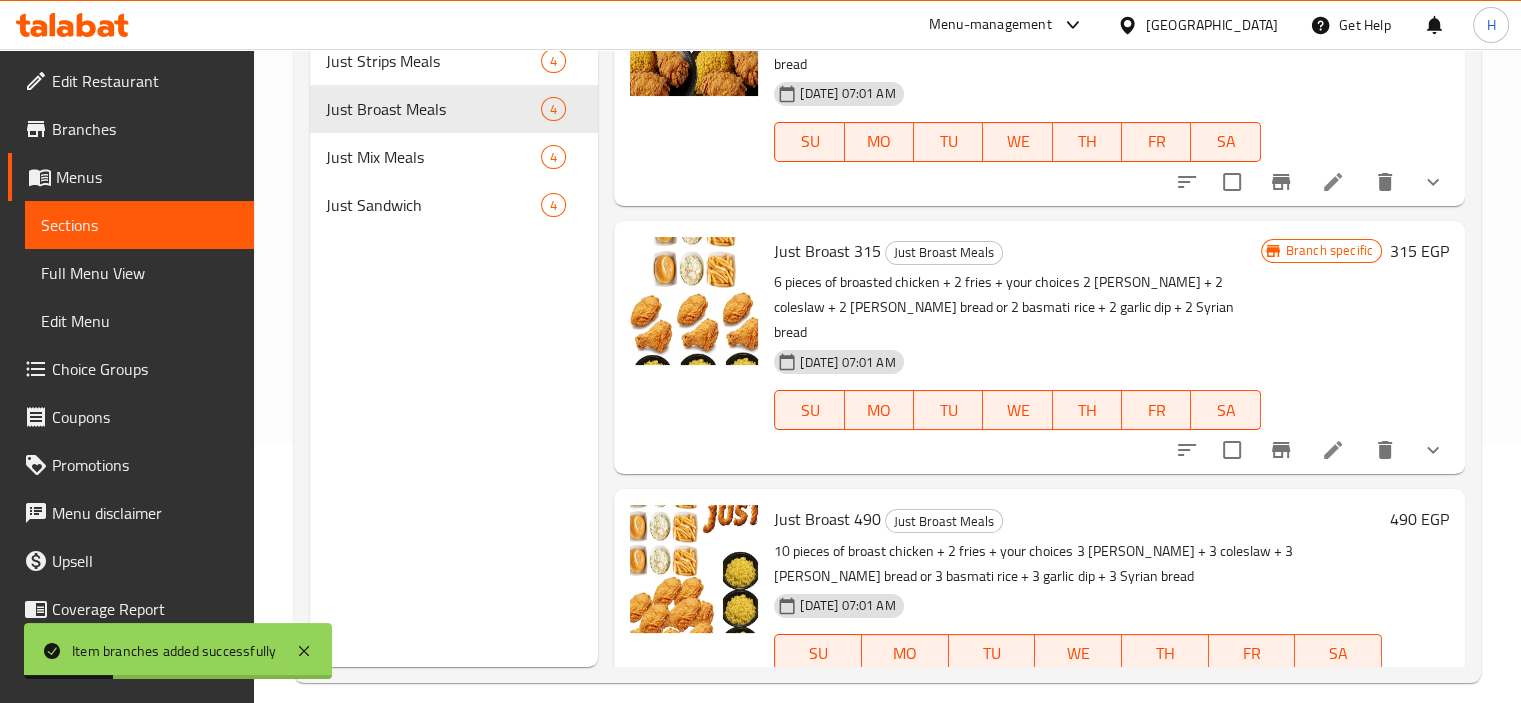 scroll, scrollTop: 280, scrollLeft: 0, axis: vertical 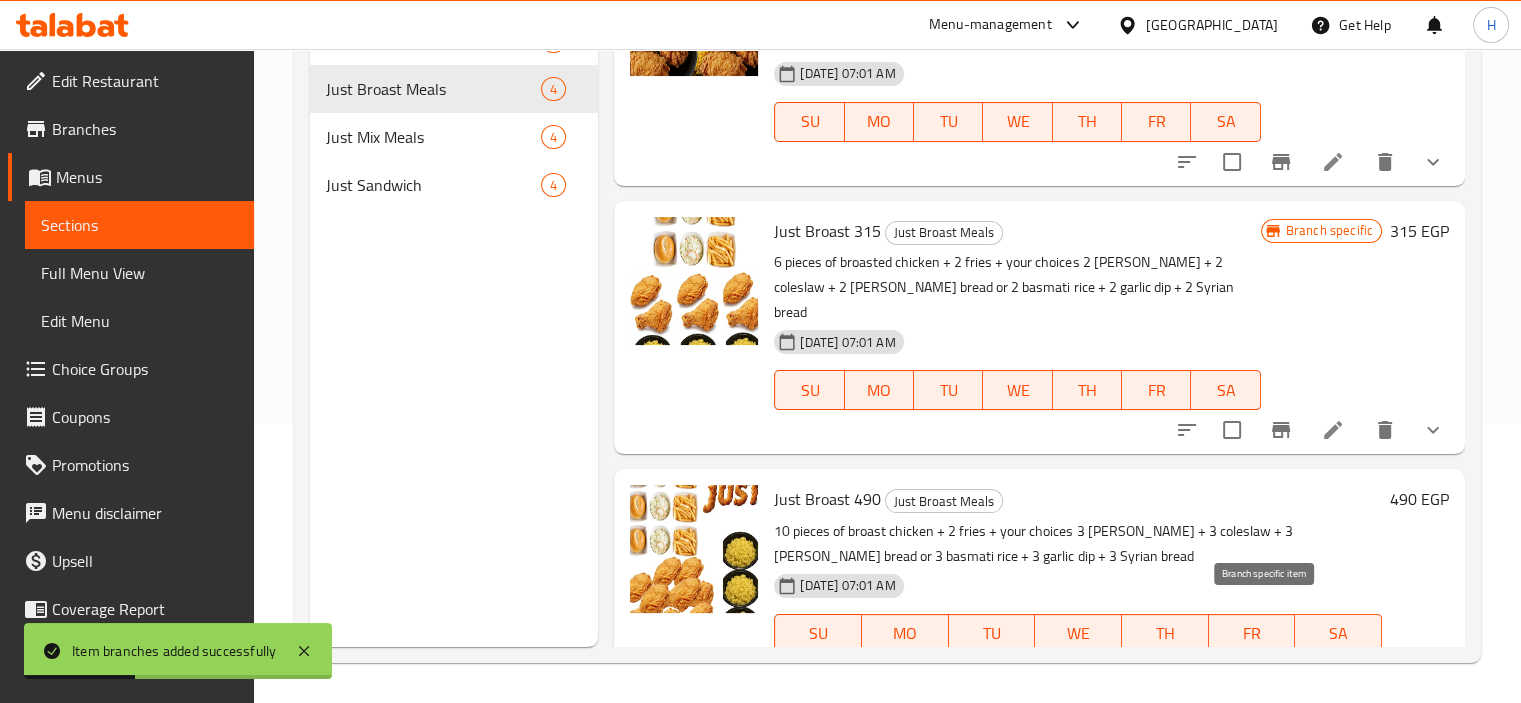 click 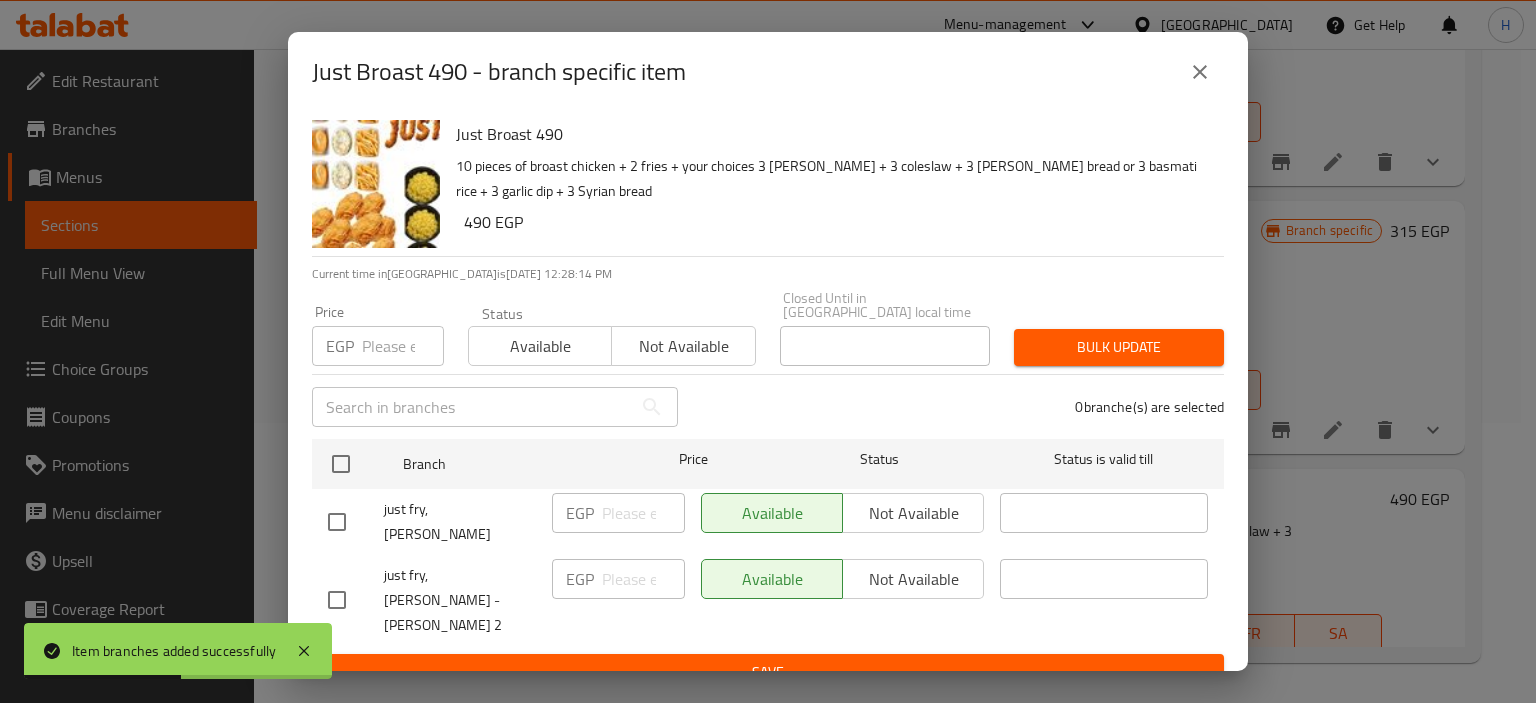 click at bounding box center (337, 600) 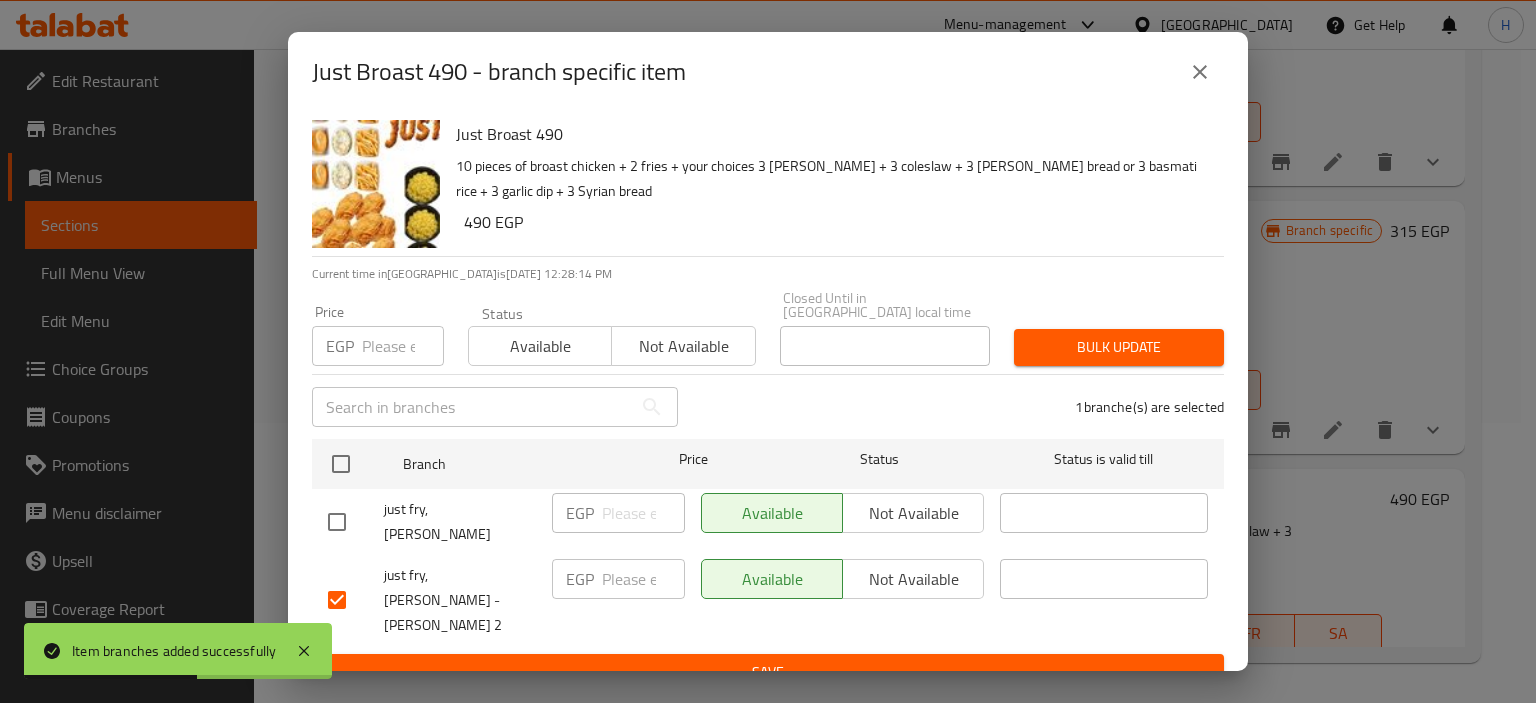 click at bounding box center [643, 579] 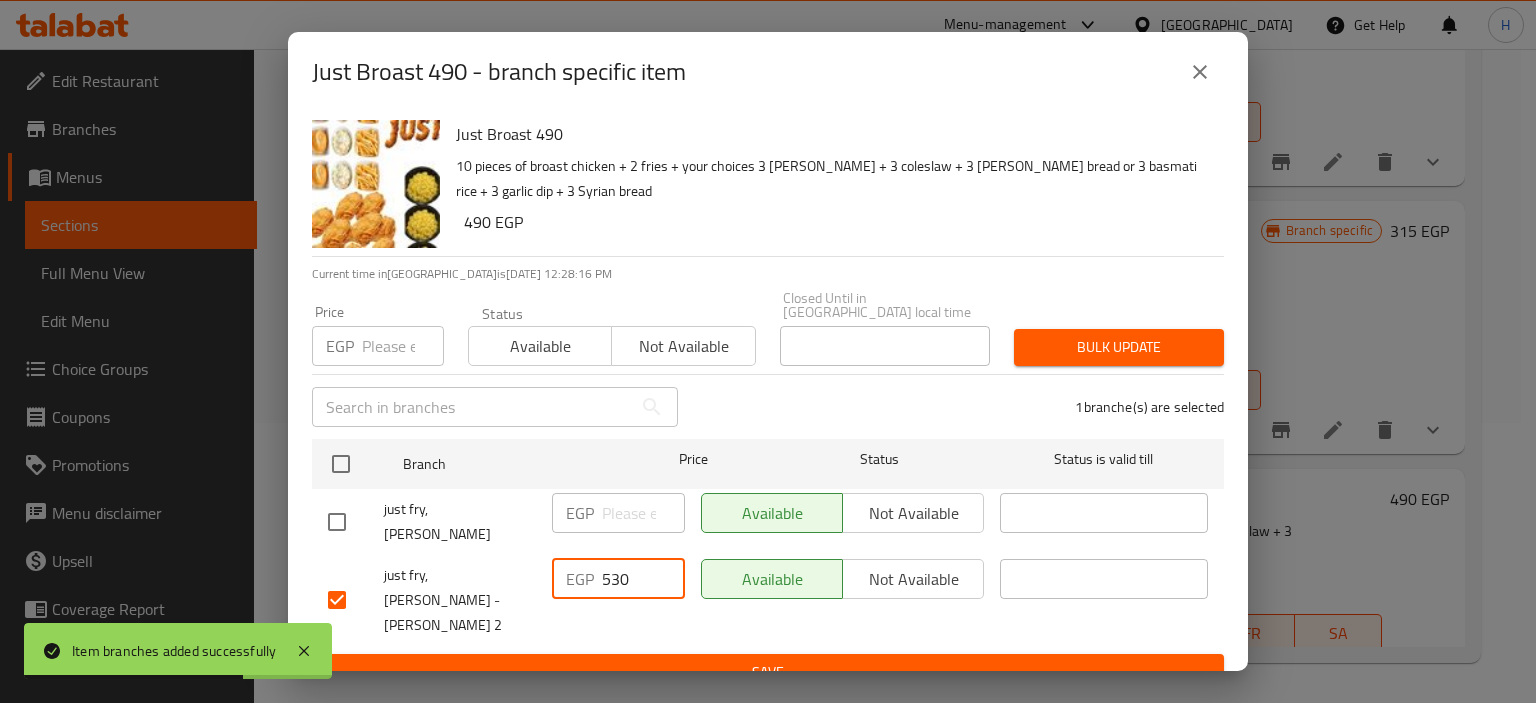type on "530" 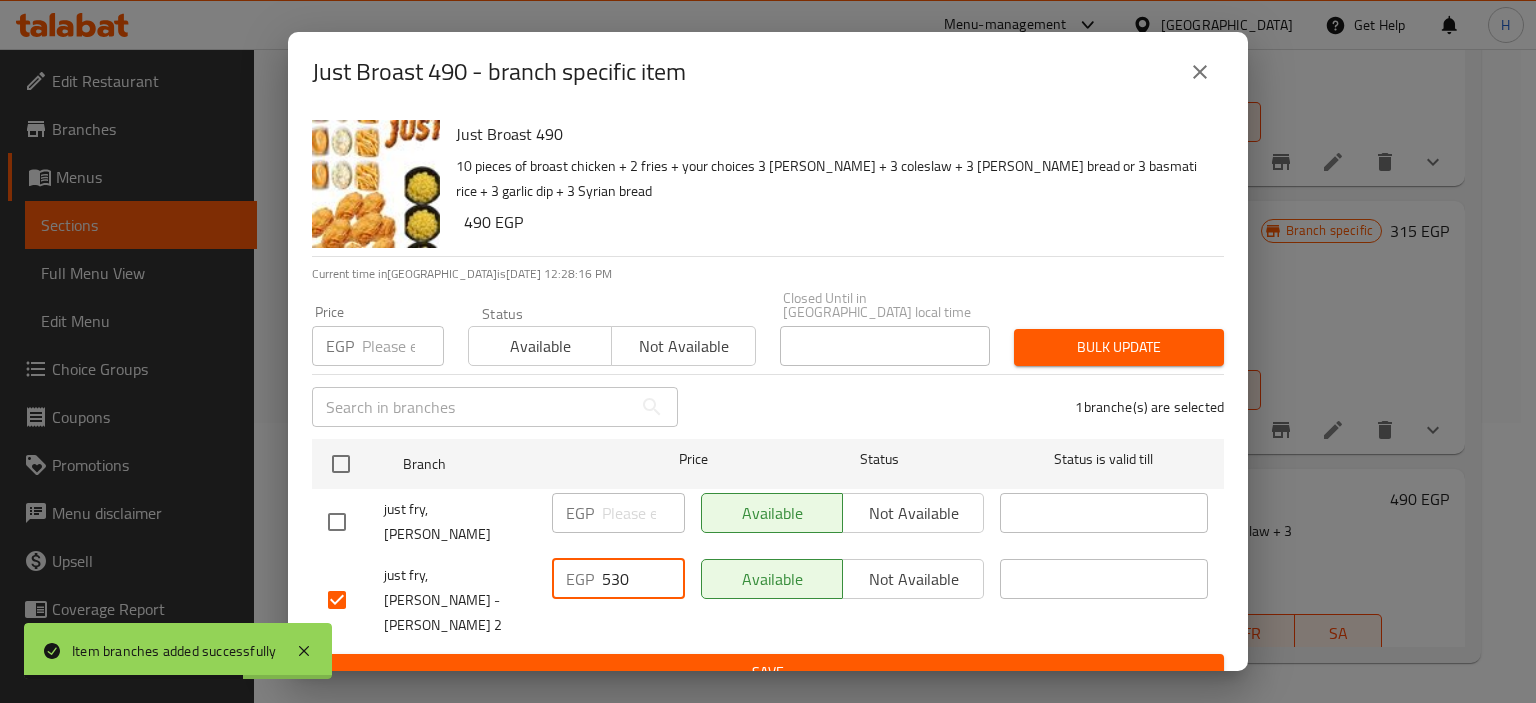 click on "Save" at bounding box center [768, 672] 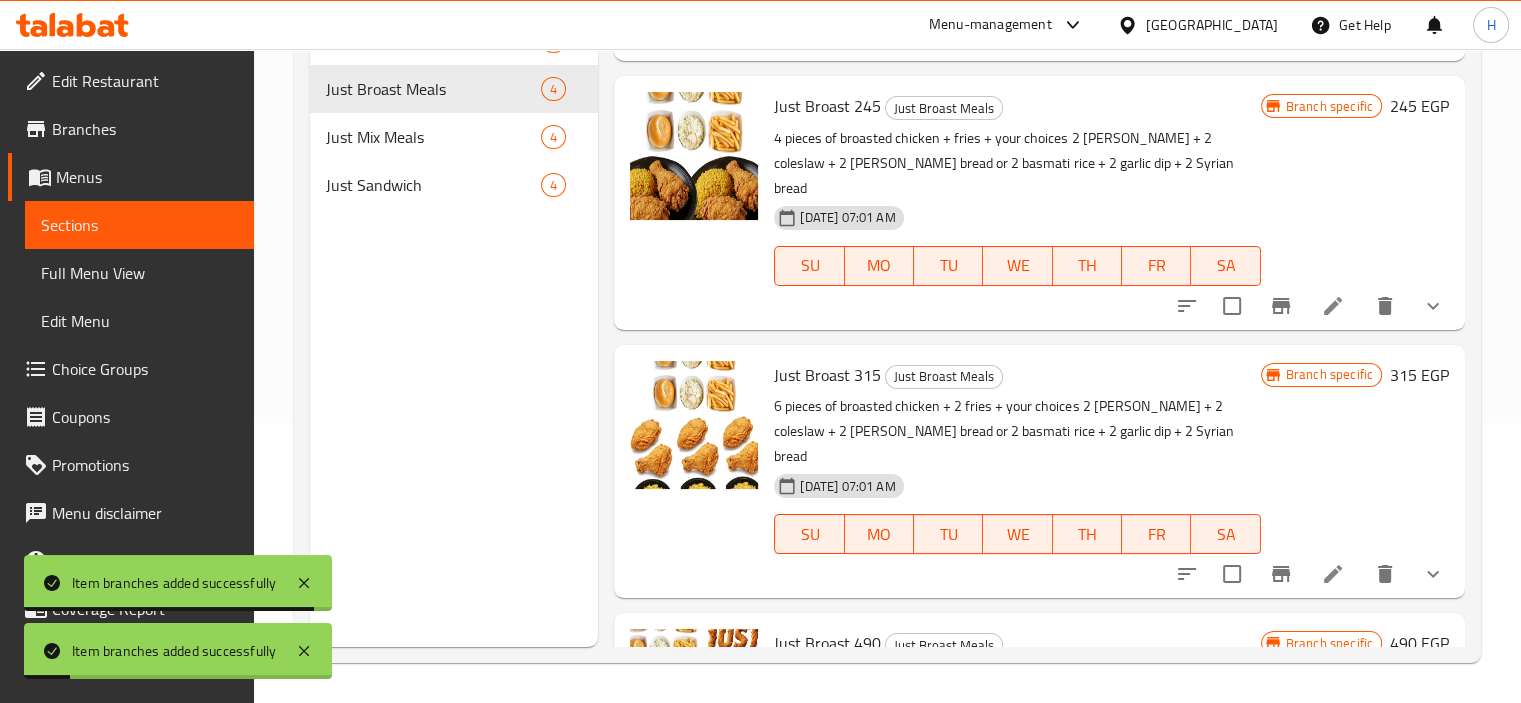 scroll, scrollTop: 20, scrollLeft: 0, axis: vertical 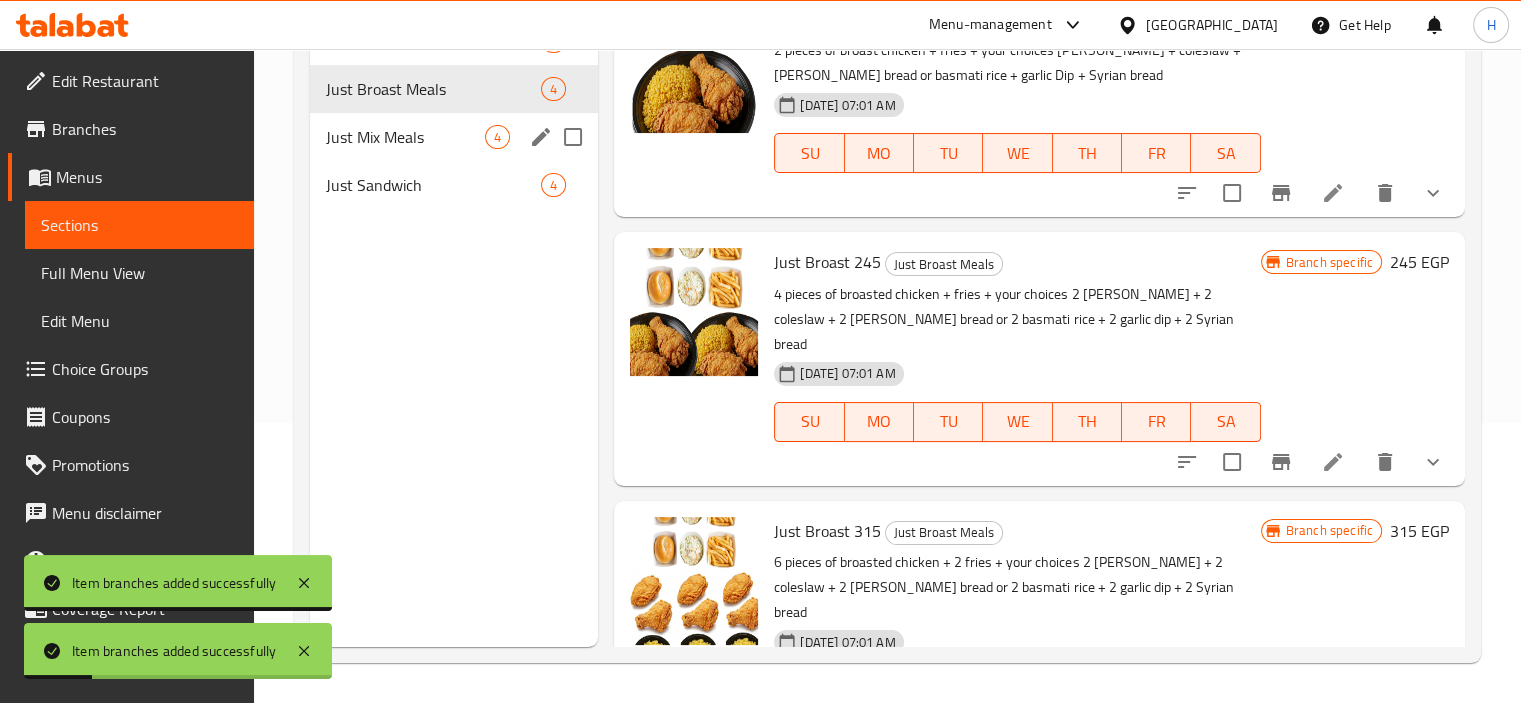 click on "Just Mix Meals" at bounding box center [406, 137] 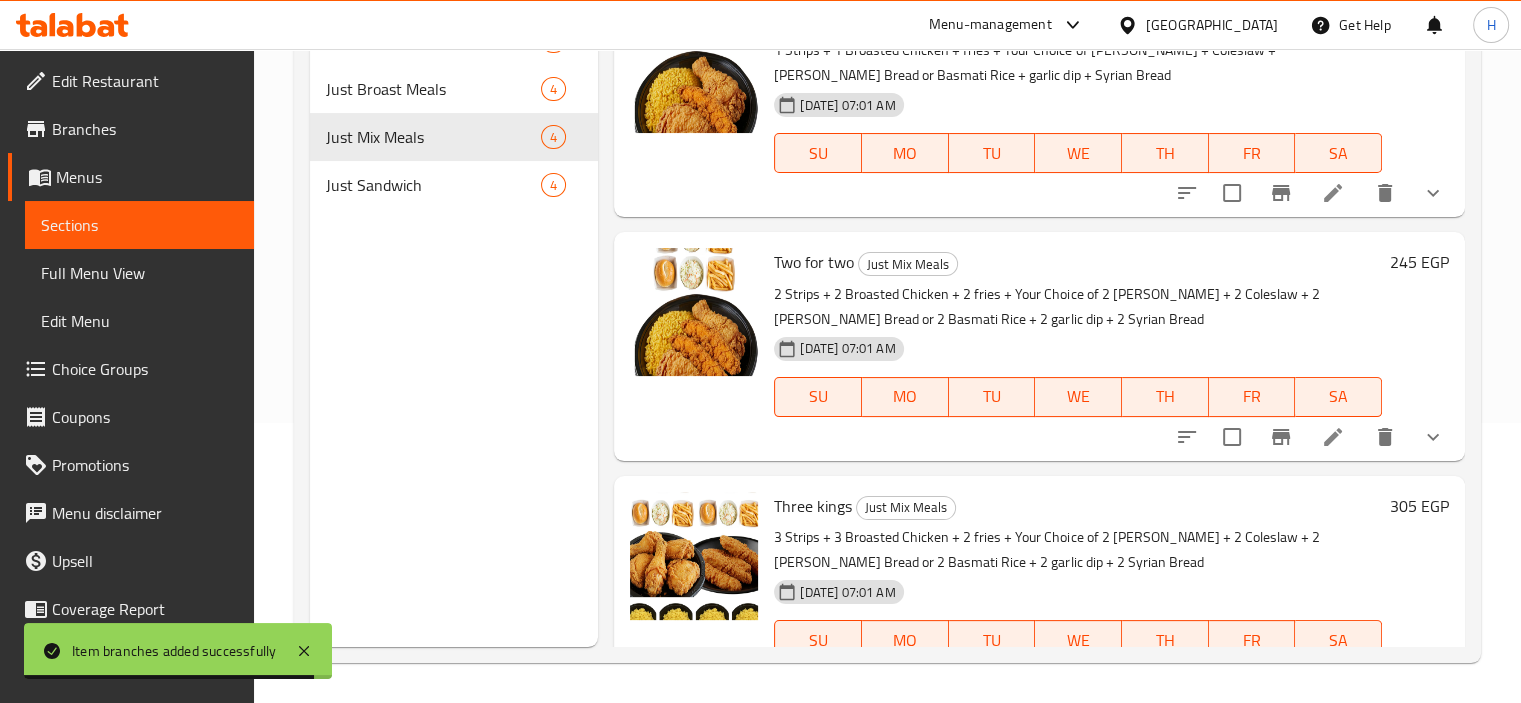 click on "2 Strips + 2 Broasted Chicken + 2 fries + Your Choice of 2 Rizo Rice + 2 Coleslaw + 2 Kaiser Bread or 2 Basmati Rice + 2 garlic dip + 2 Syrian Bread" at bounding box center (1078, 307) 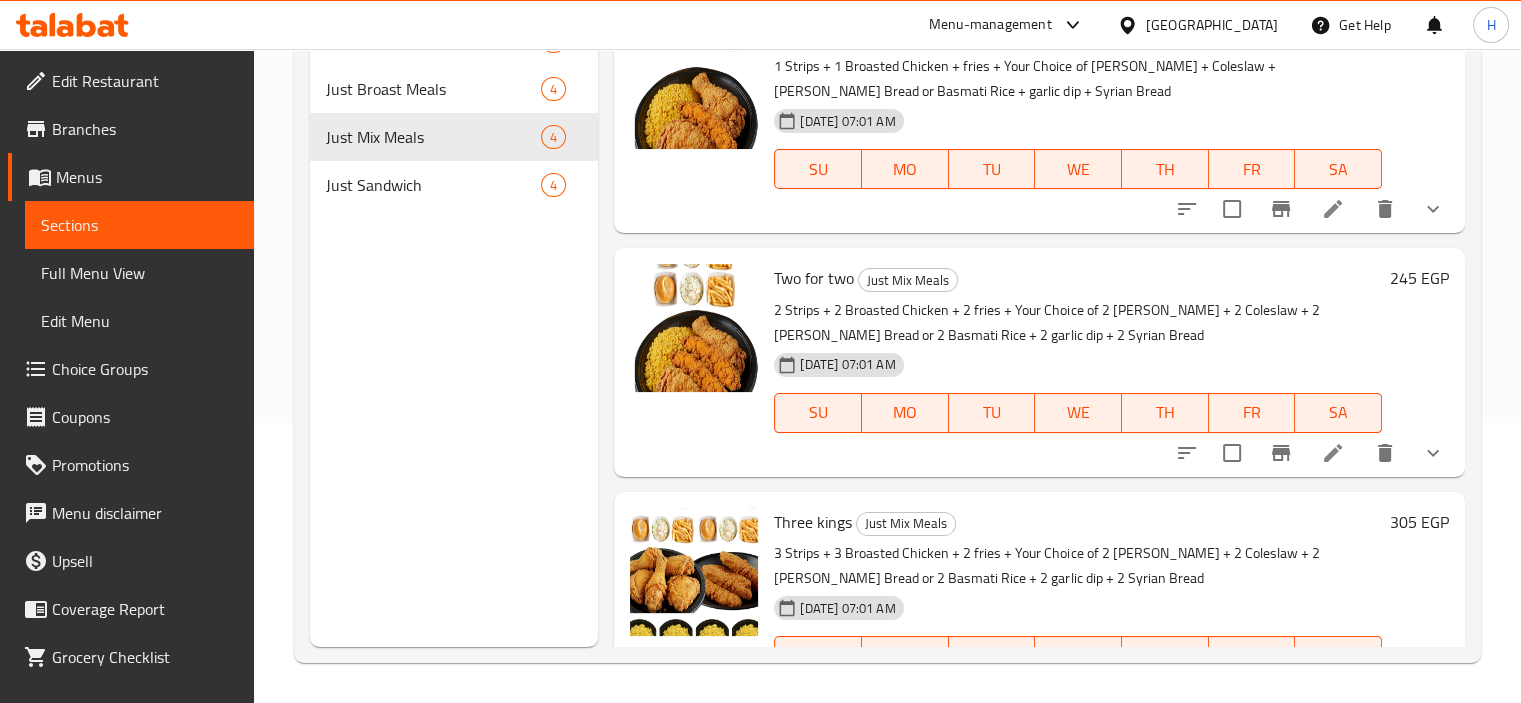 scroll, scrollTop: 0, scrollLeft: 0, axis: both 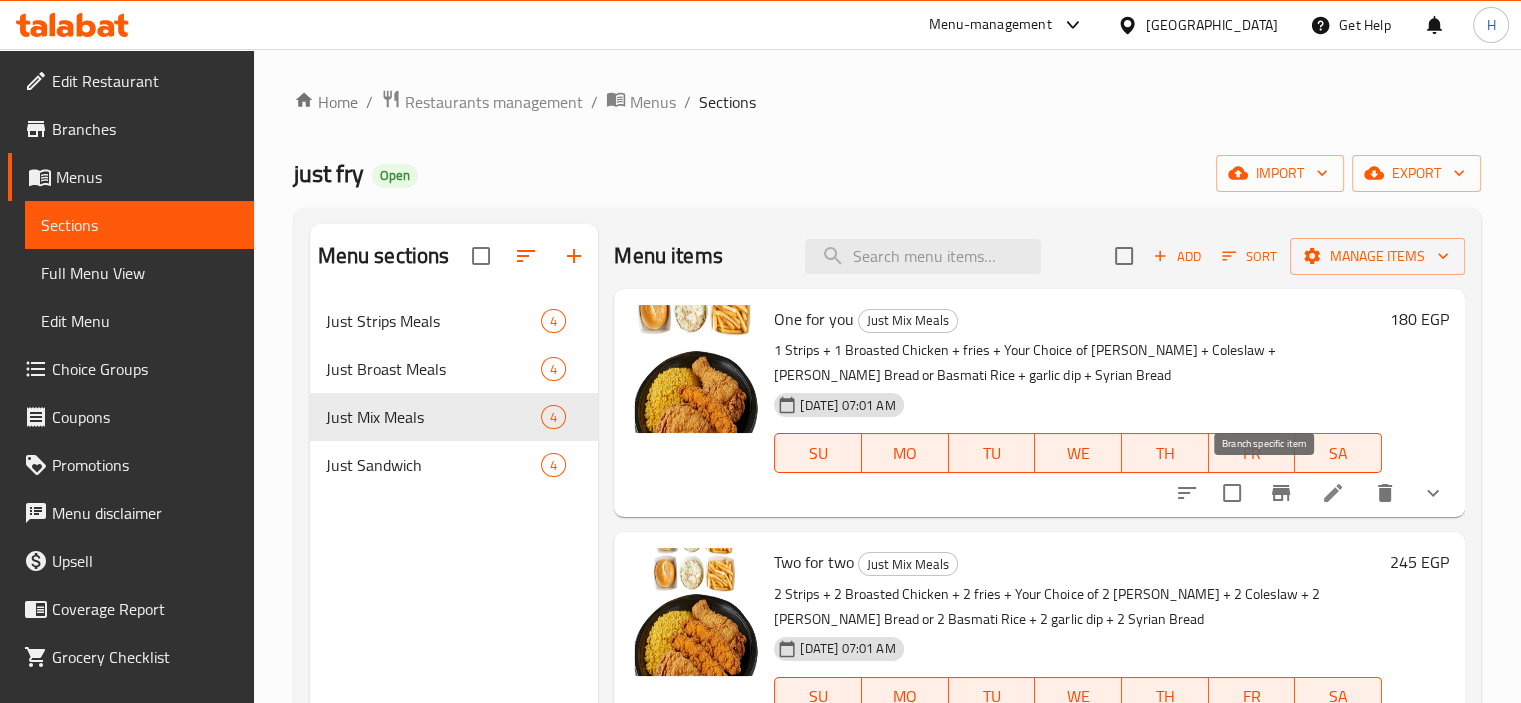 click 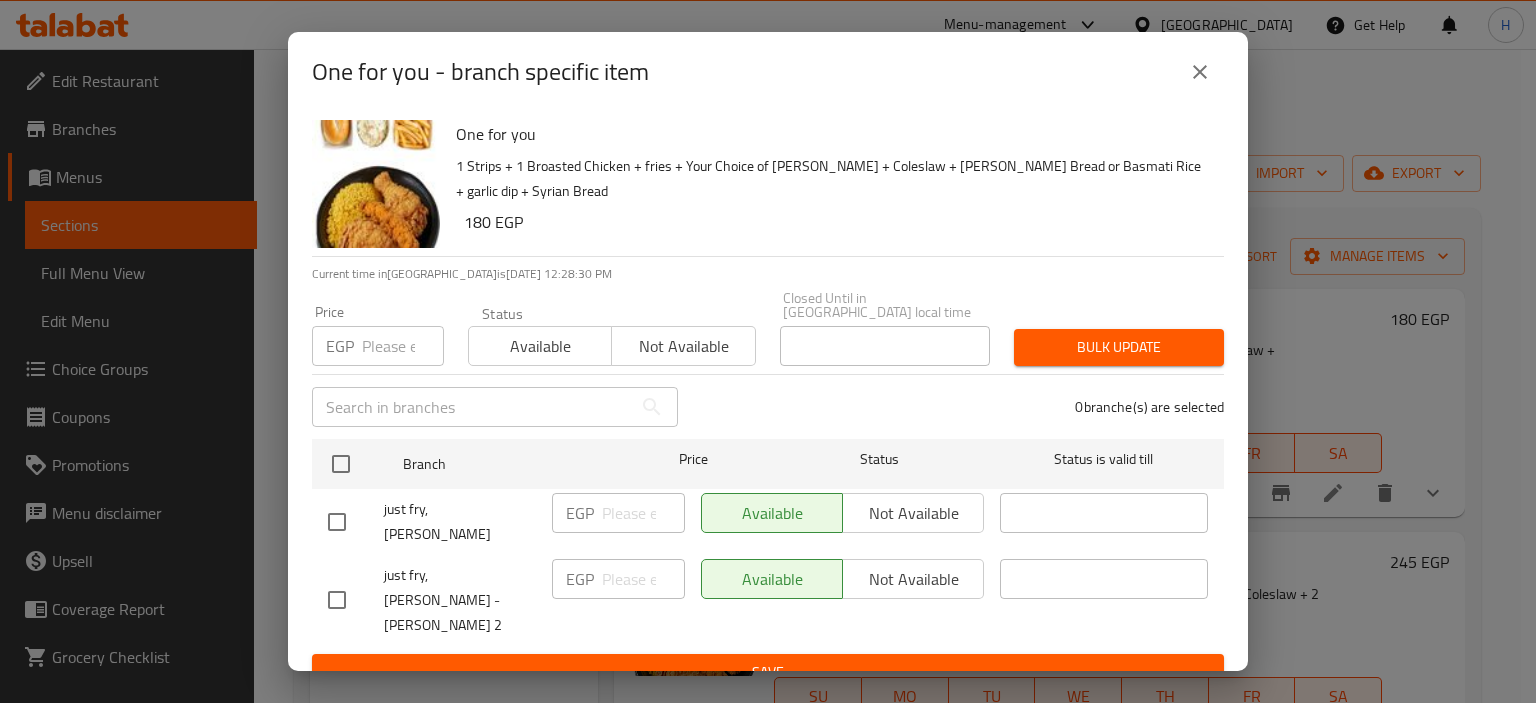 click on "One for you 1 Strips + 1 Broasted Chicken + fries + Your Choice of Rizo Rice + Coleslaw + Kaiser Bread or Basmati Rice + garlic dip + Syrian Bread 180   EGP Current time in  Egypt  is  17 Jul 2025   12:28:30 PM Price EGP Price Status Available Not available Closed Until in Egypt local time Closed Until in Egypt local time Bulk update ​ 0  branche(s) are selected Branch Price Status Status is valid till just fry, Arad Admon EGP ​ Available Not available ​ just fry, Fleming - Koliyat Tarbya 2 EGP ​ Available Not available ​ Save" at bounding box center (768, 391) 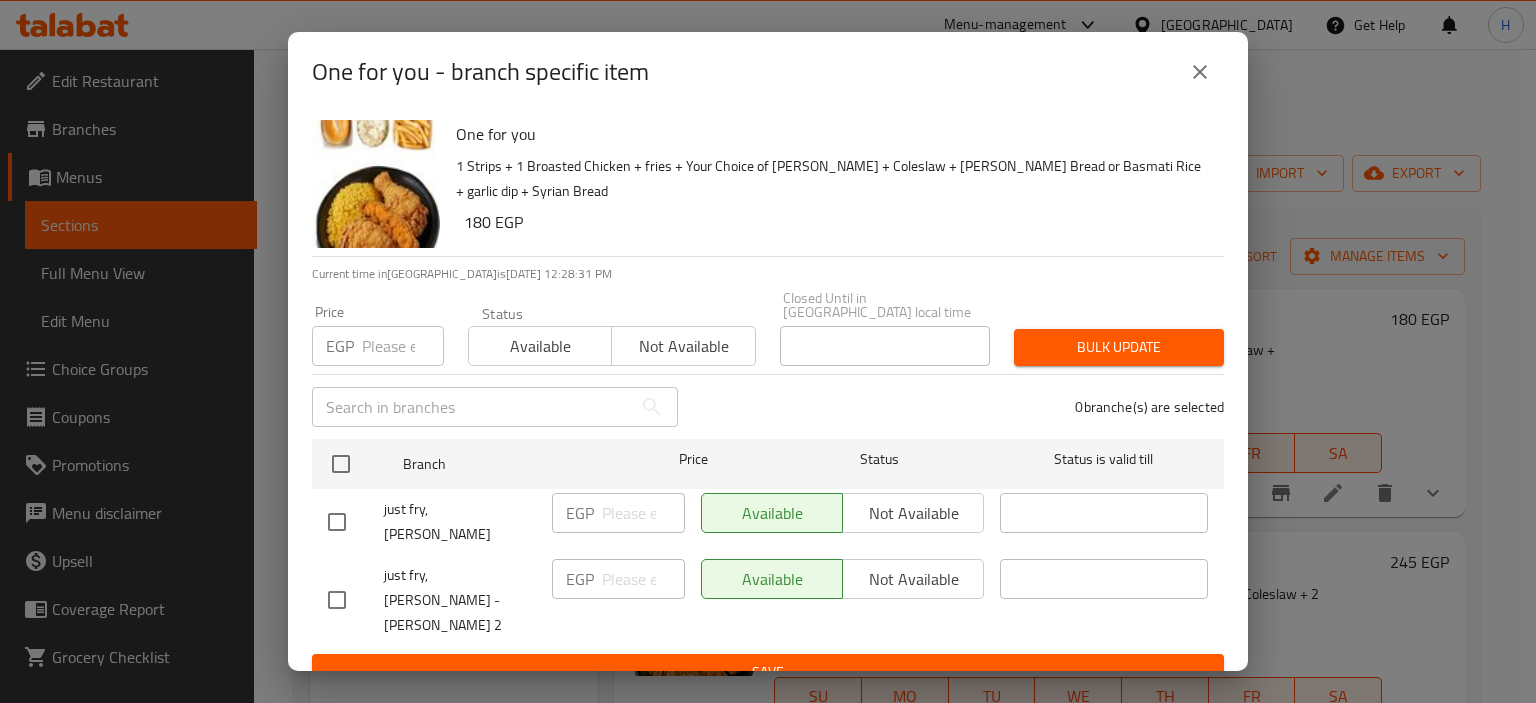 click at bounding box center [337, 600] 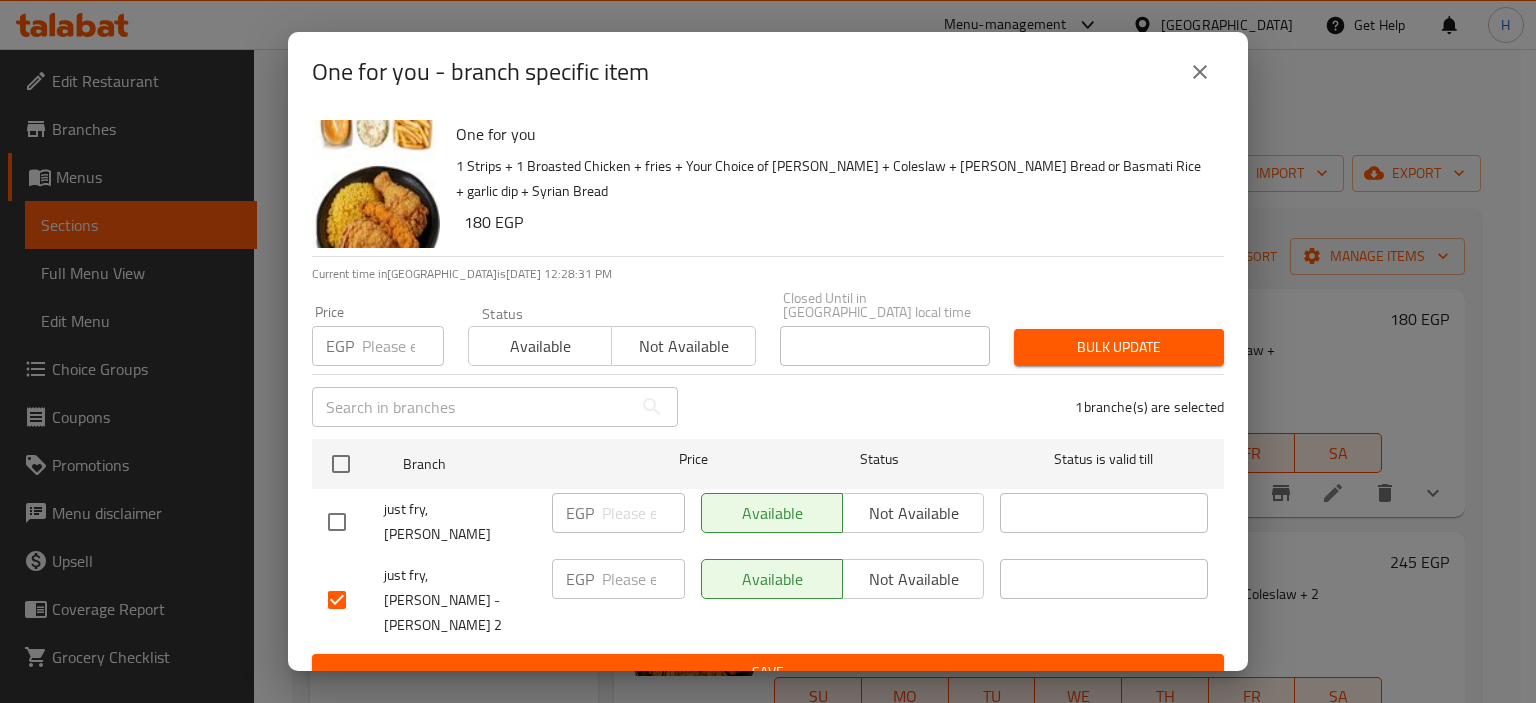 click on "EGP" at bounding box center [580, 579] 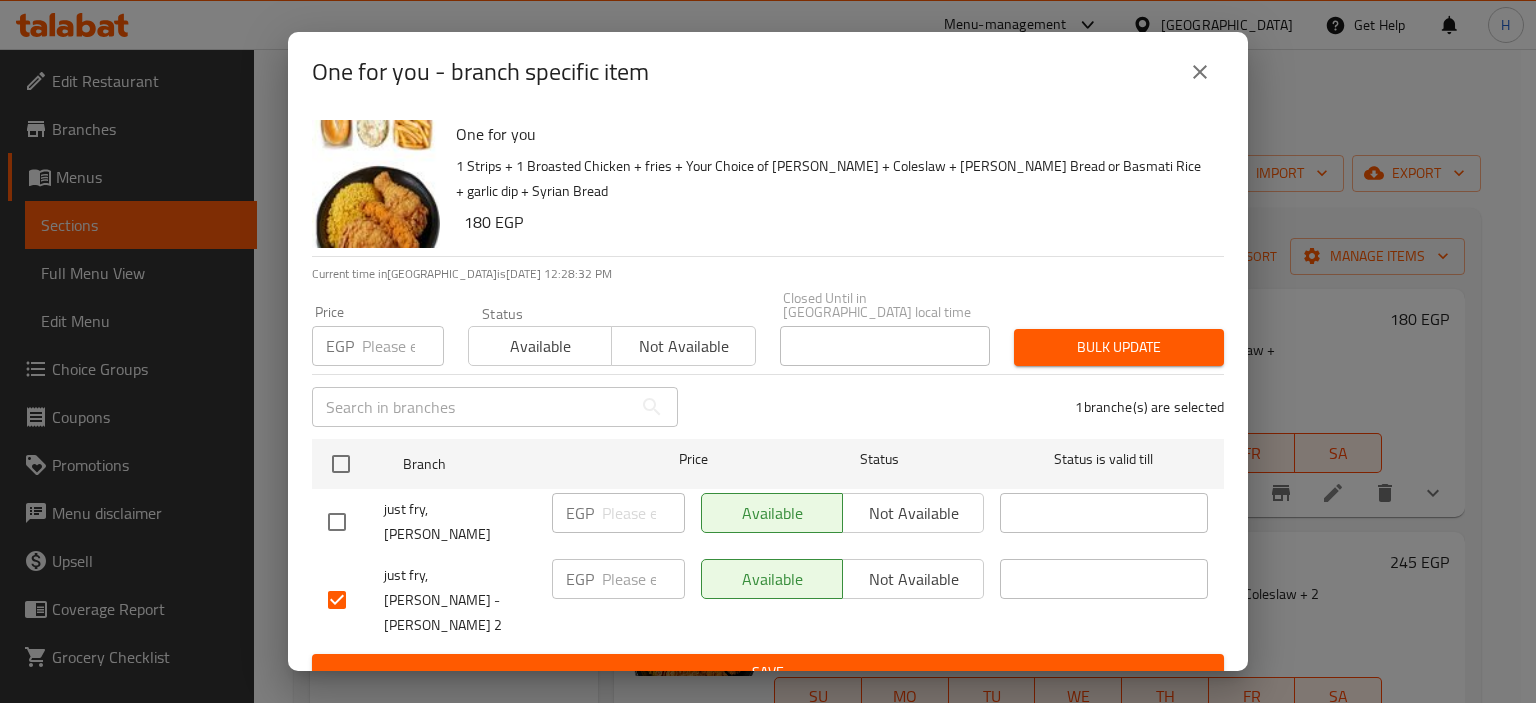 click on "EGP" at bounding box center (580, 579) 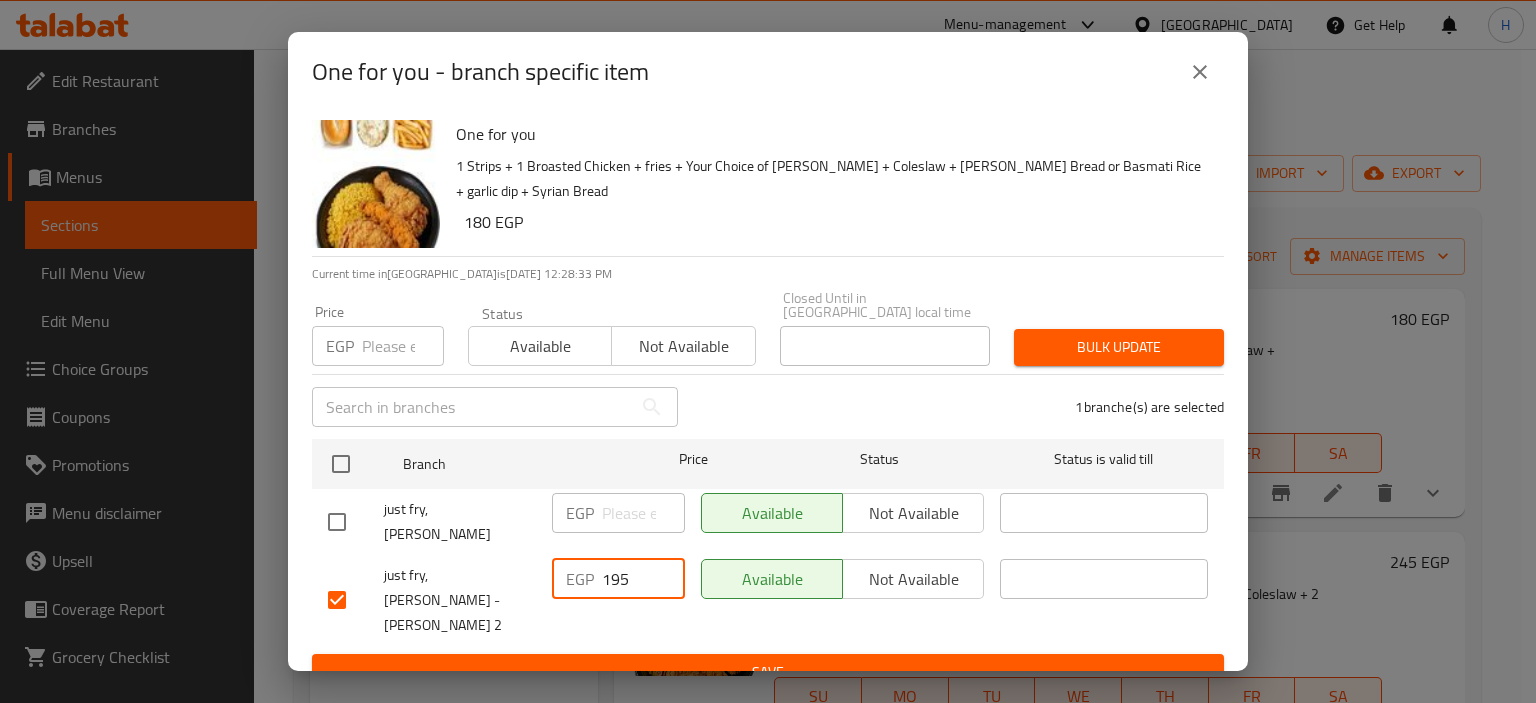 type on "195" 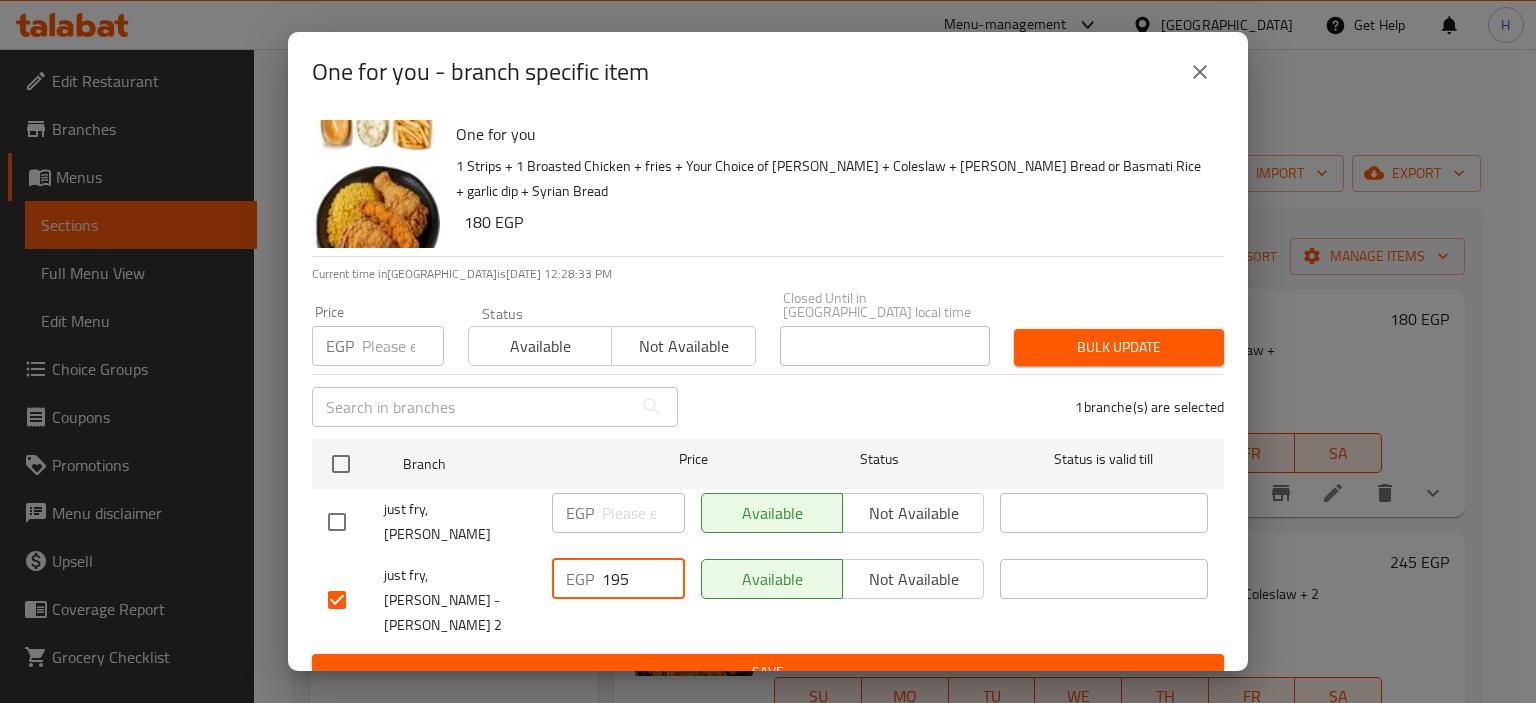 click on "Save" at bounding box center [768, 672] 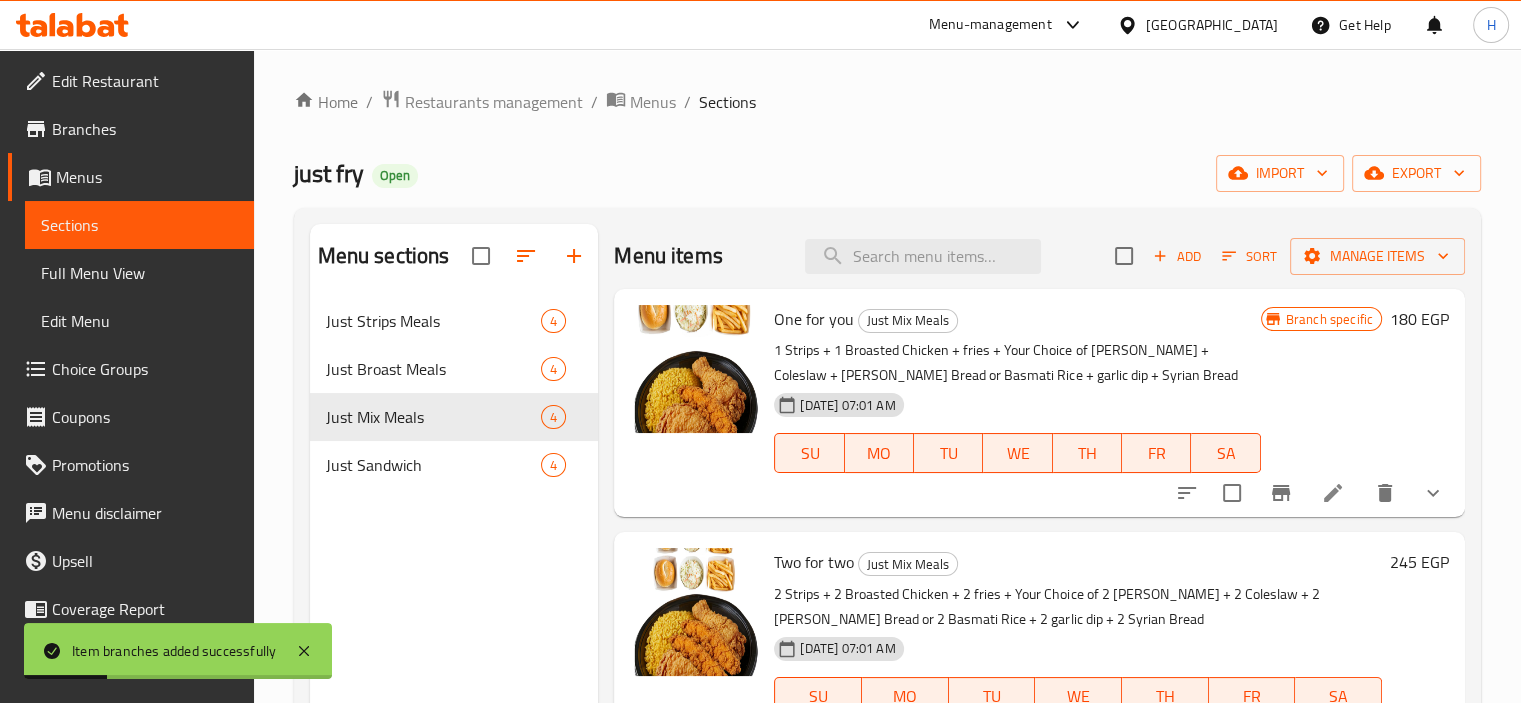 click on "2 Strips + 2 Broasted Chicken + 2 fries + Your Choice of 2 Rizo Rice + 2 Coleslaw + 2 Kaiser Bread or 2 Basmati Rice + 2 garlic dip + 2 Syrian Bread" at bounding box center [1078, 607] 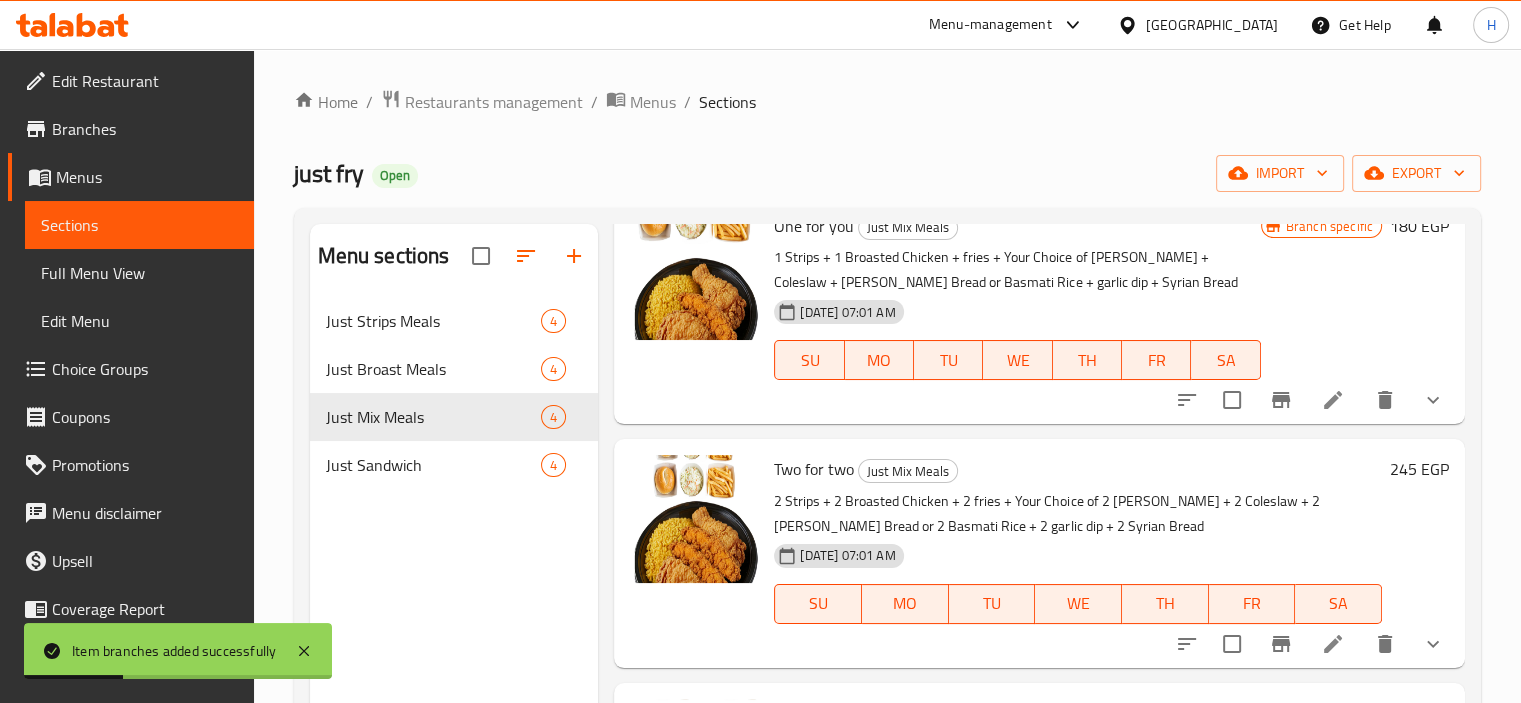 scroll, scrollTop: 200, scrollLeft: 0, axis: vertical 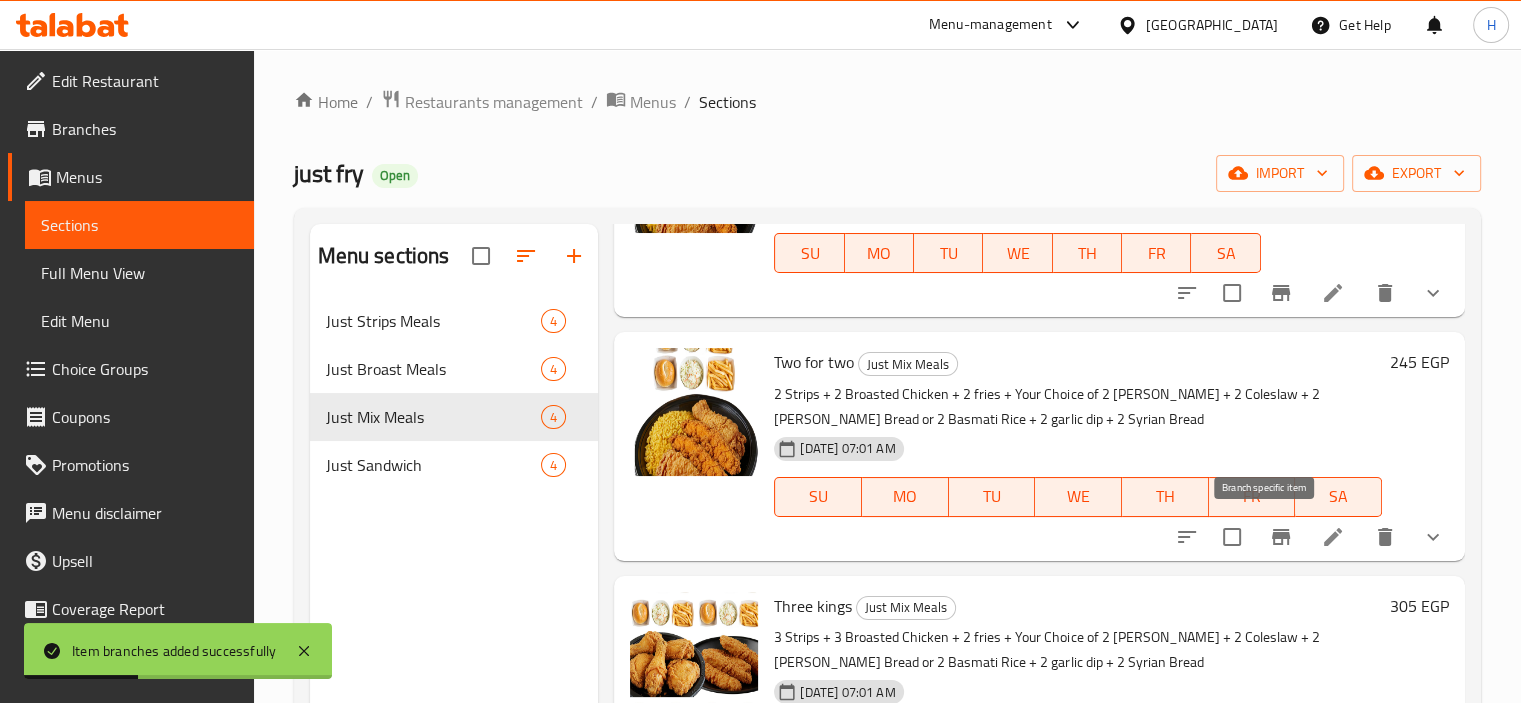 click 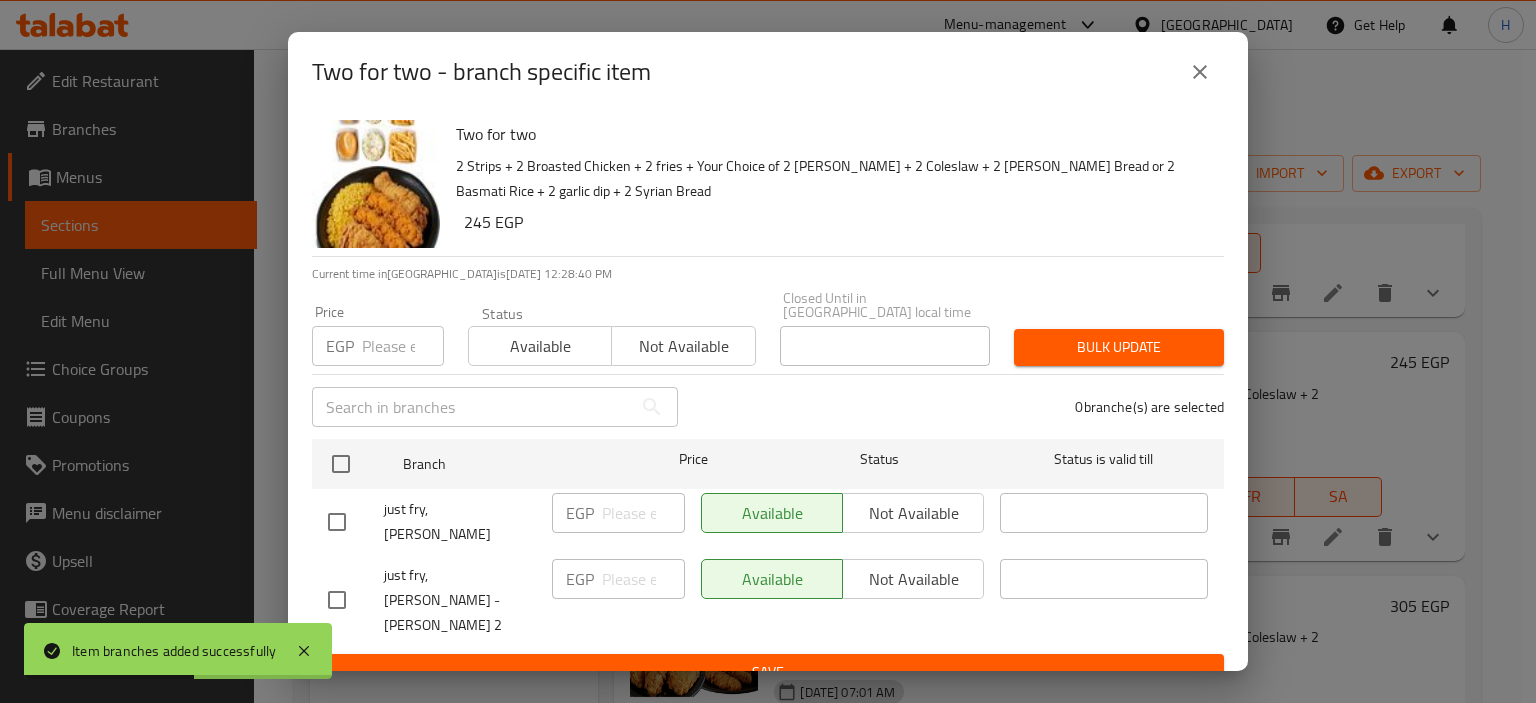 click at bounding box center (337, 600) 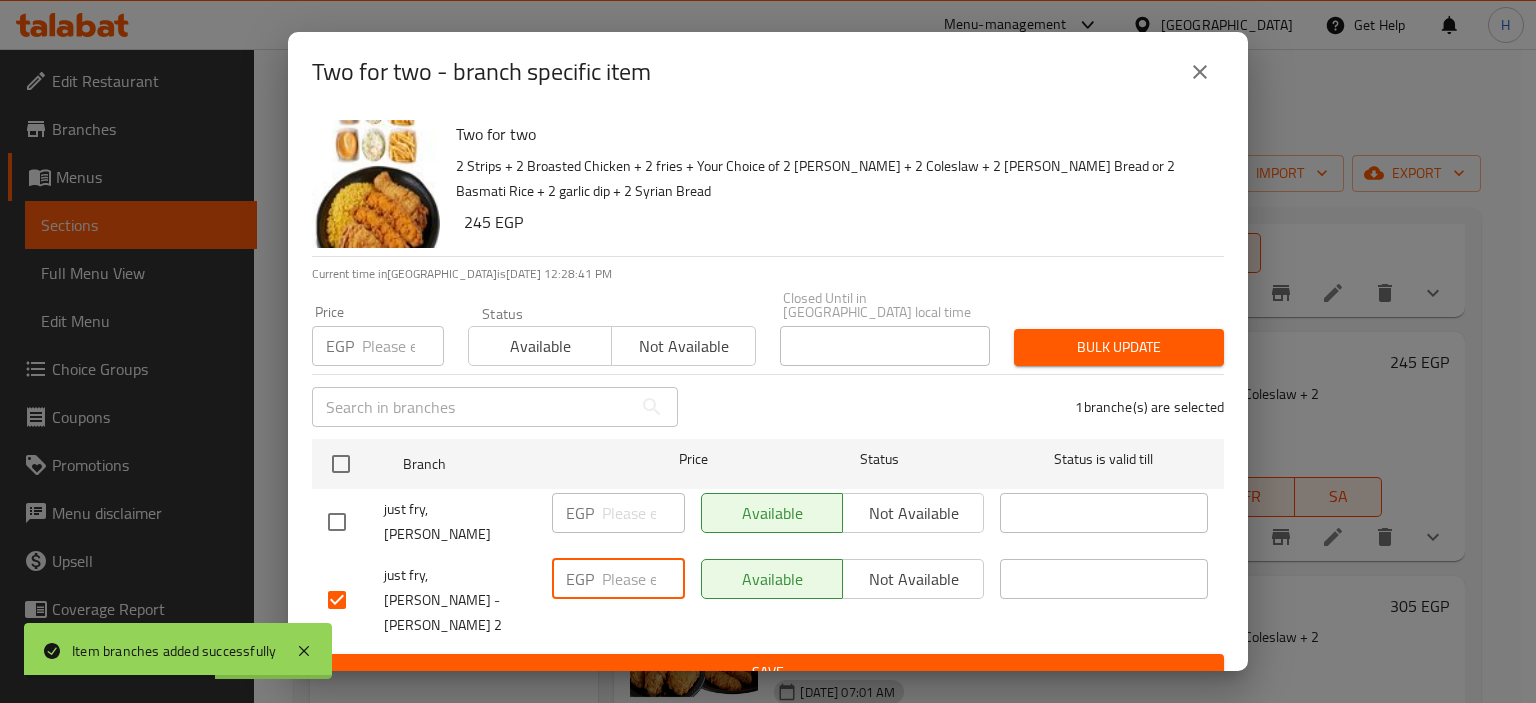 click at bounding box center (643, 579) 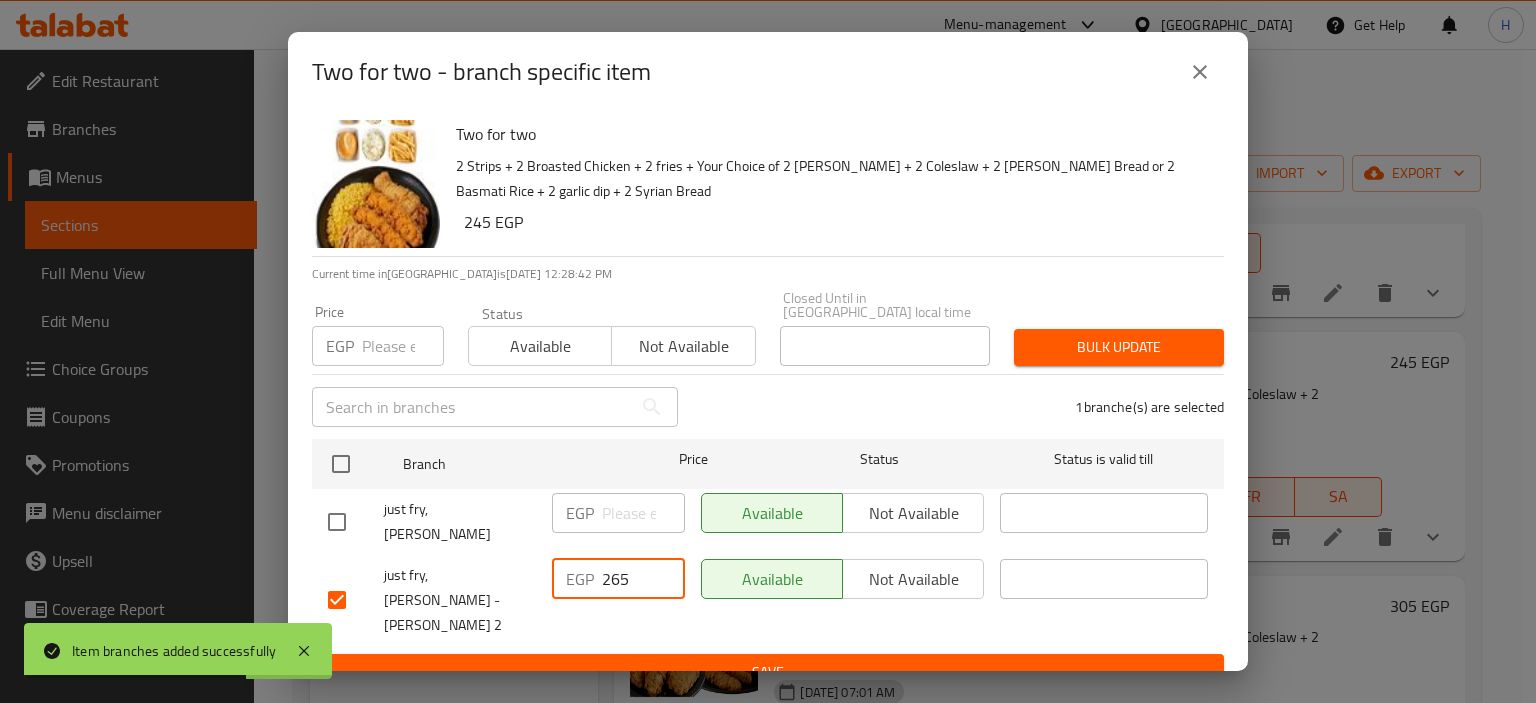 type on "265" 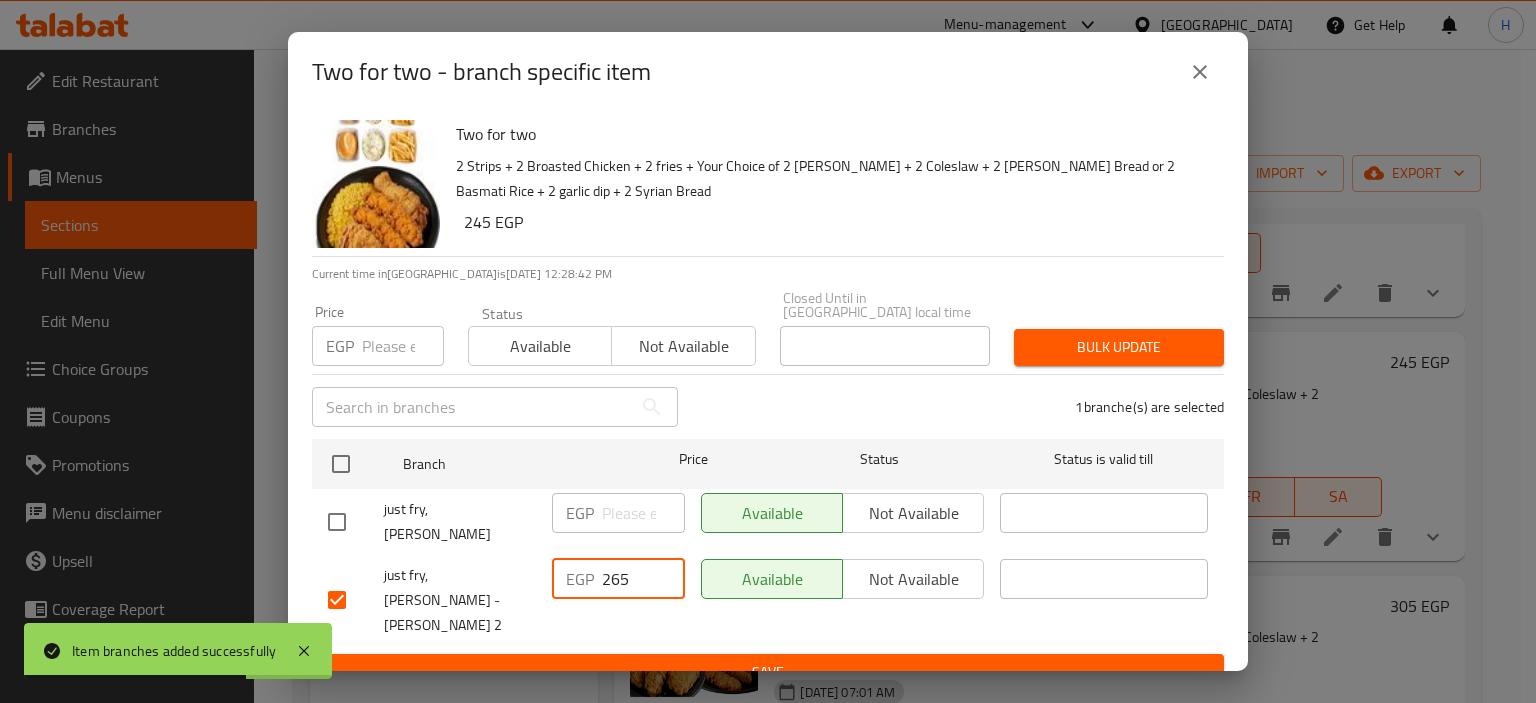 click on "Save" at bounding box center (768, 672) 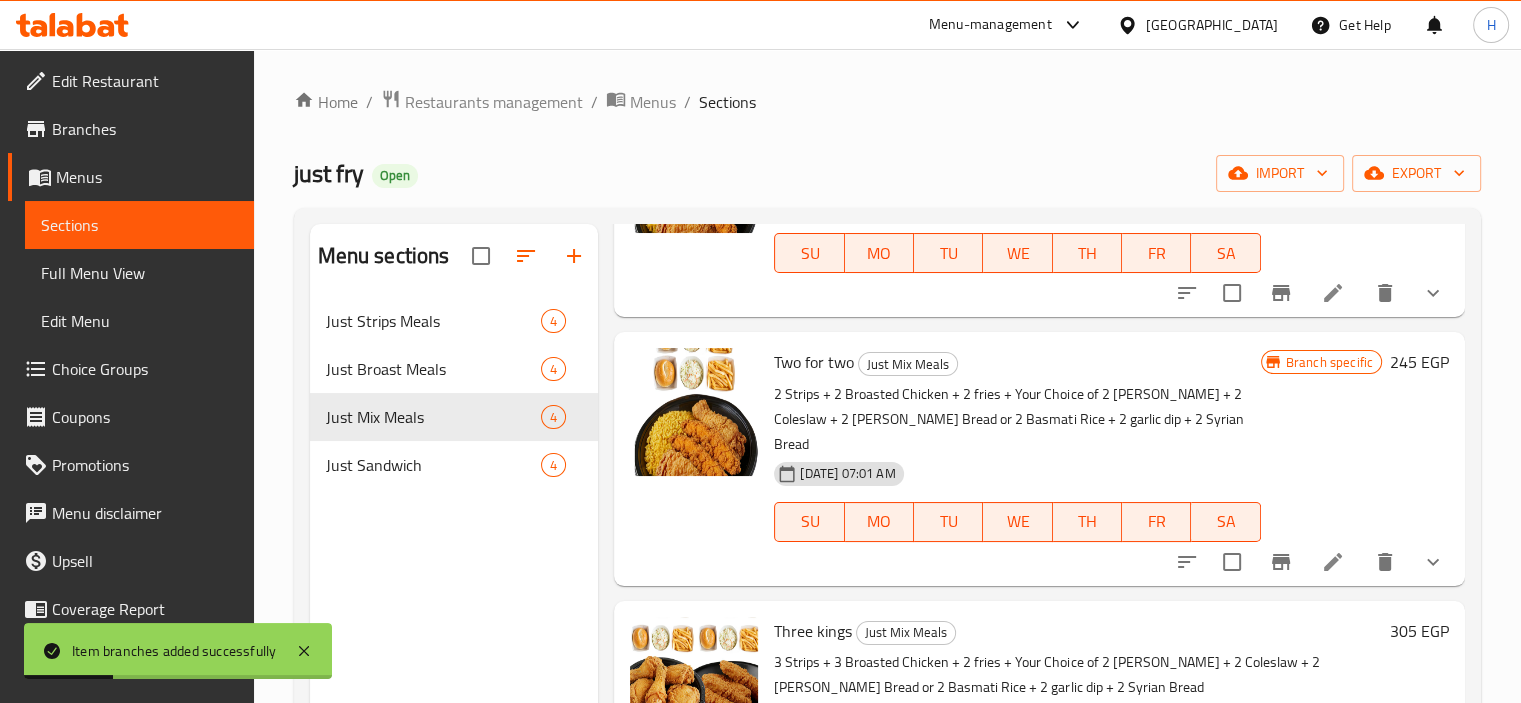 click on "Three kings   Just Mix Meals" at bounding box center (1078, 631) 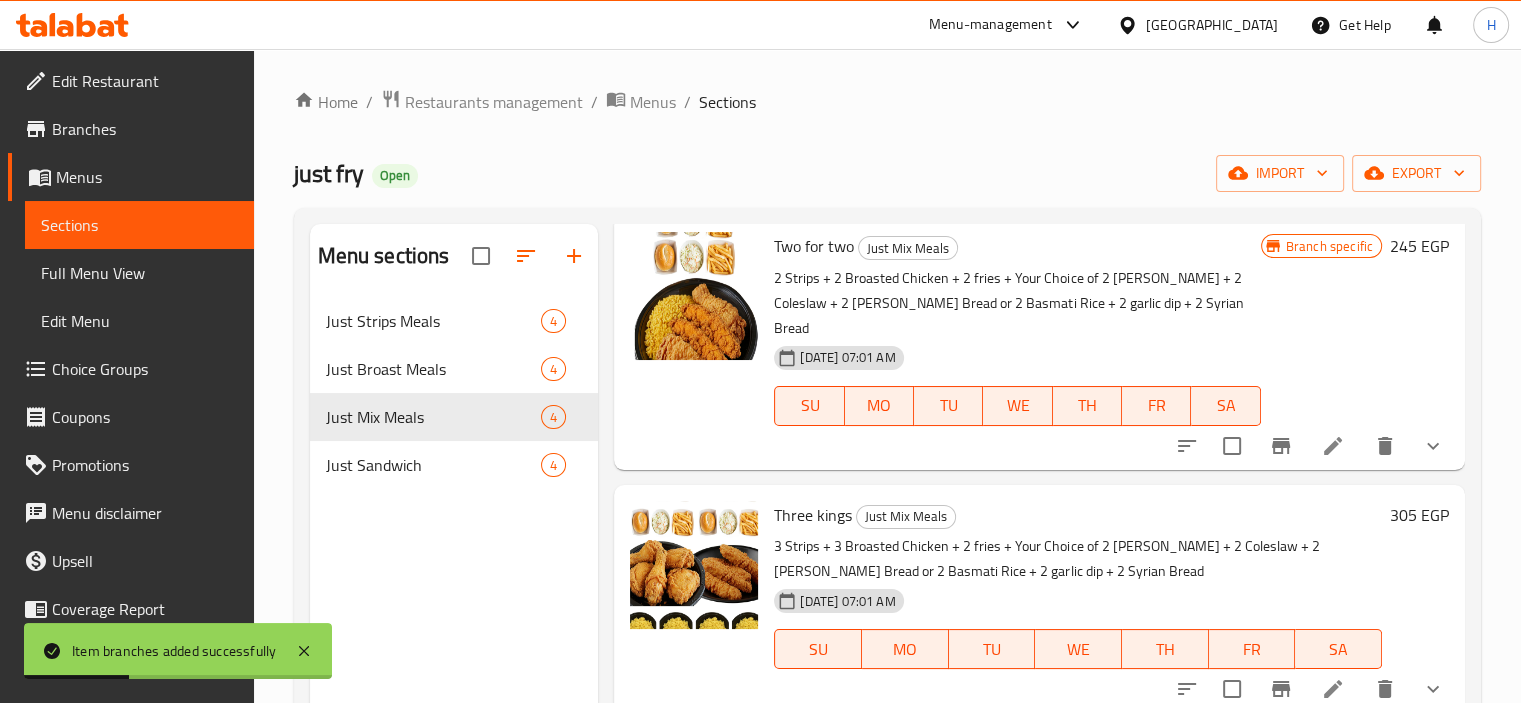 scroll, scrollTop: 320, scrollLeft: 0, axis: vertical 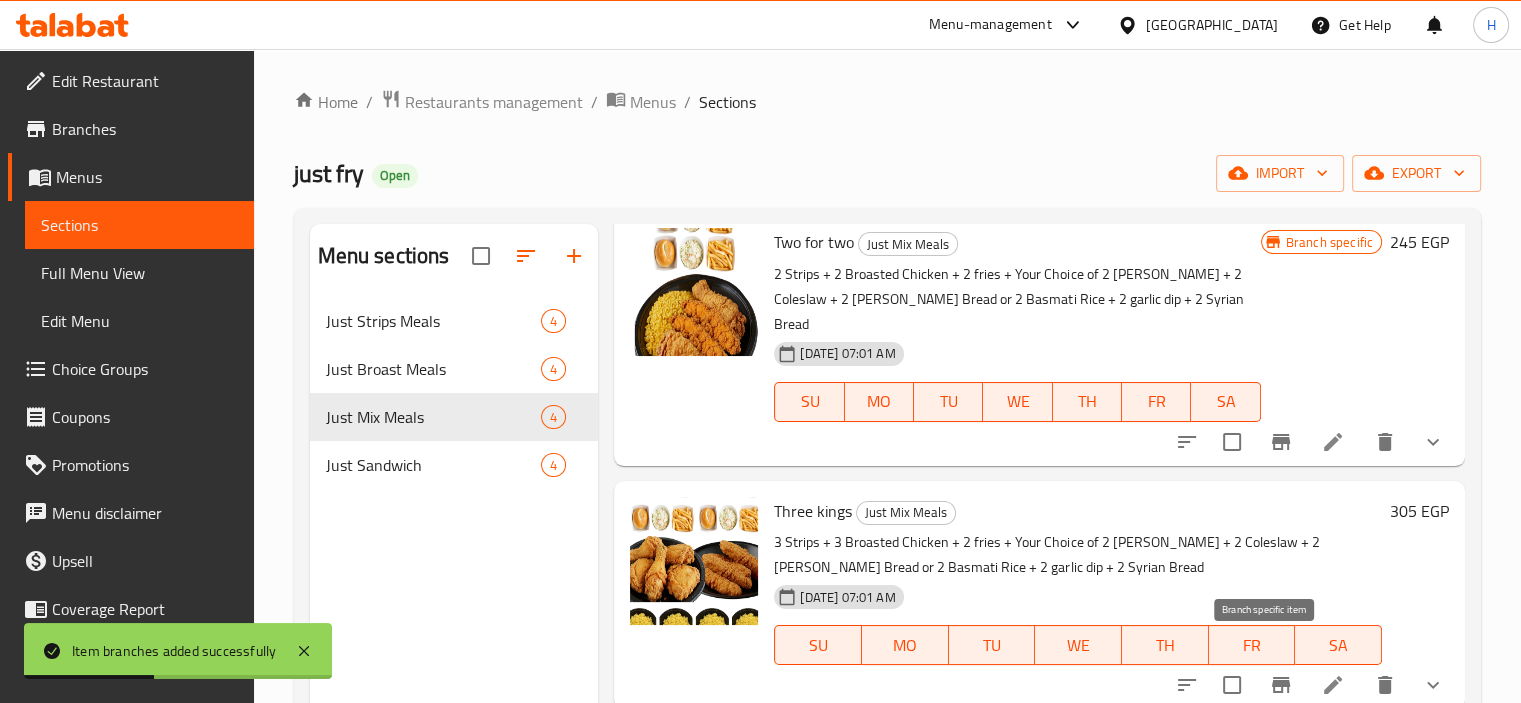 click 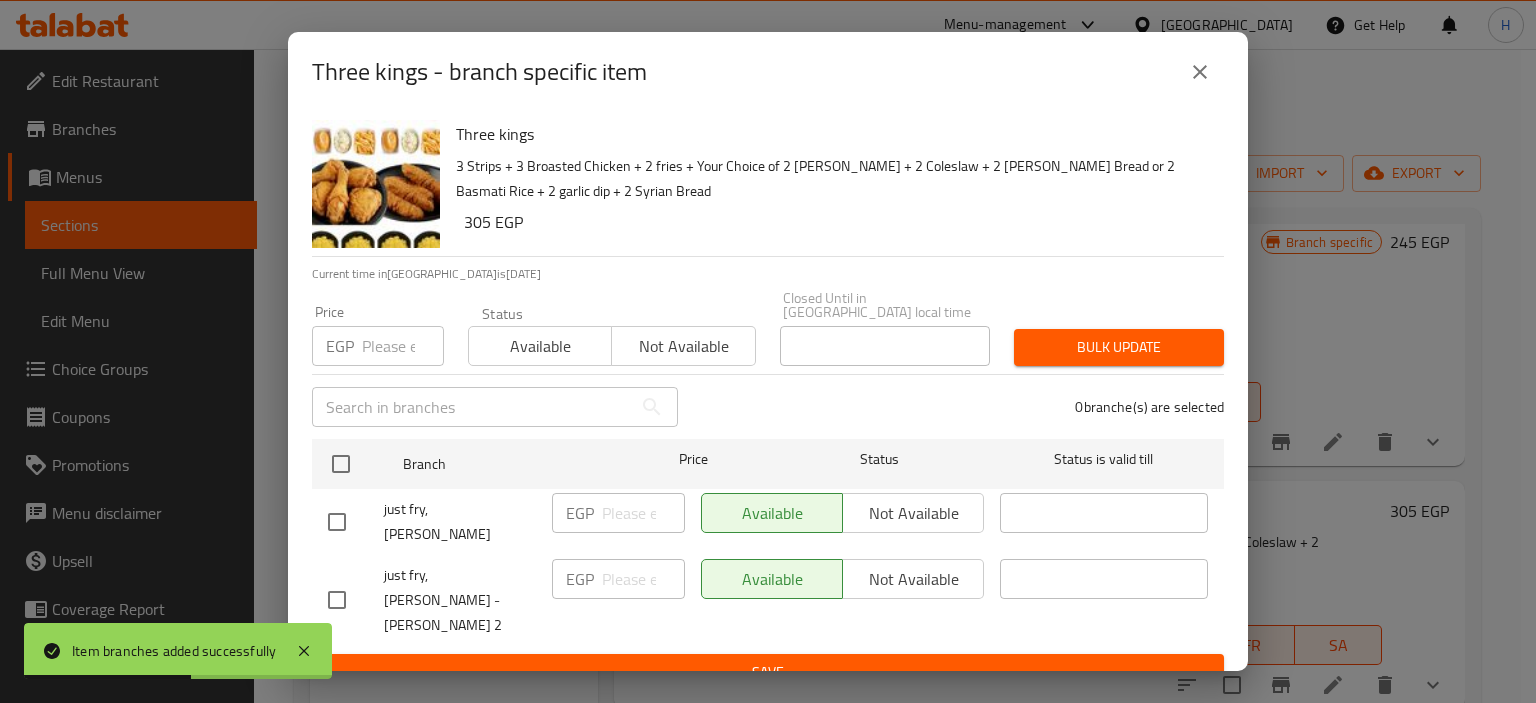 click at bounding box center (337, 600) 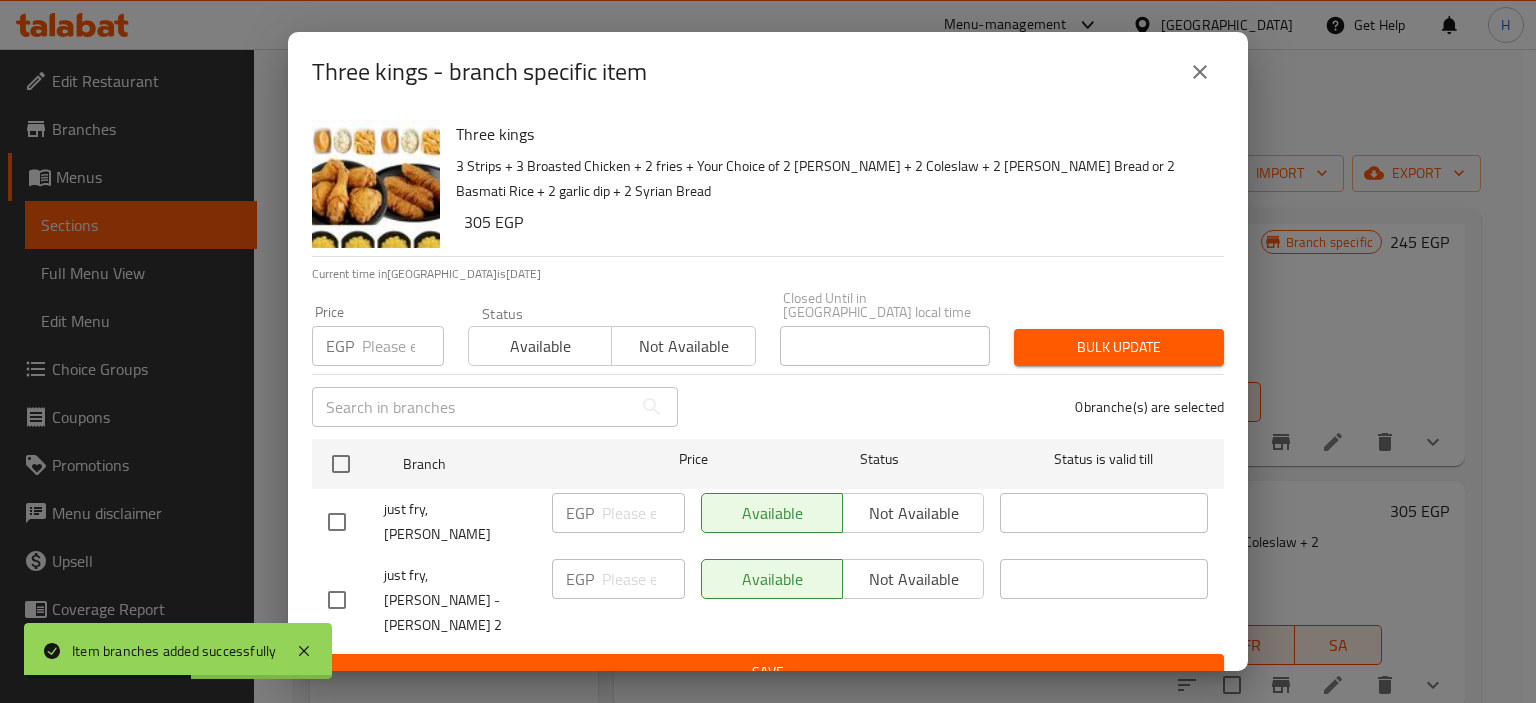 checkbox on "true" 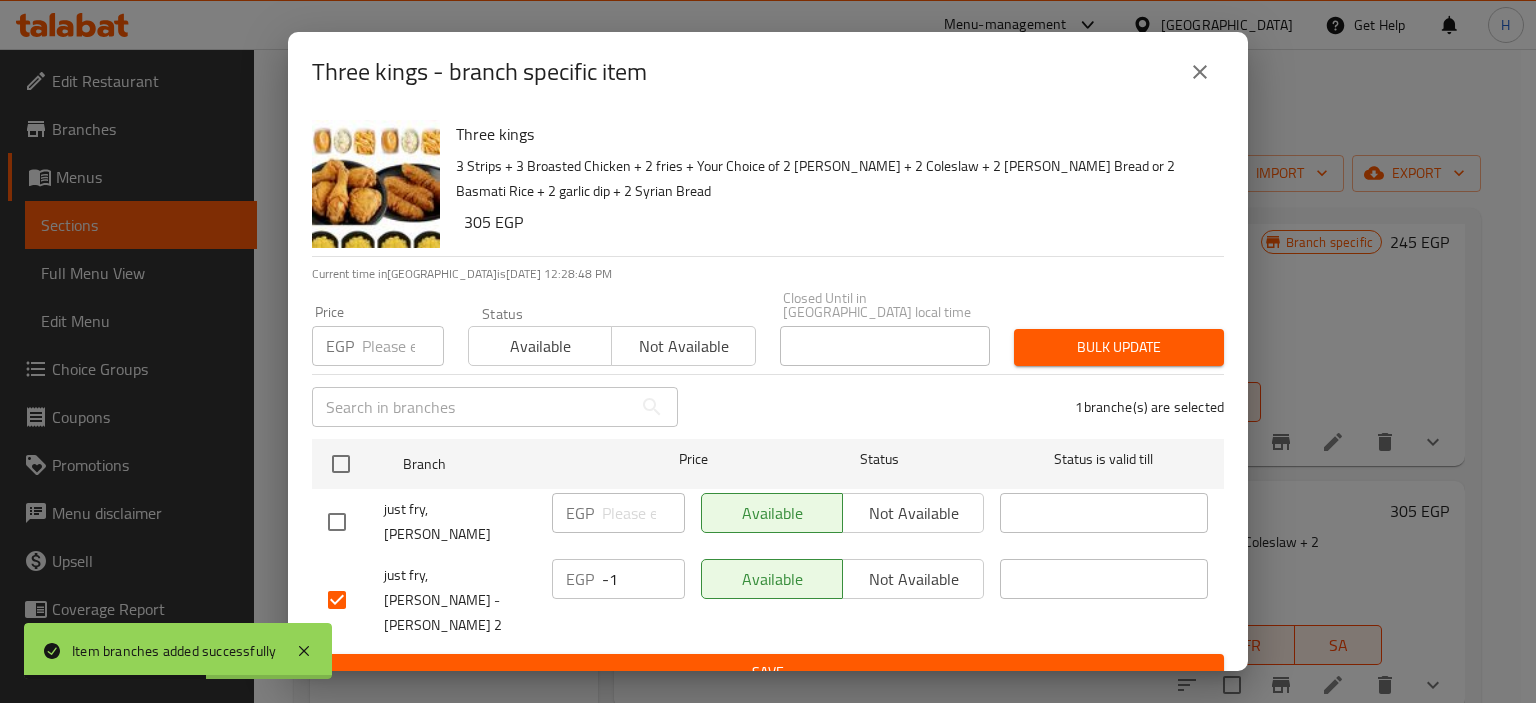 drag, startPoint x: 668, startPoint y: 571, endPoint x: 649, endPoint y: 571, distance: 19 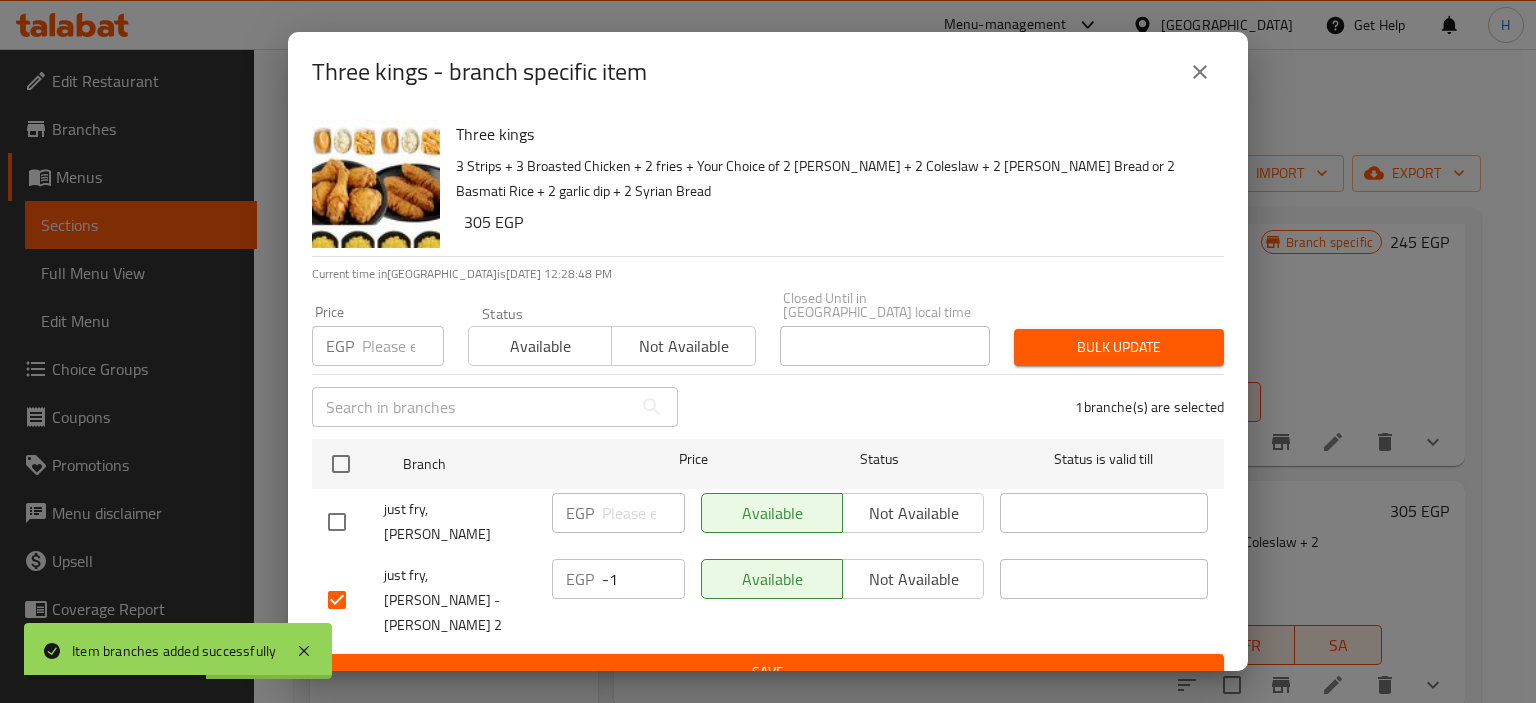 click on "-1" at bounding box center (643, 579) 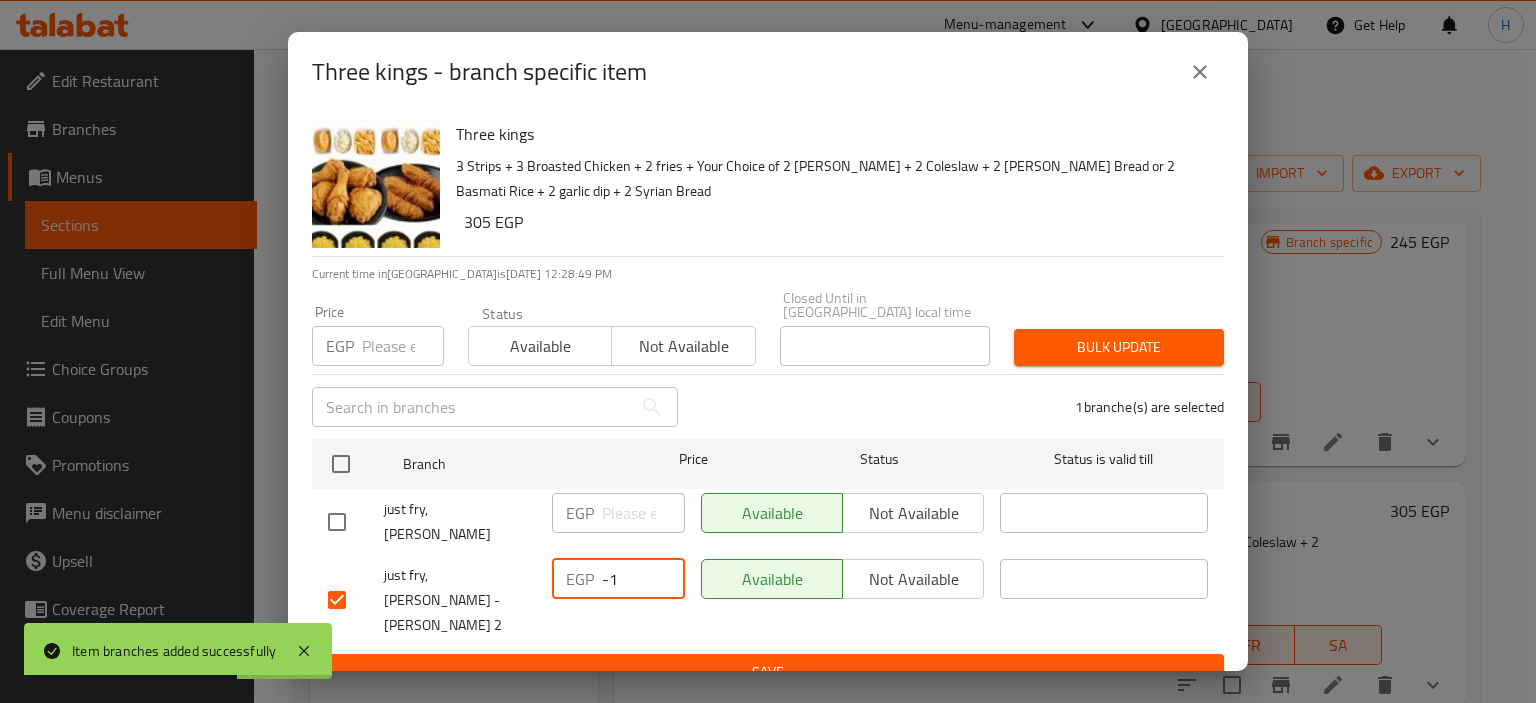 drag, startPoint x: 631, startPoint y: 563, endPoint x: 586, endPoint y: 563, distance: 45 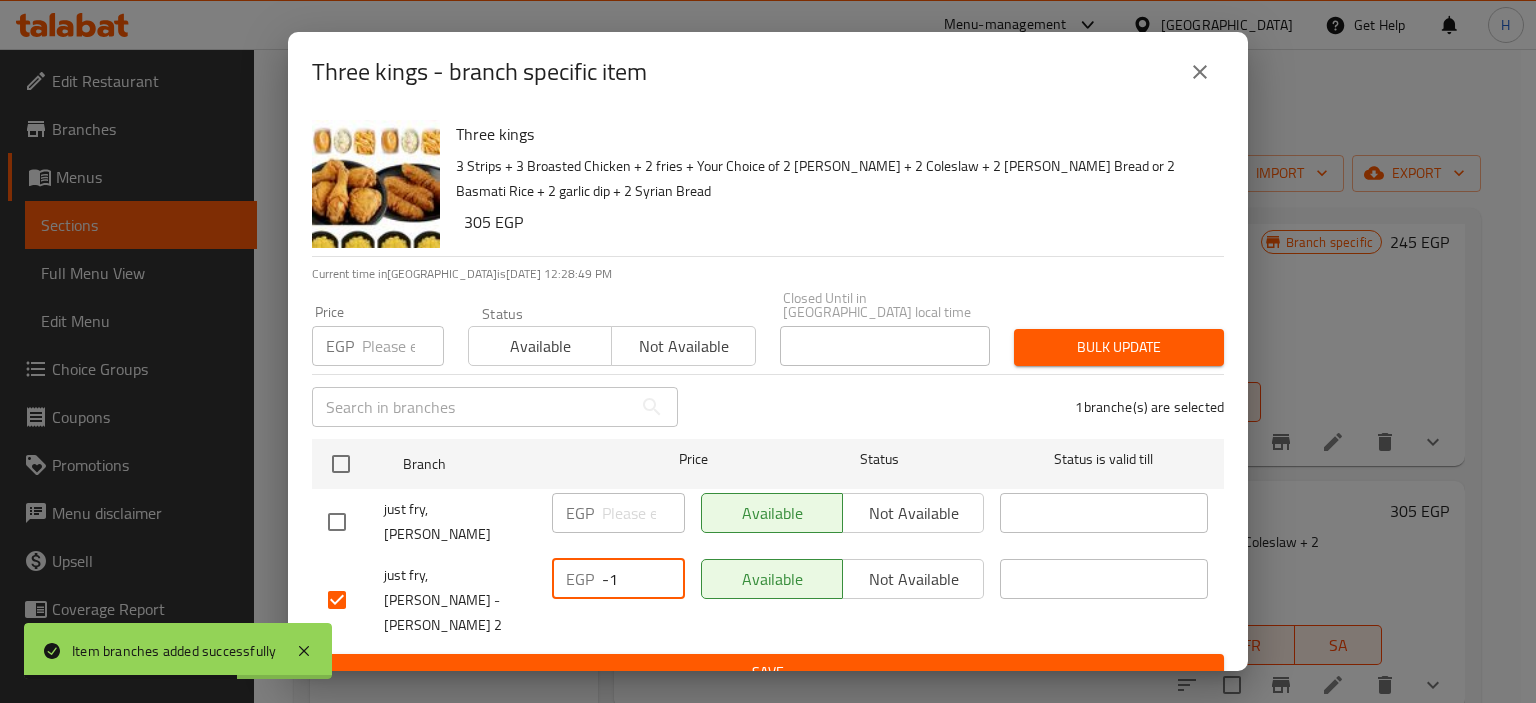 click on "EGP -1 ​" at bounding box center (618, 579) 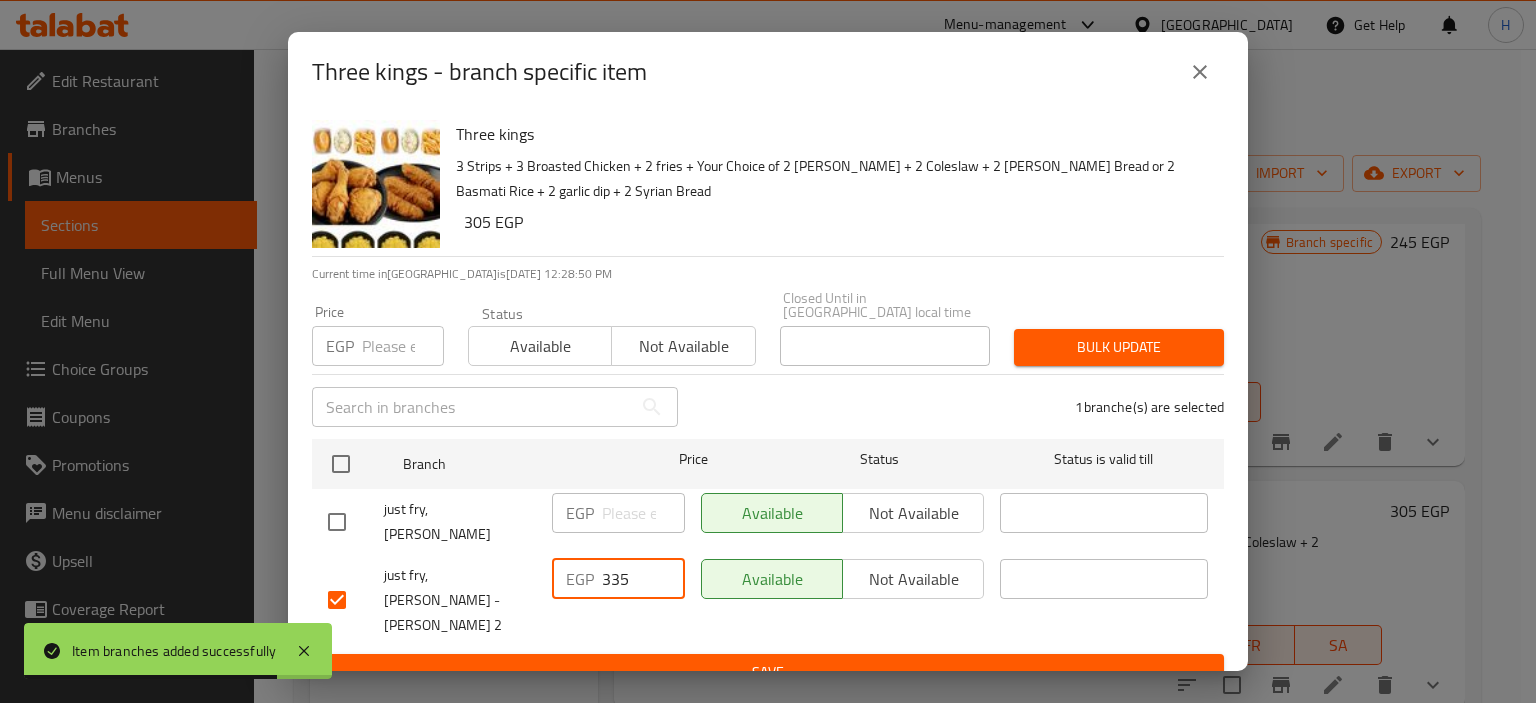 type on "335" 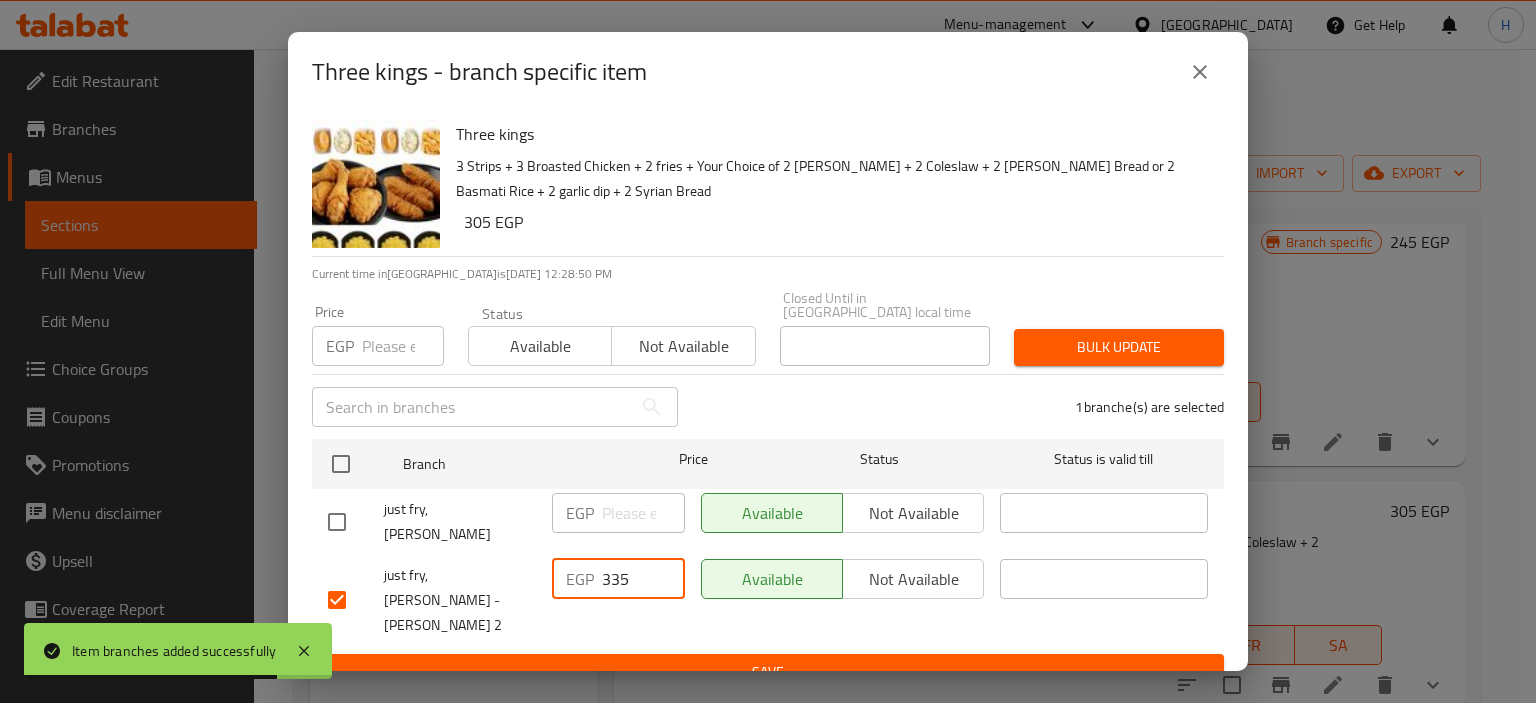 click on "Save" at bounding box center [768, 672] 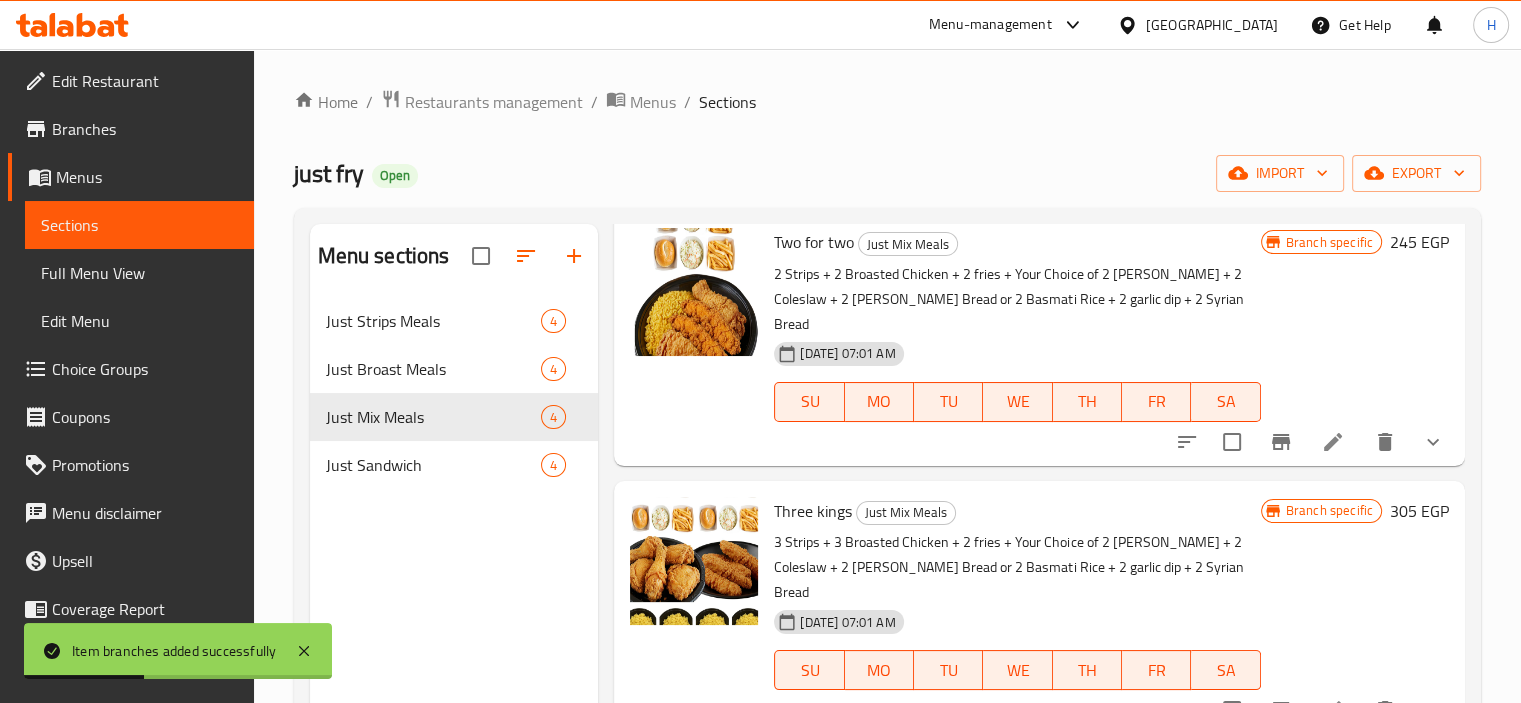 click on "3 Strips + 3 Broasted Chicken + 2 fries + Your Choice of 2 Rizo Rice + 2 Coleslaw + 2 Kaiser Bread or 2 Basmati Rice + 2 garlic dip + 2 Syrian Bread" at bounding box center (1017, 567) 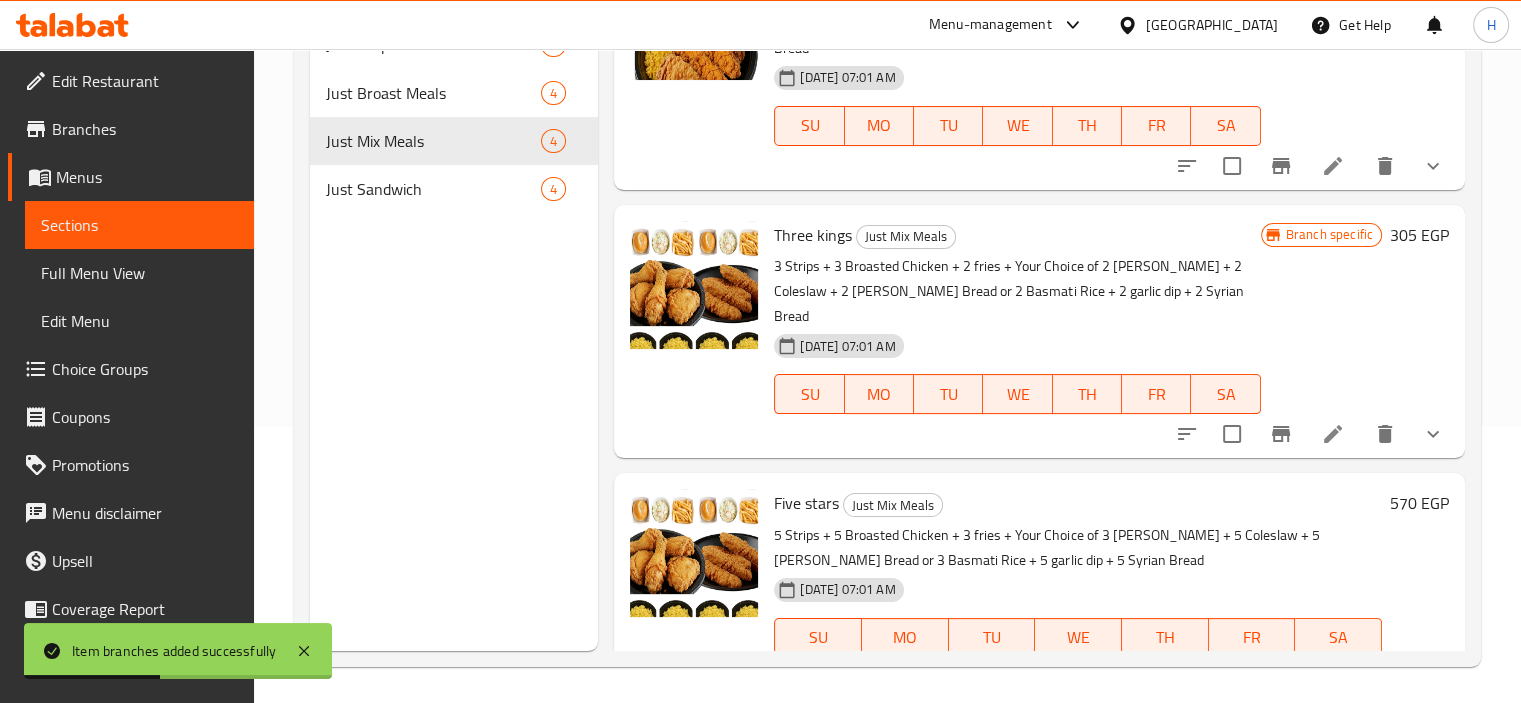 scroll, scrollTop: 280, scrollLeft: 0, axis: vertical 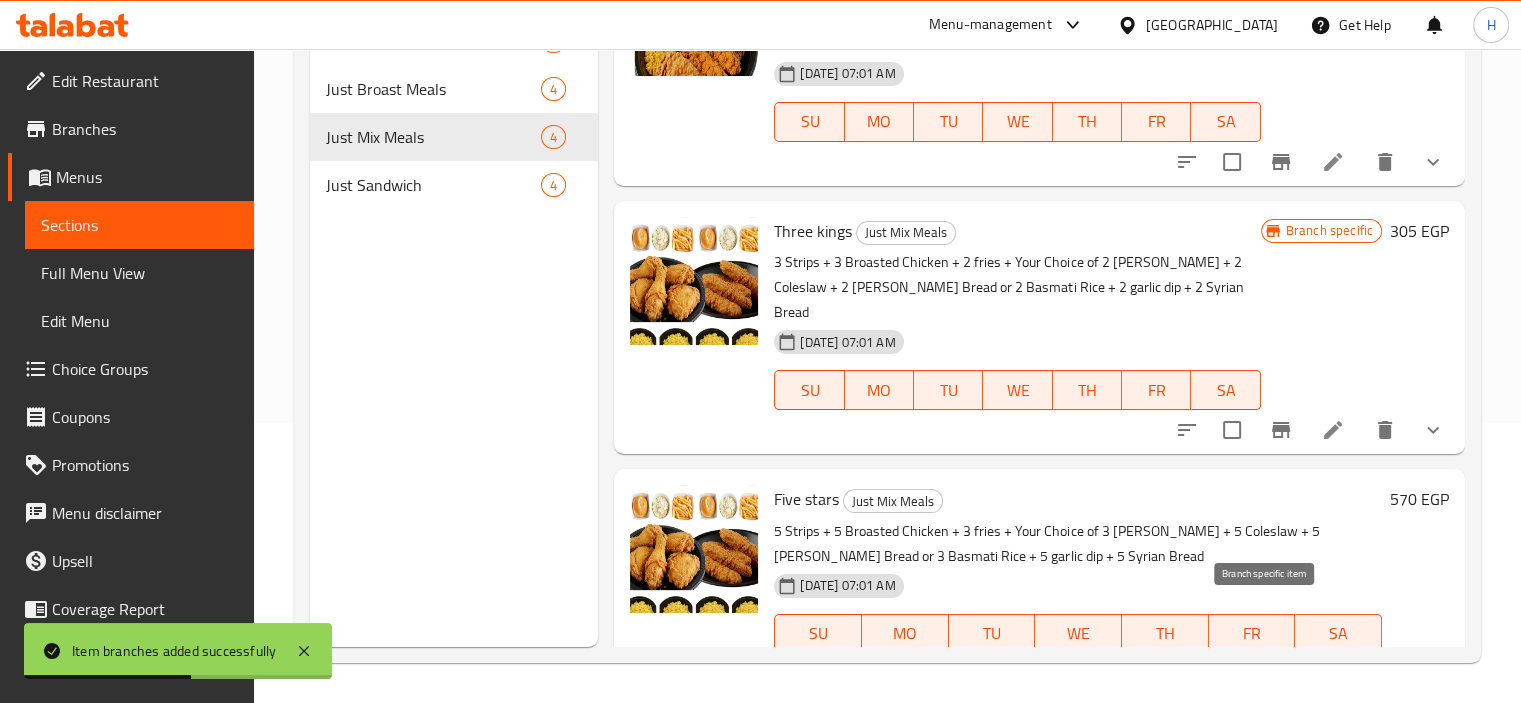 click 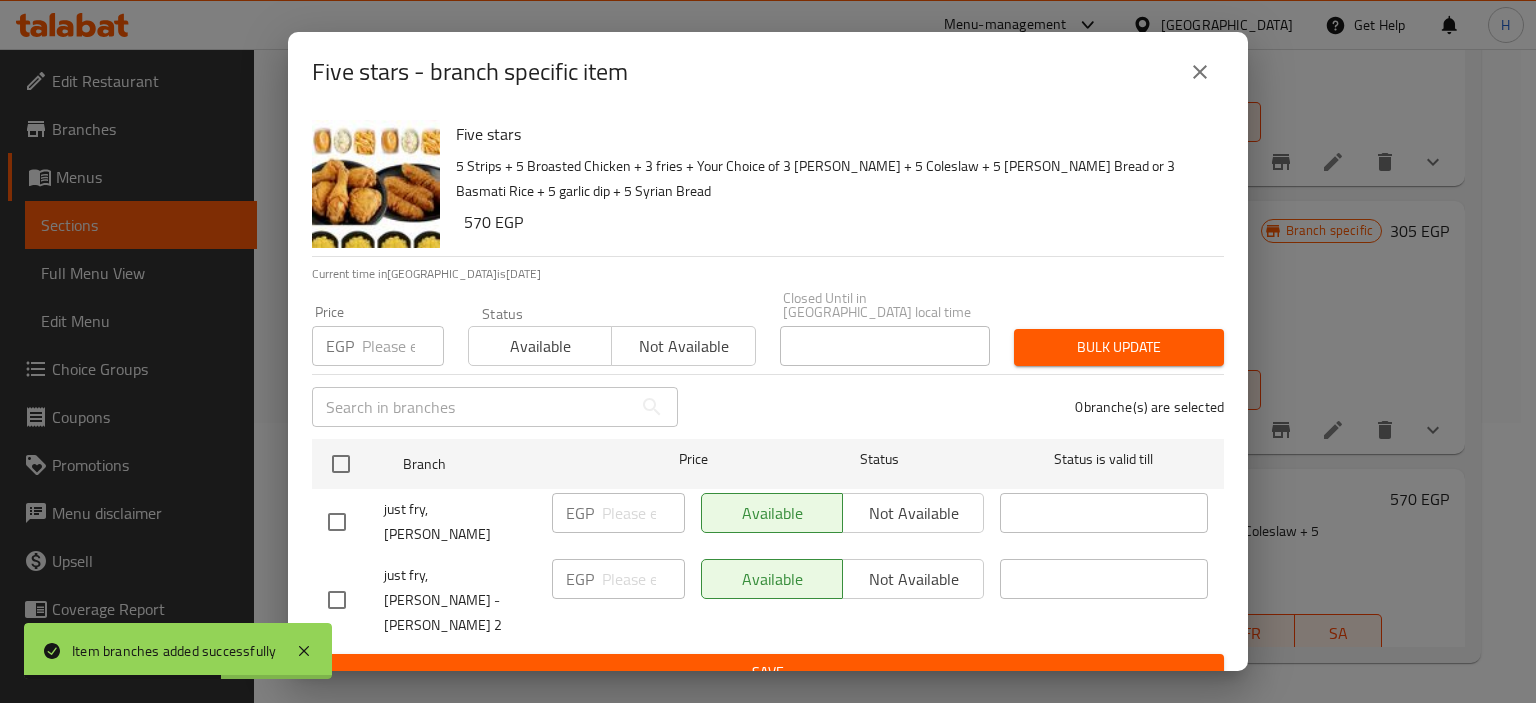 click at bounding box center [337, 600] 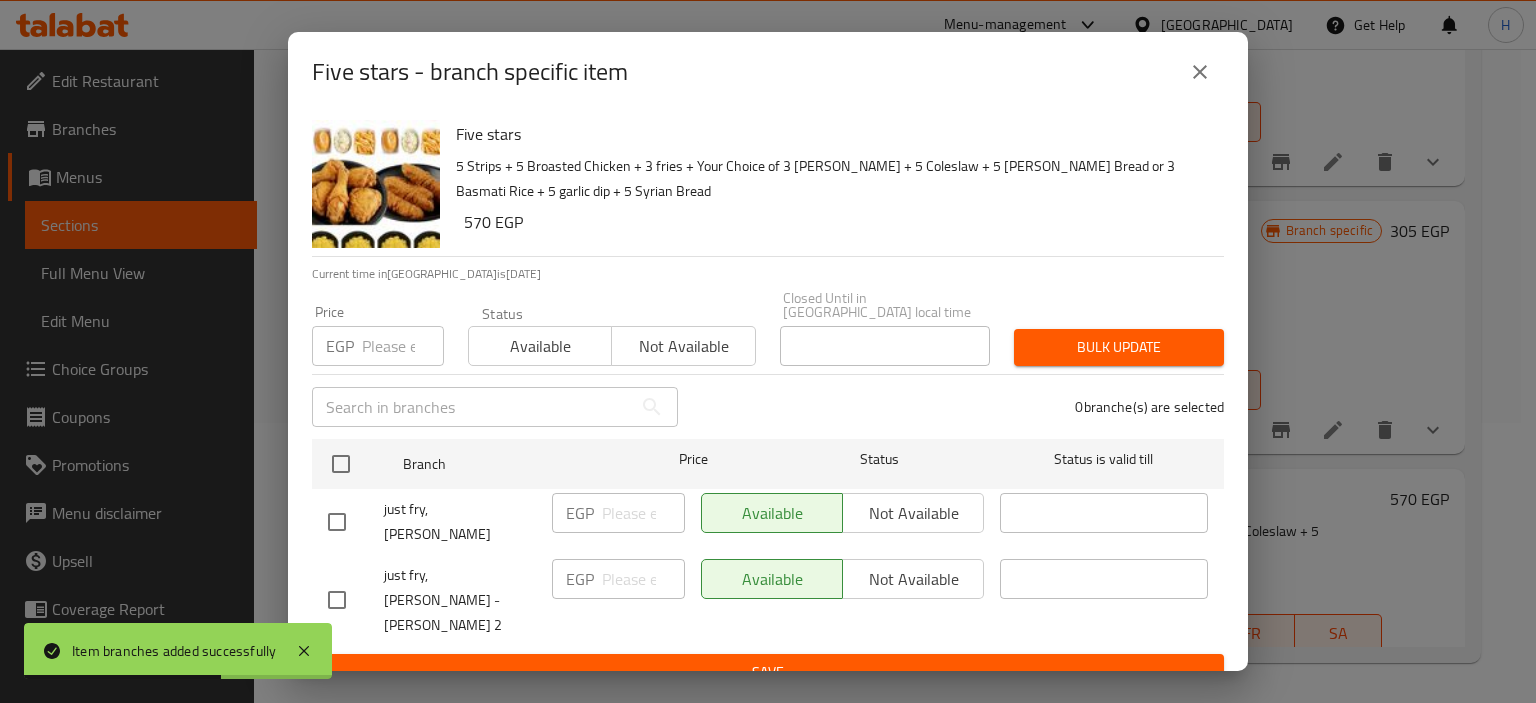 checkbox on "true" 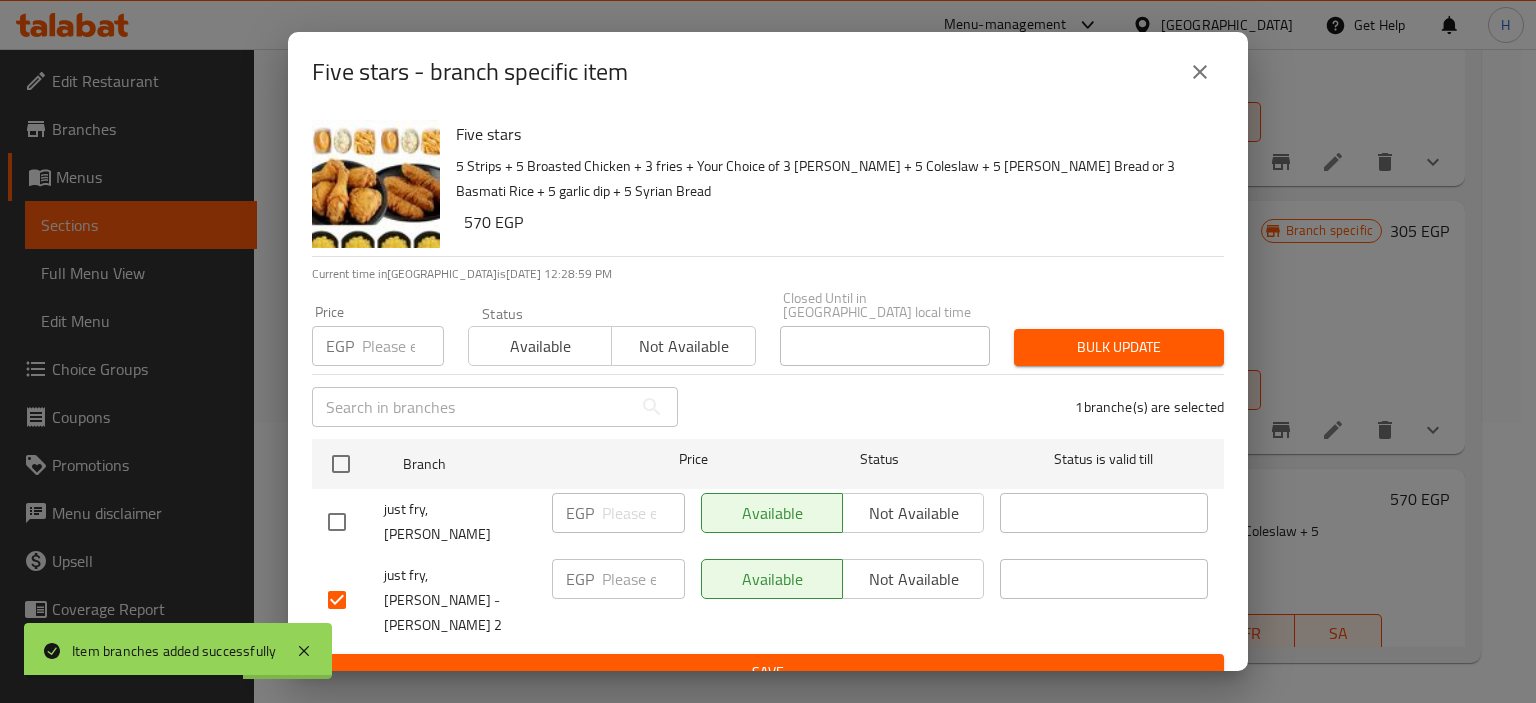 click at bounding box center (643, 579) 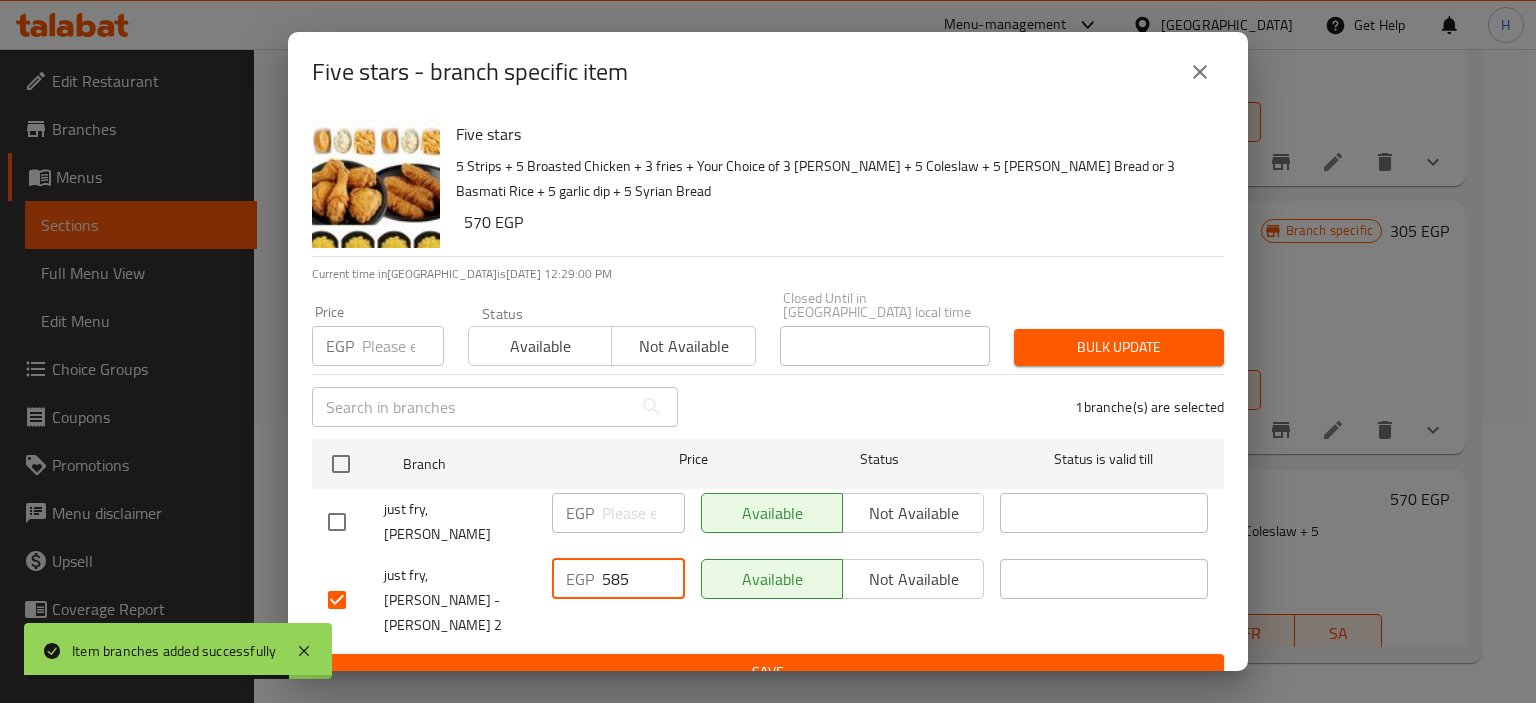 type on "585" 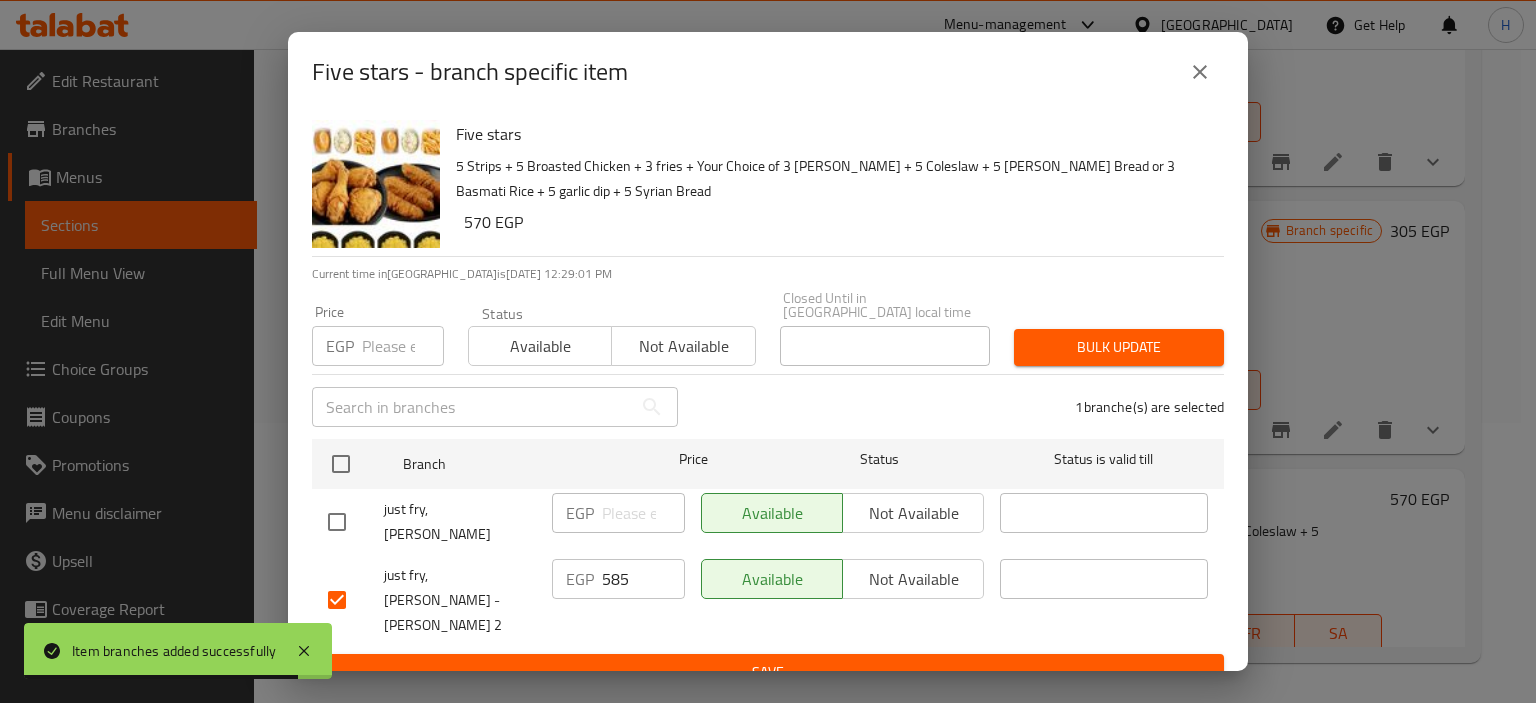 click on "Five stars 5 Strips + 5 Broasted Chicken + 3 fries + Your Choice of 3 Rizo Rice + 5 Coleslaw + 5 Kaiser Bread or 3 Basmati Rice + 5 garlic dip + 5 Syrian Bread 570   EGP Current time in  Egypt  is  17 Jul 2025   12:29:01 PM Price EGP Price Status Available Not available Closed Until in Egypt local time Closed Until in Egypt local time Bulk update ​ 1  branche(s) are selected Branch Price Status Status is valid till just fry, Arad Admon EGP ​ Available Not available ​ just fry, Fleming - Koliyat Tarbya 2 EGP 585 ​ Available Not available ​ Save" at bounding box center [768, 391] 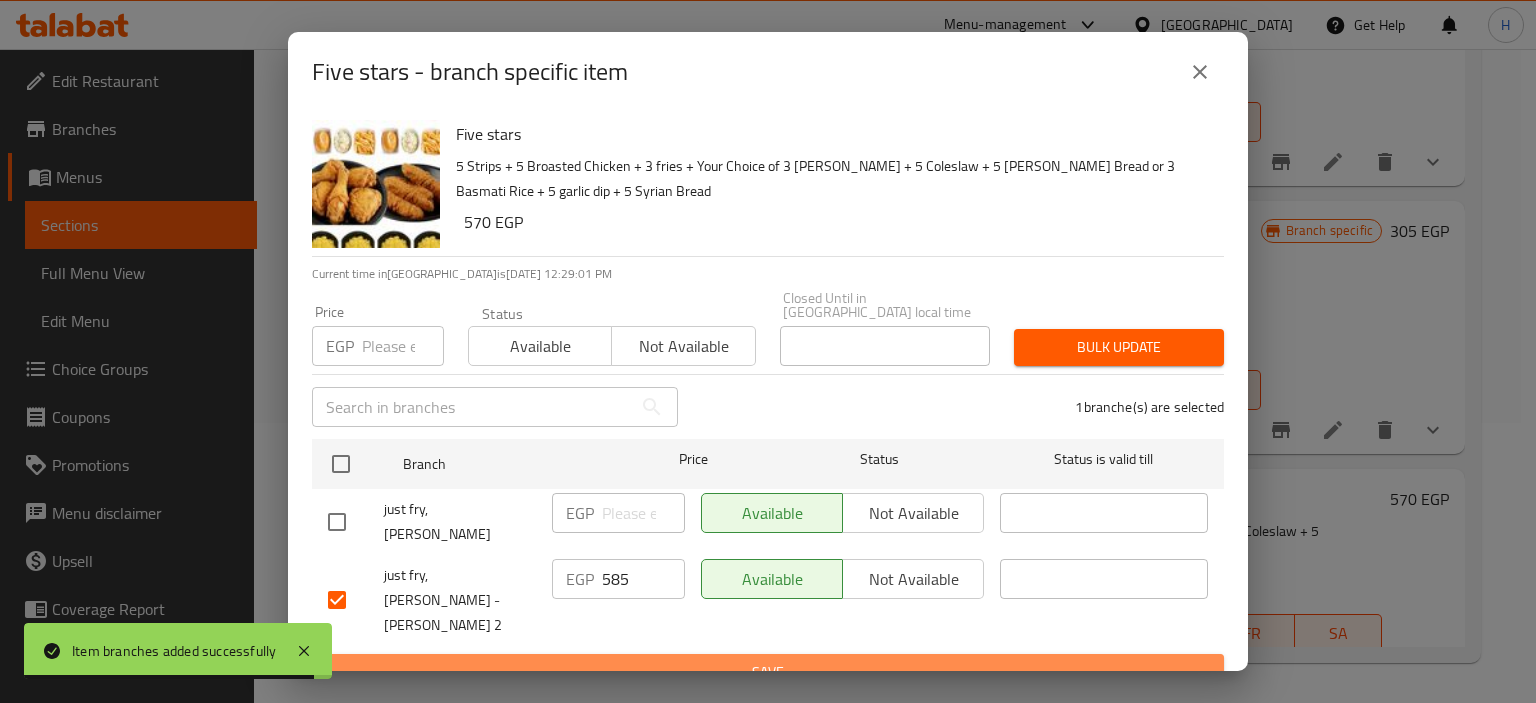 click on "Save" at bounding box center (768, 672) 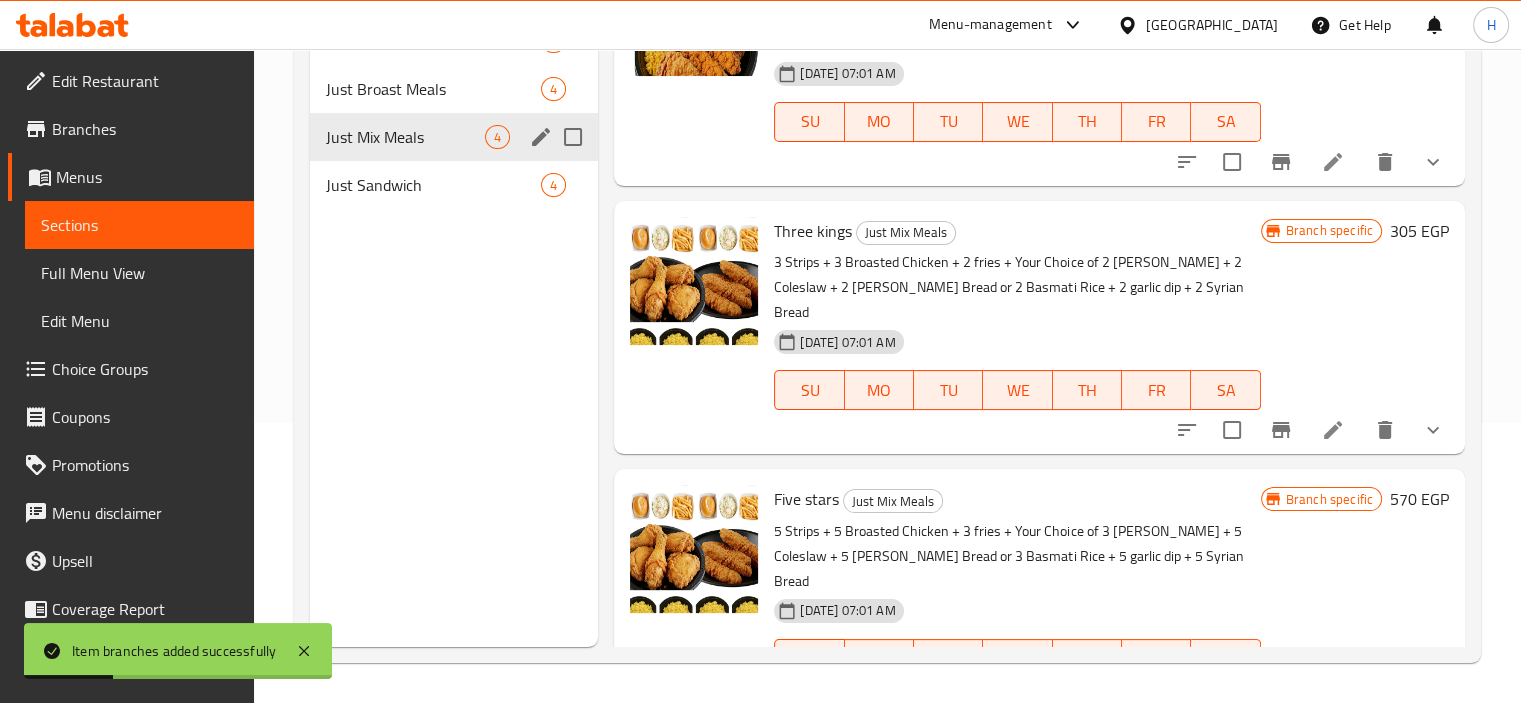 click on "Just Mix Meals 4" at bounding box center [454, 137] 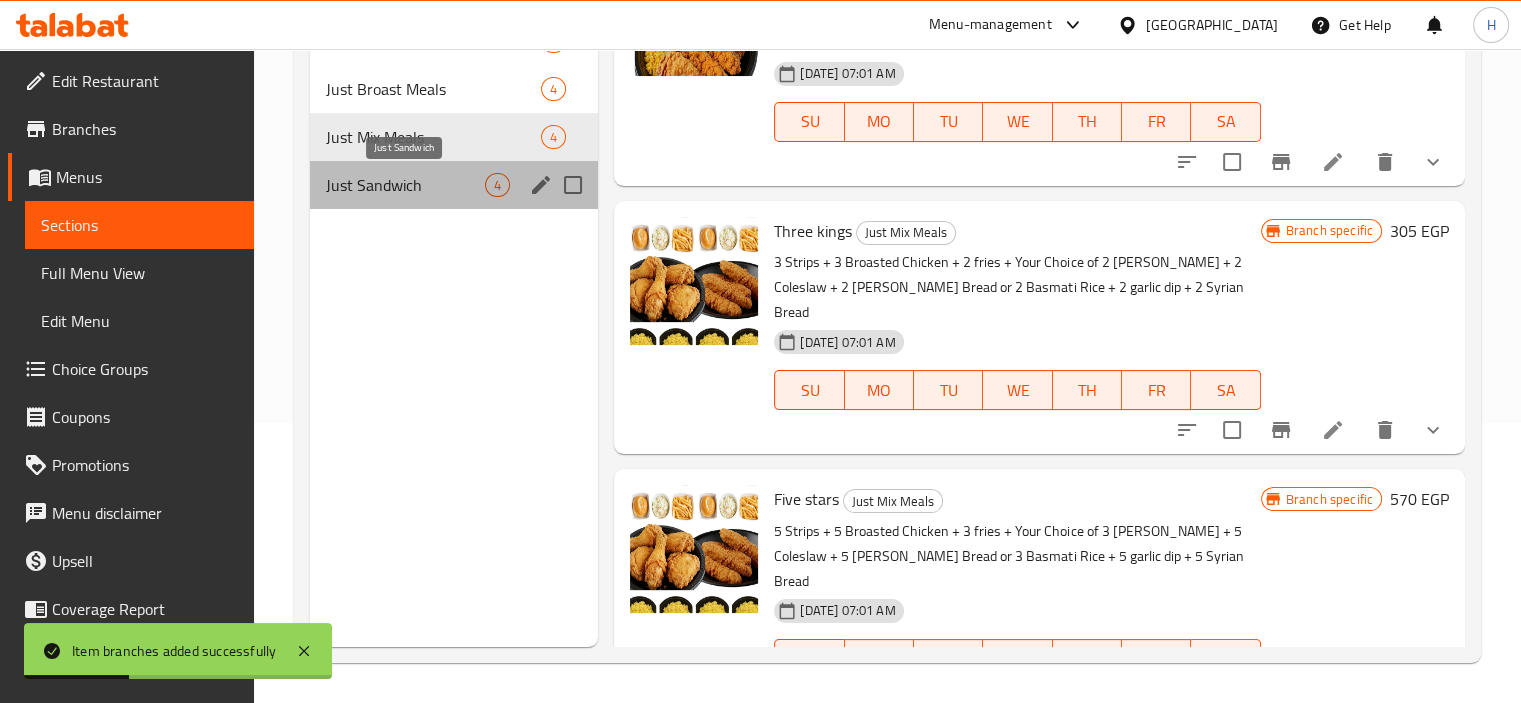 click on "Just Sandwich" at bounding box center (406, 185) 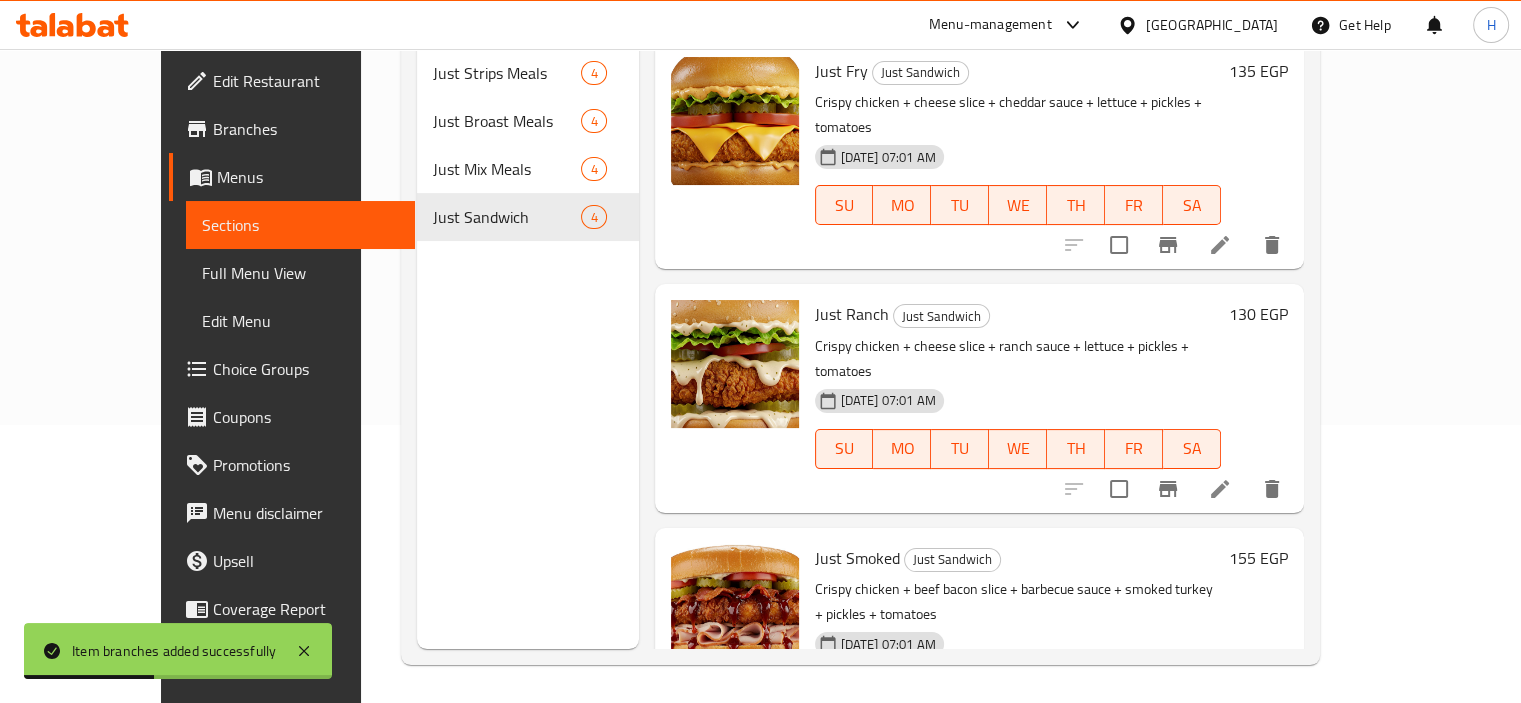 scroll, scrollTop: 0, scrollLeft: 0, axis: both 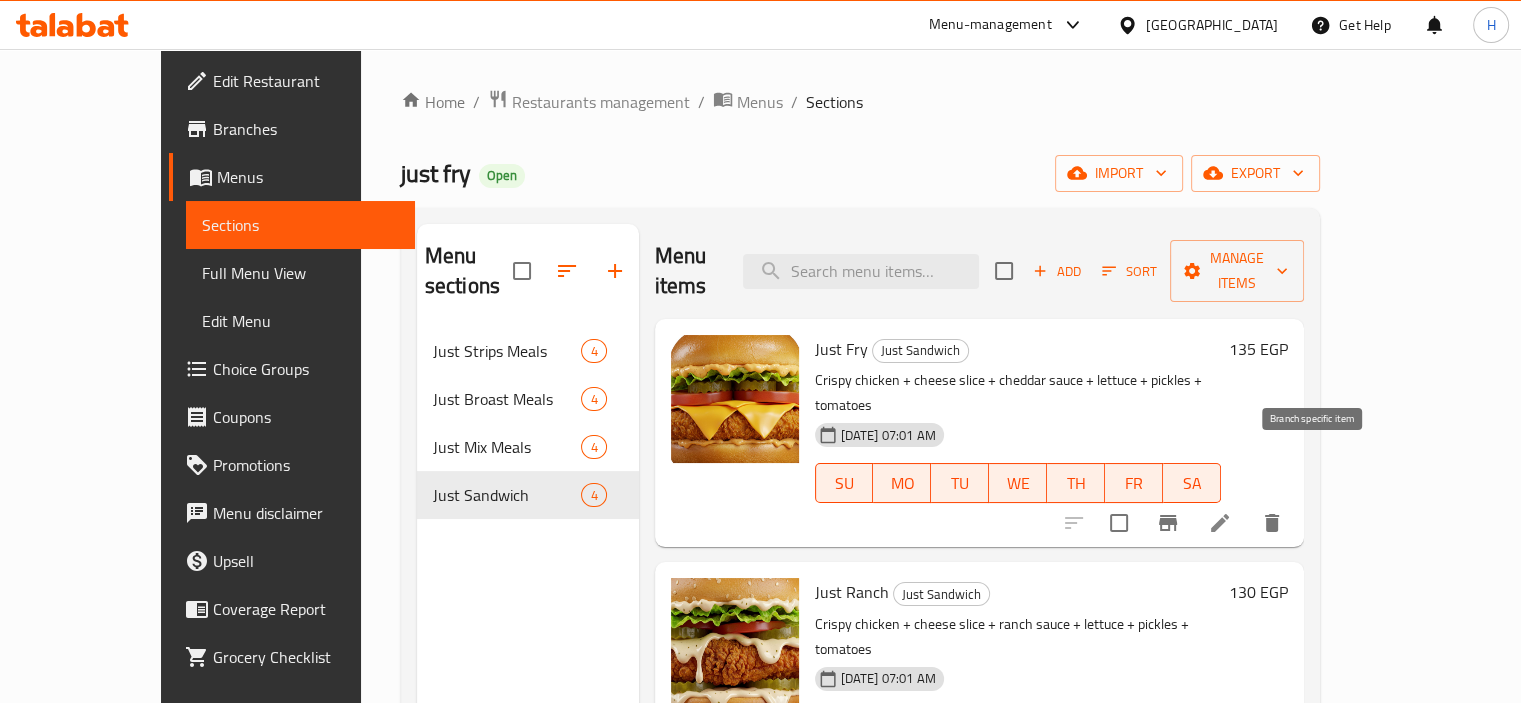 click 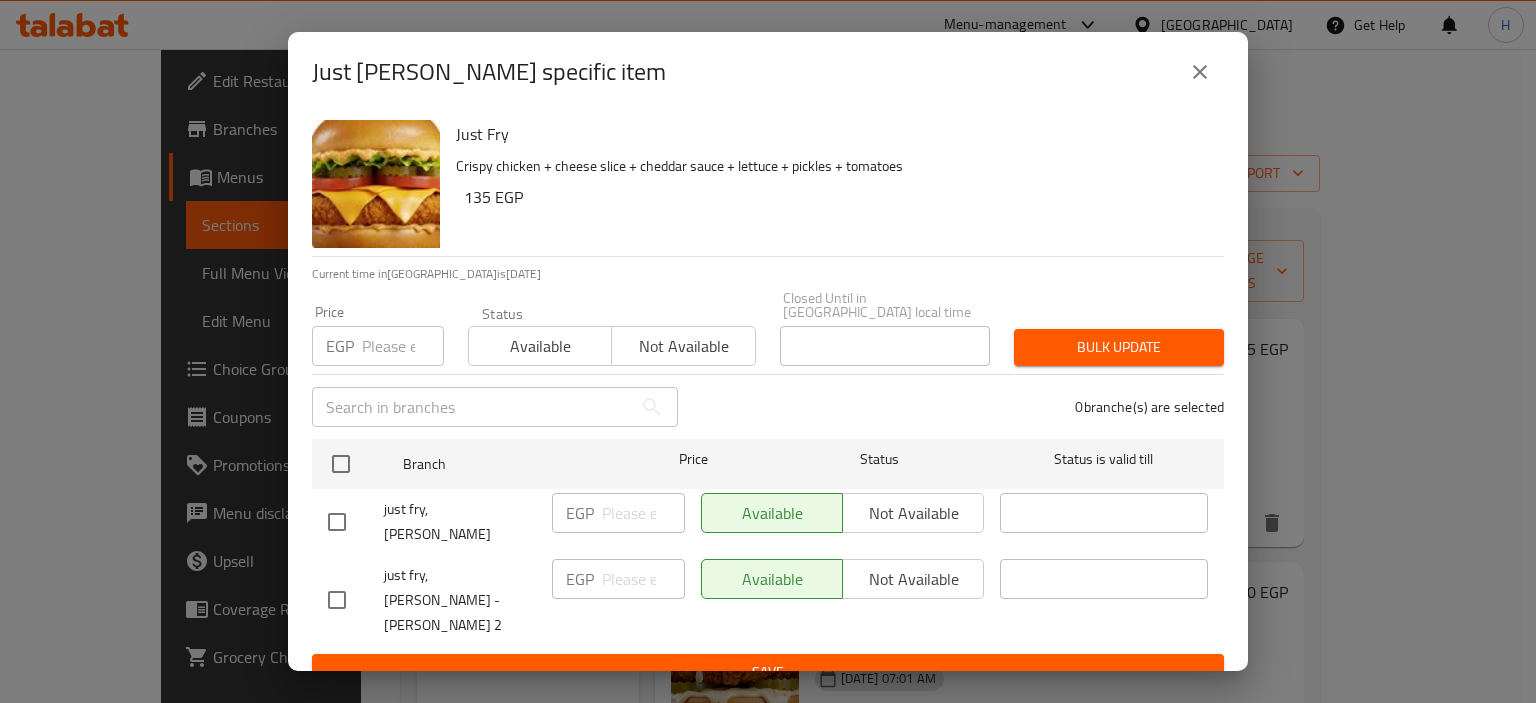 click at bounding box center [337, 600] 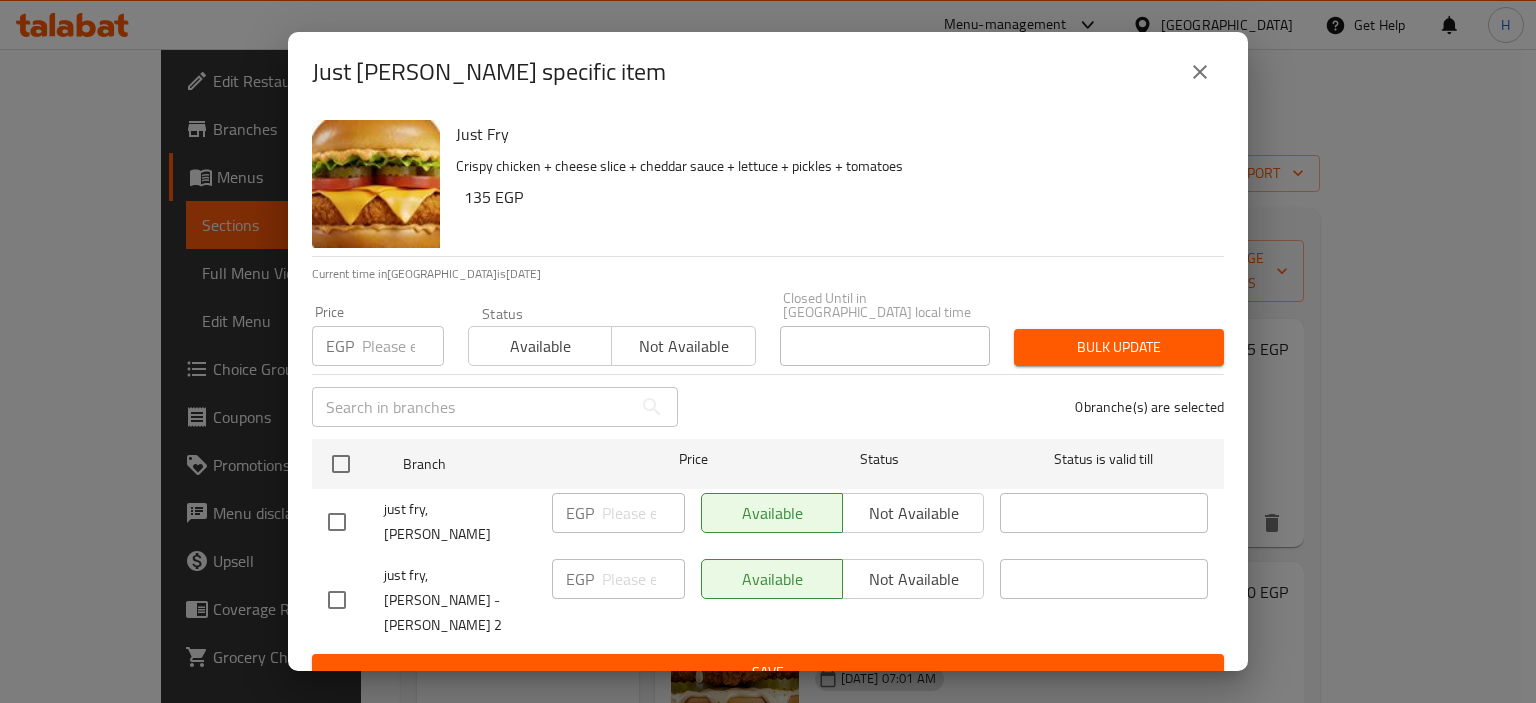 checkbox on "true" 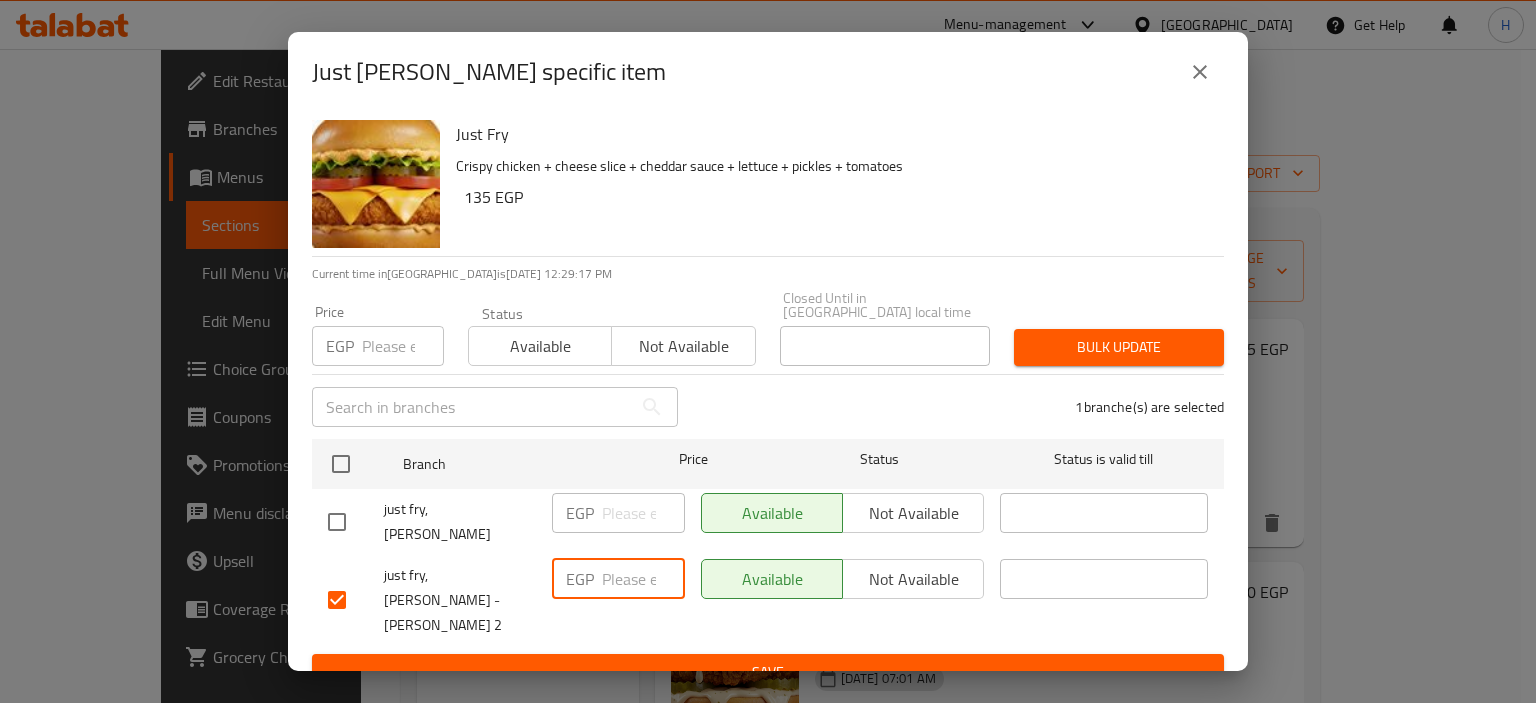 click at bounding box center [643, 579] 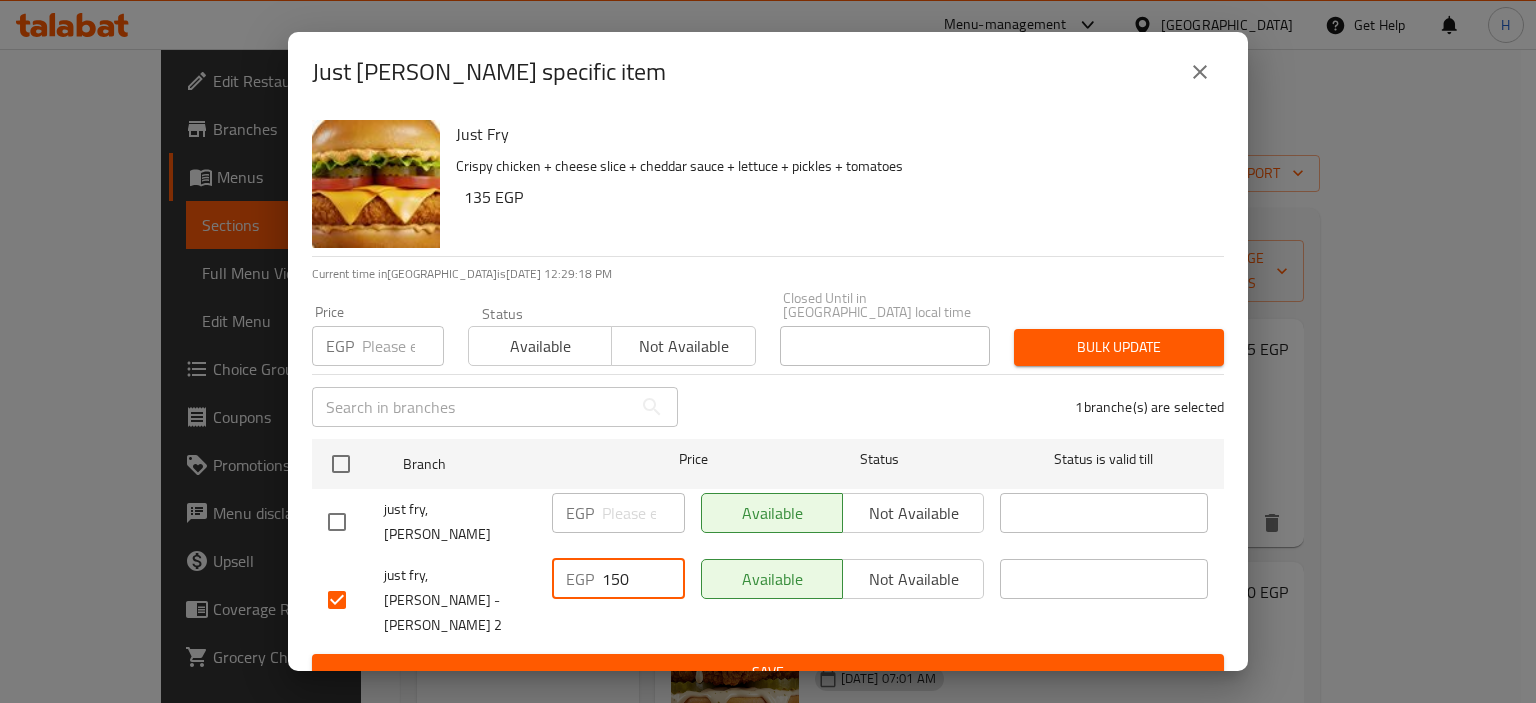 type on "150" 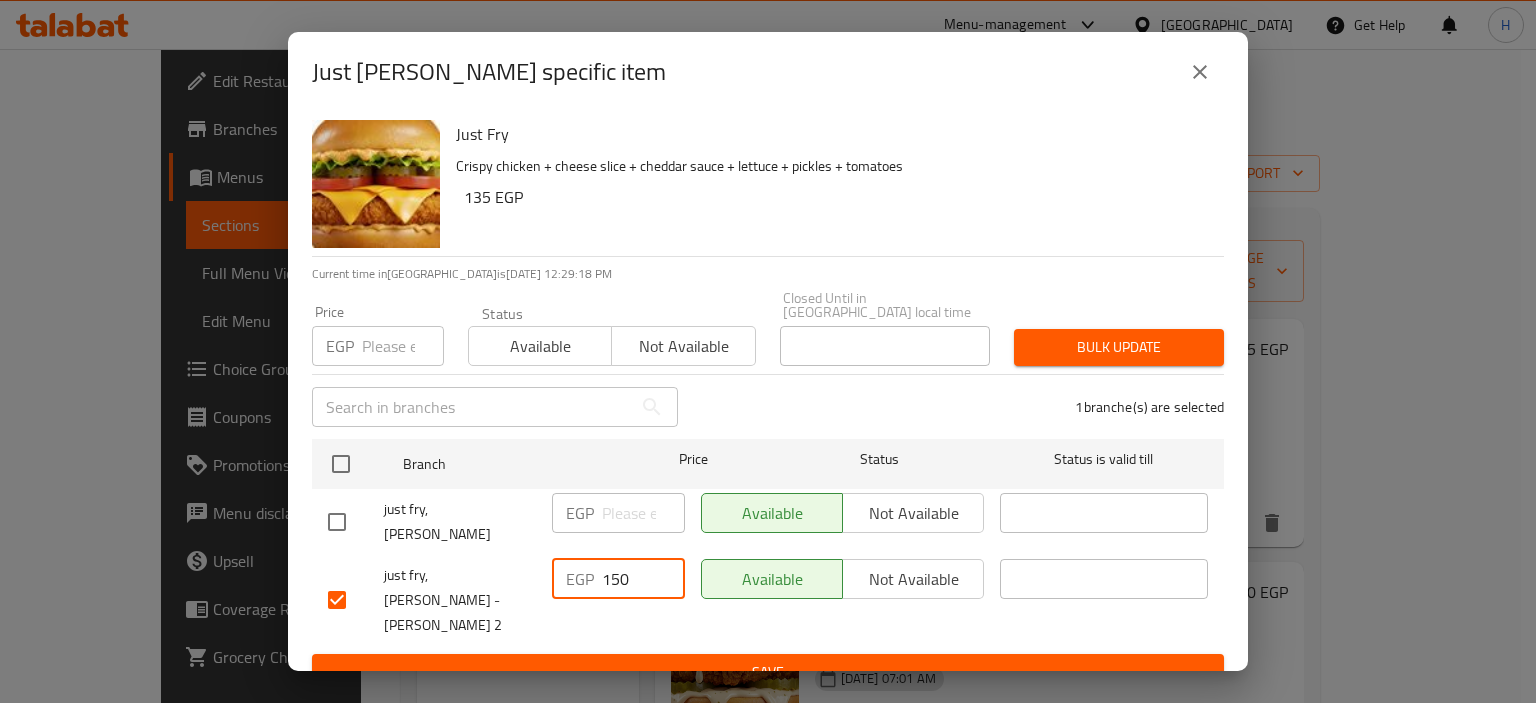 click on "Save" at bounding box center (768, 672) 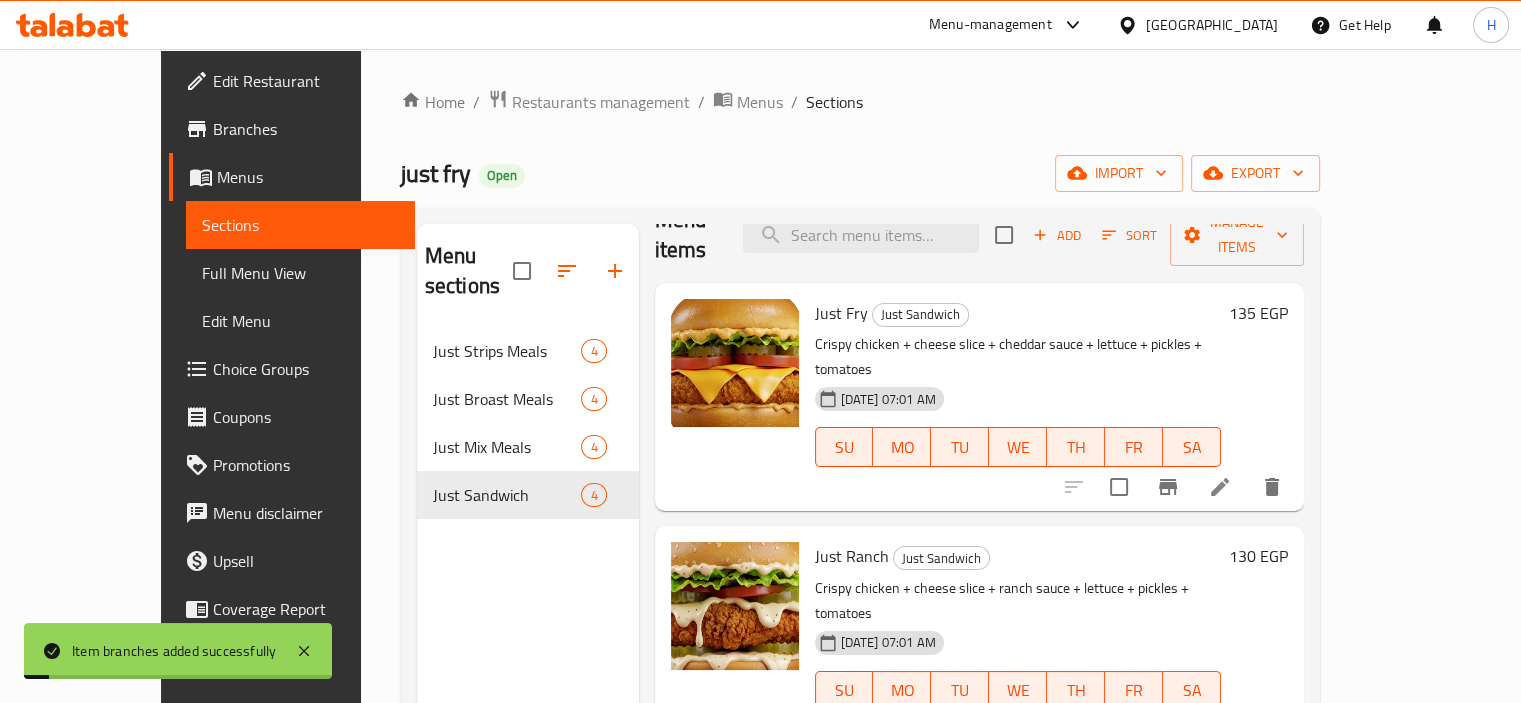 scroll, scrollTop: 100, scrollLeft: 0, axis: vertical 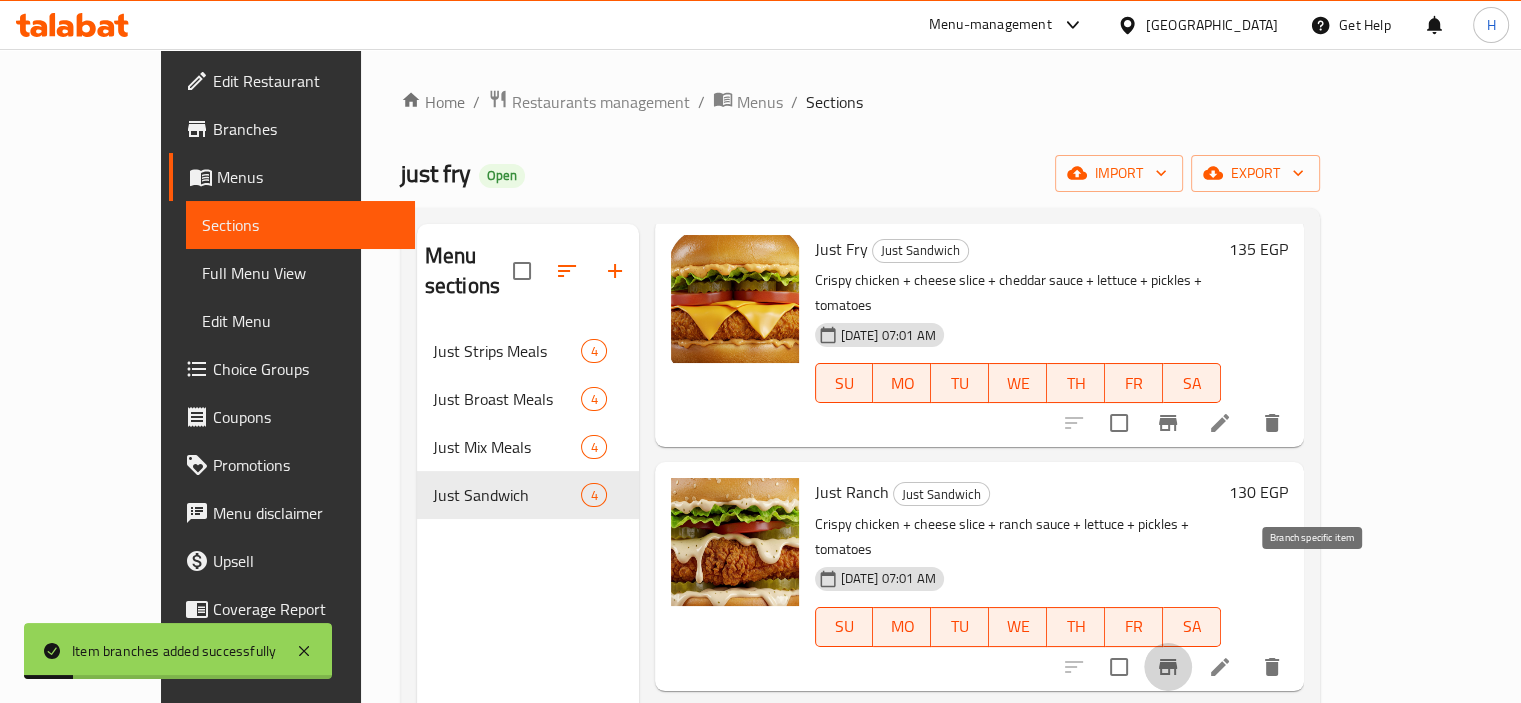 click 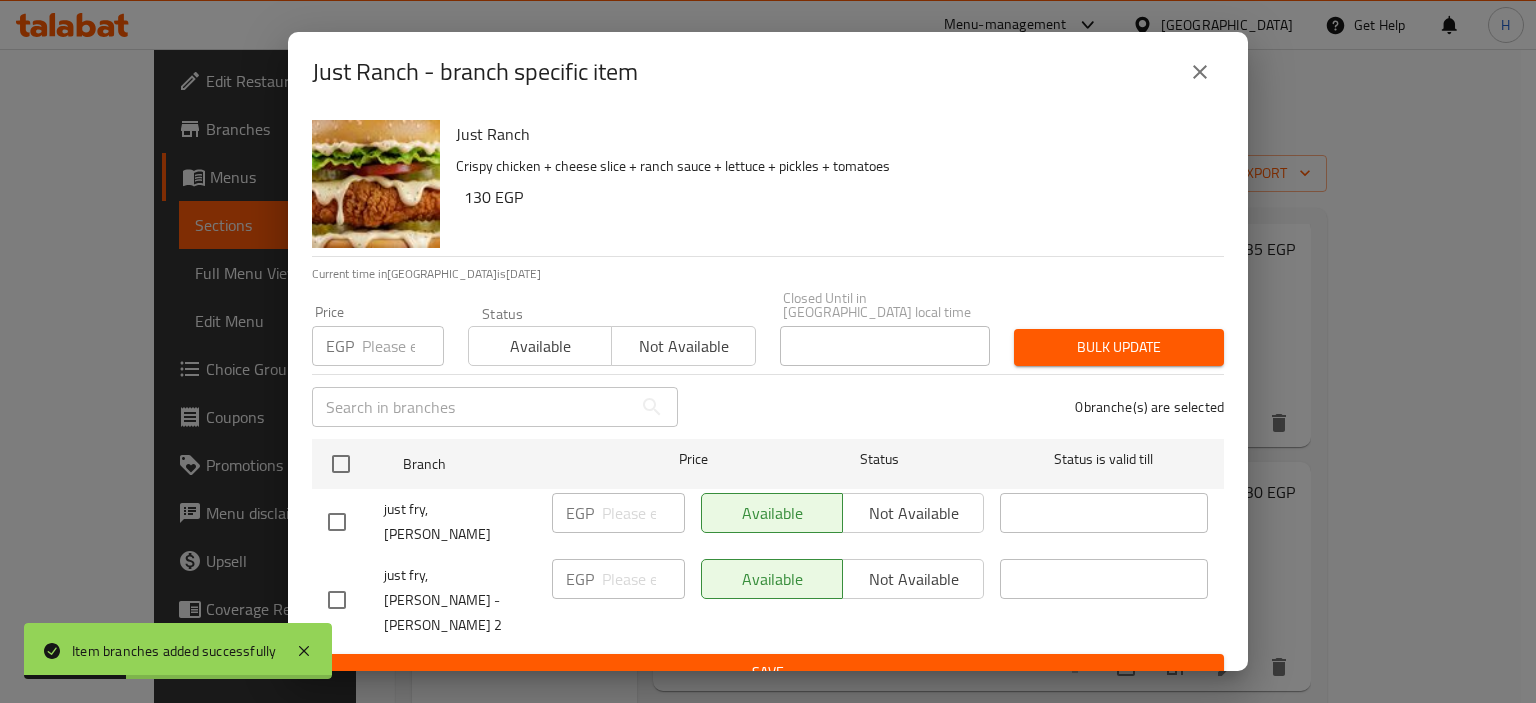 click at bounding box center [337, 600] 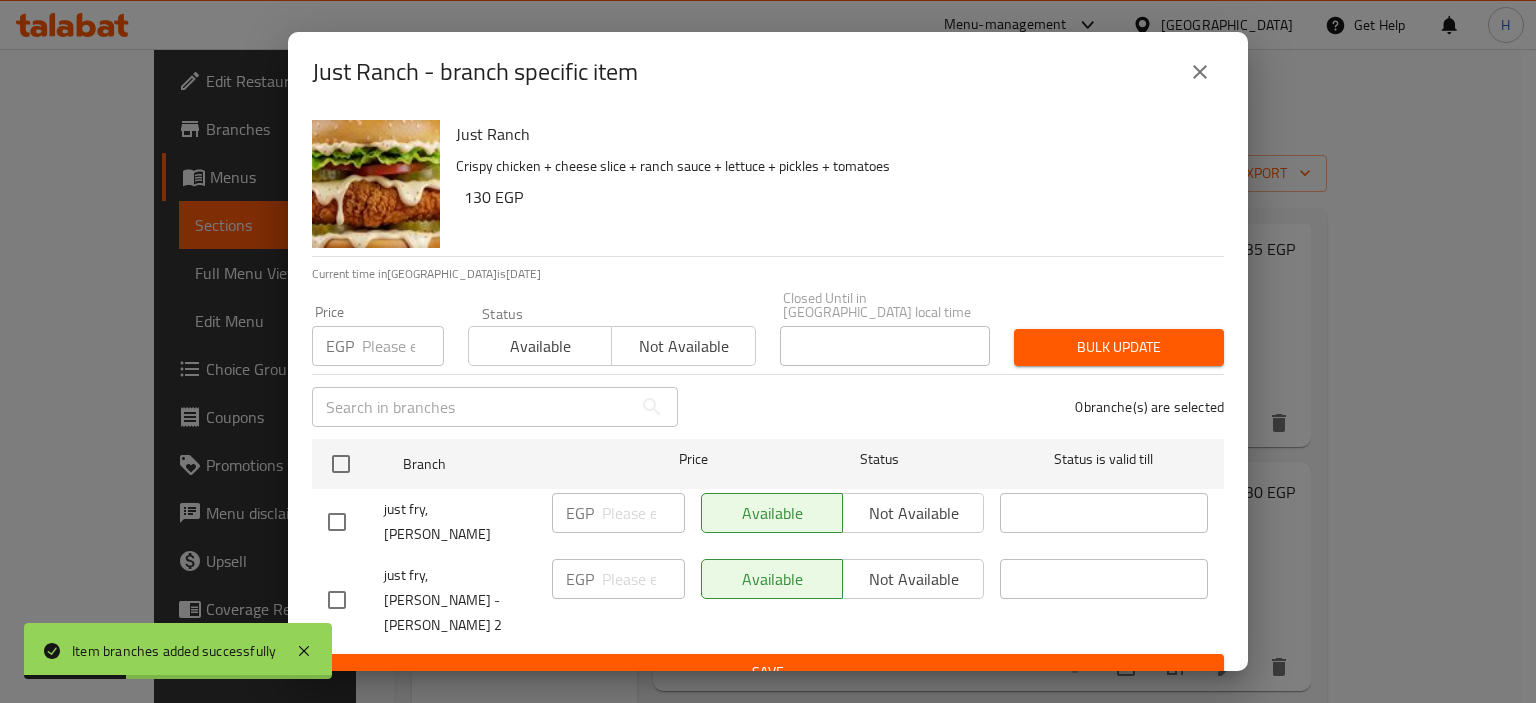 checkbox on "true" 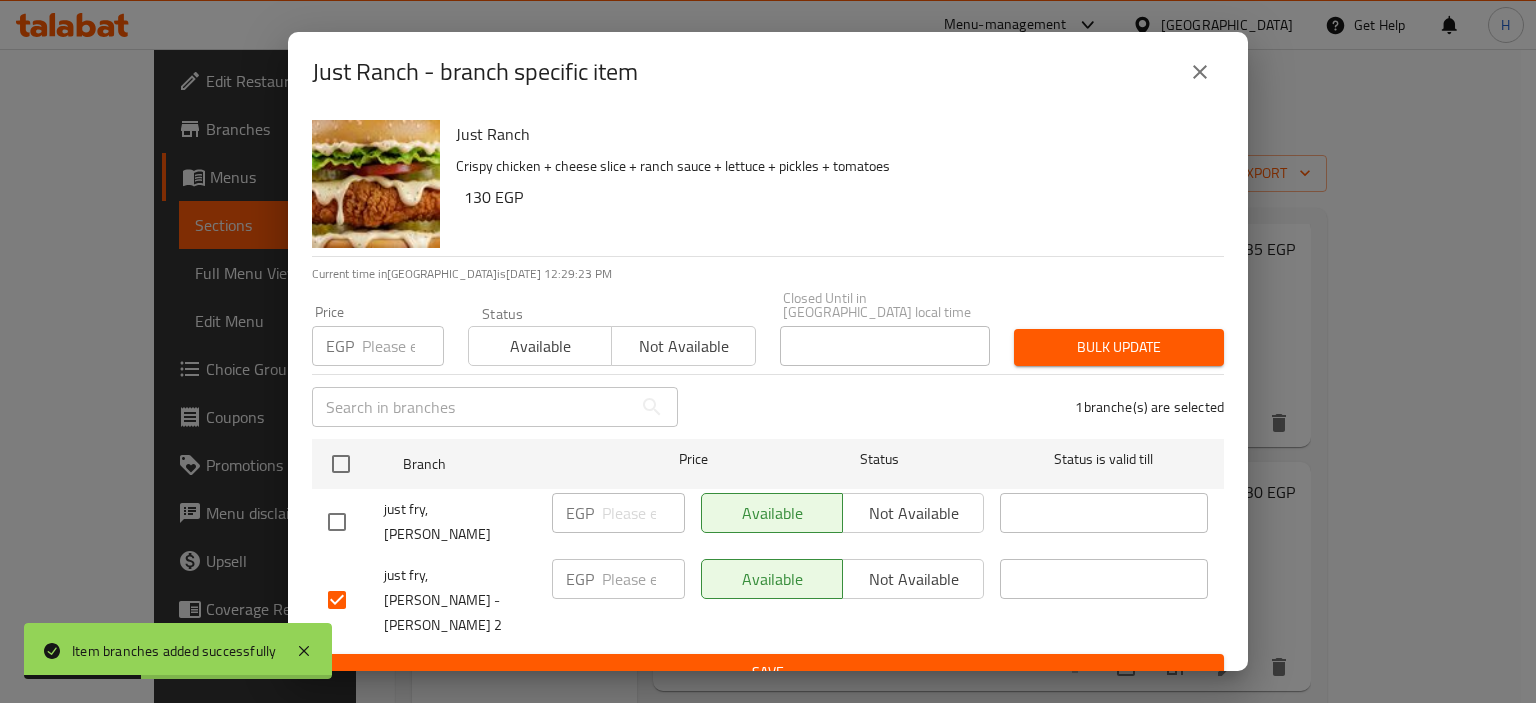 click at bounding box center [643, 579] 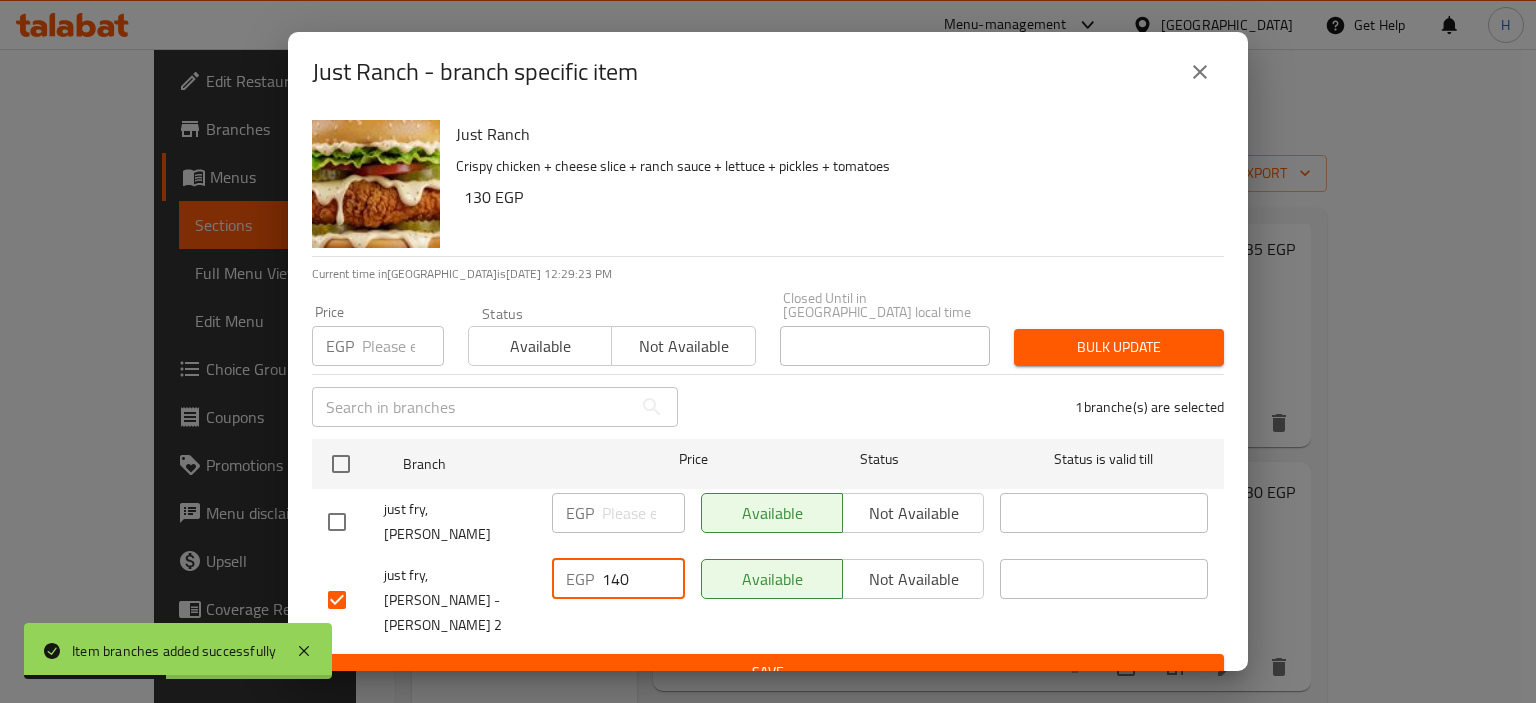 type on "140" 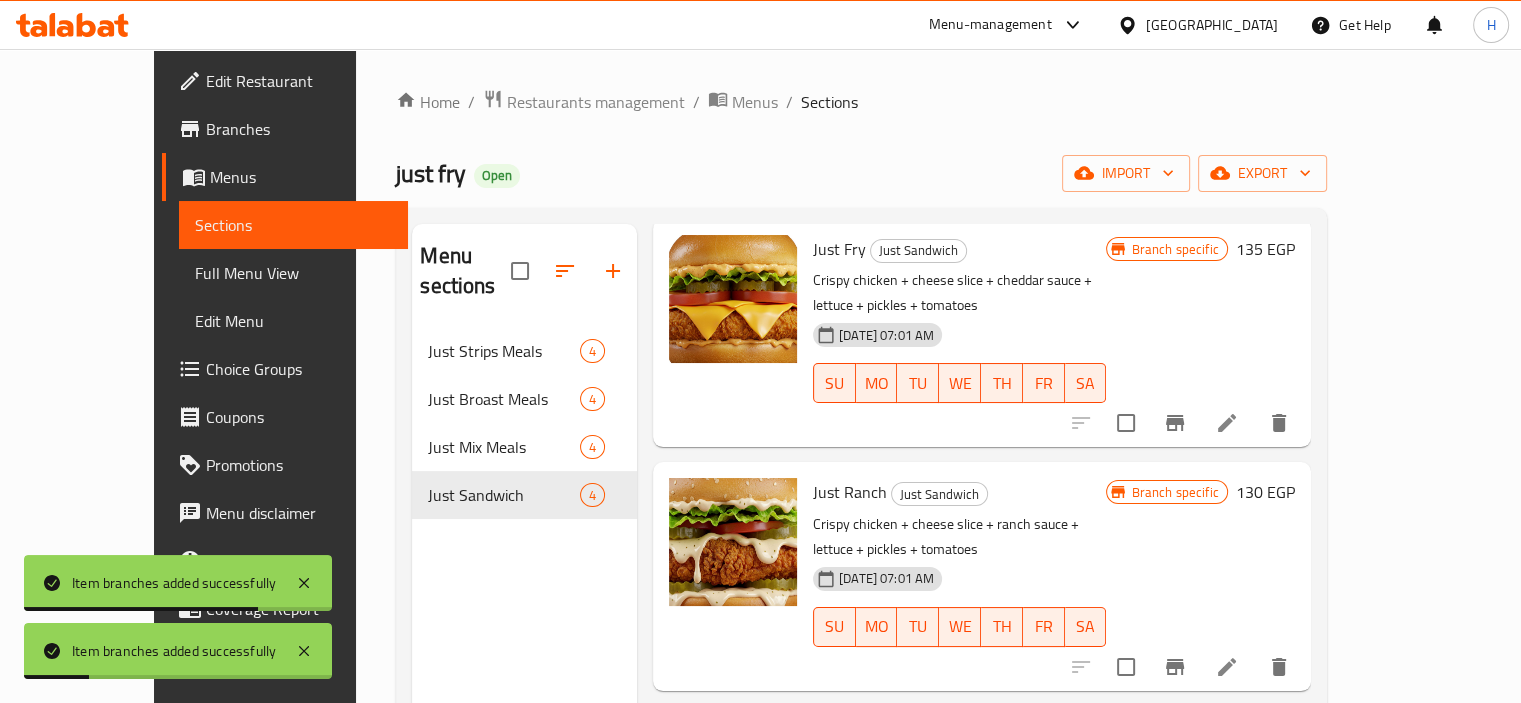 click on "Menu items Add Sort Manage items Just Fry   Just Sandwich Crispy chicken + cheese slice + cheddar sauce + lettuce + pickles + tomatoes 17-07-2025 07:01 AM SU MO TU WE TH FR SA Branch specific 135   EGP Just Ranch   Just Sandwich Crispy chicken + cheese slice + ranch sauce + lettuce + pickles + tomatoes 17-07-2025 07:01 AM SU MO TU WE TH FR SA Branch specific 130   EGP Just Smoked   Just Sandwich Crispy chicken + beef bacon slice + barbecue sauce + smoked turkey + pickles + tomatoes 17-07-2025 07:01 AM SU MO TU WE TH FR SA 155   EGP Just Fire   Just Sandwich Zinger chicken + cheese slice + dynamite sauce + cheddar sauce + pickles + lettuce + tomatoes 17-07-2025 07:01 AM SU MO TU WE TH FR SA 160   EGP" at bounding box center (974, 575) 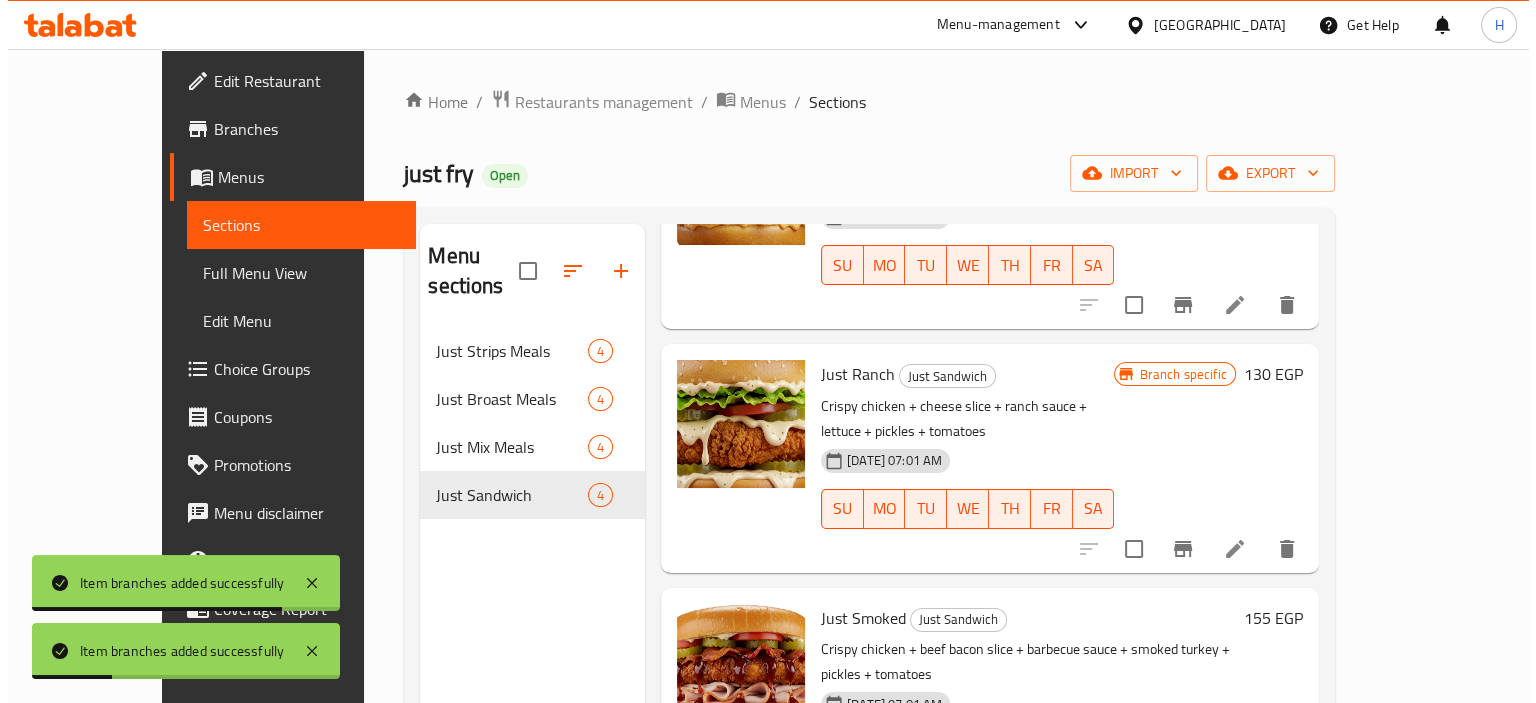 scroll, scrollTop: 220, scrollLeft: 0, axis: vertical 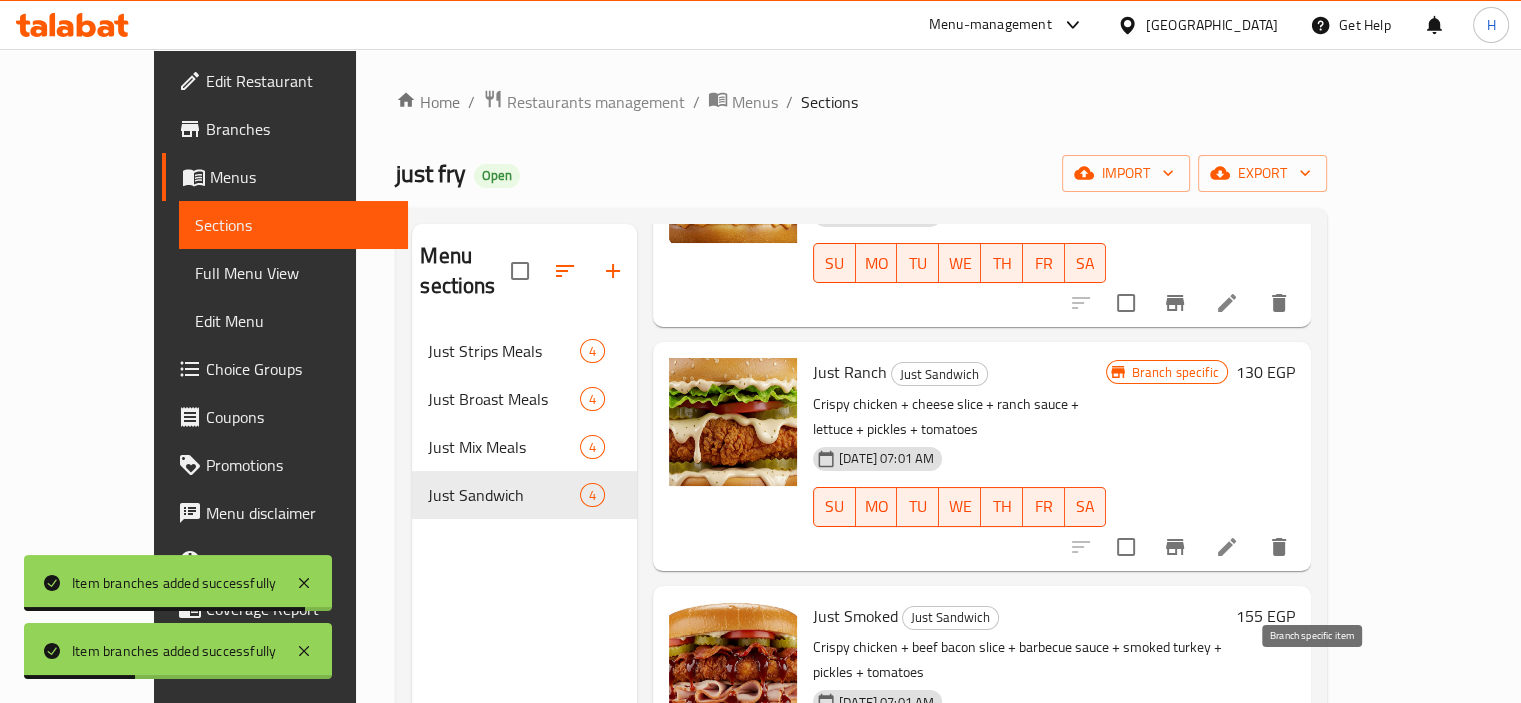 click 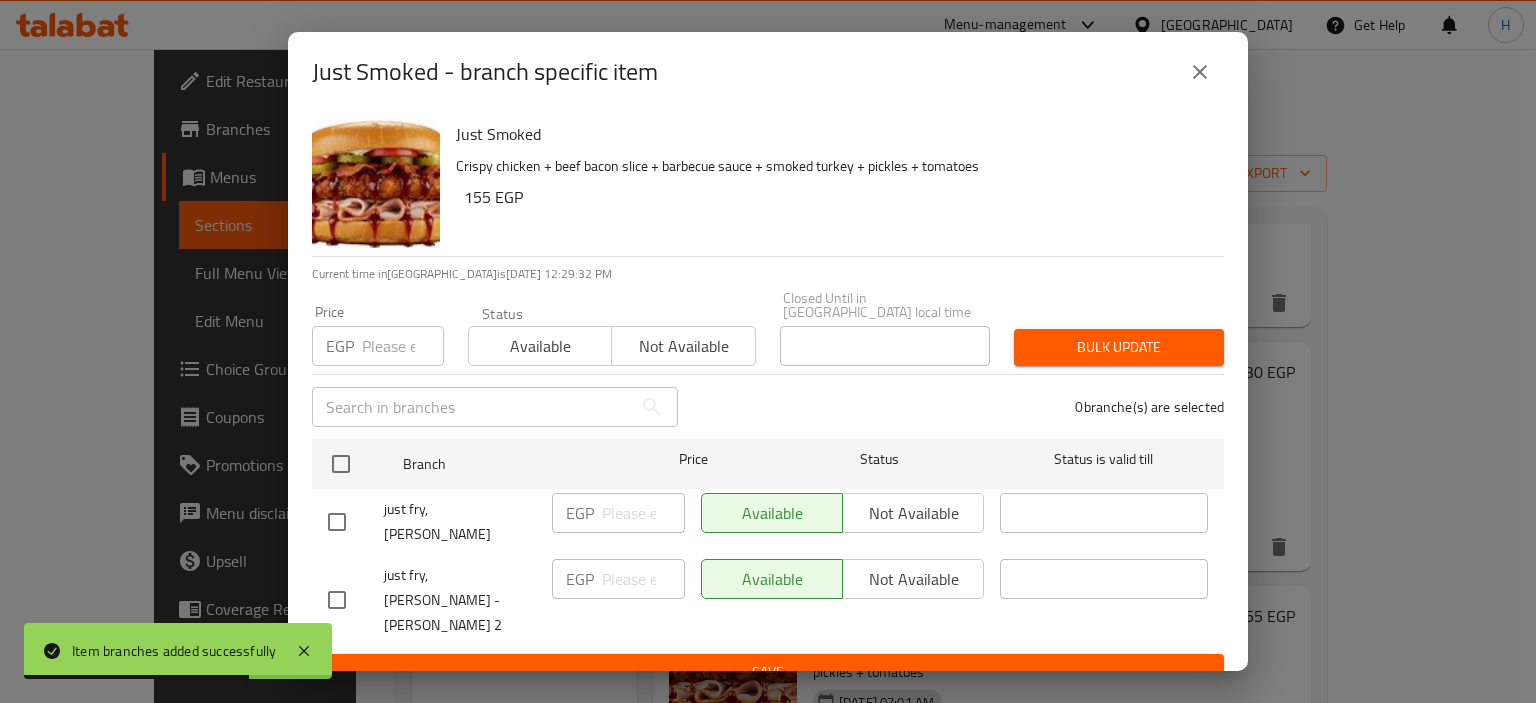 click at bounding box center (337, 600) 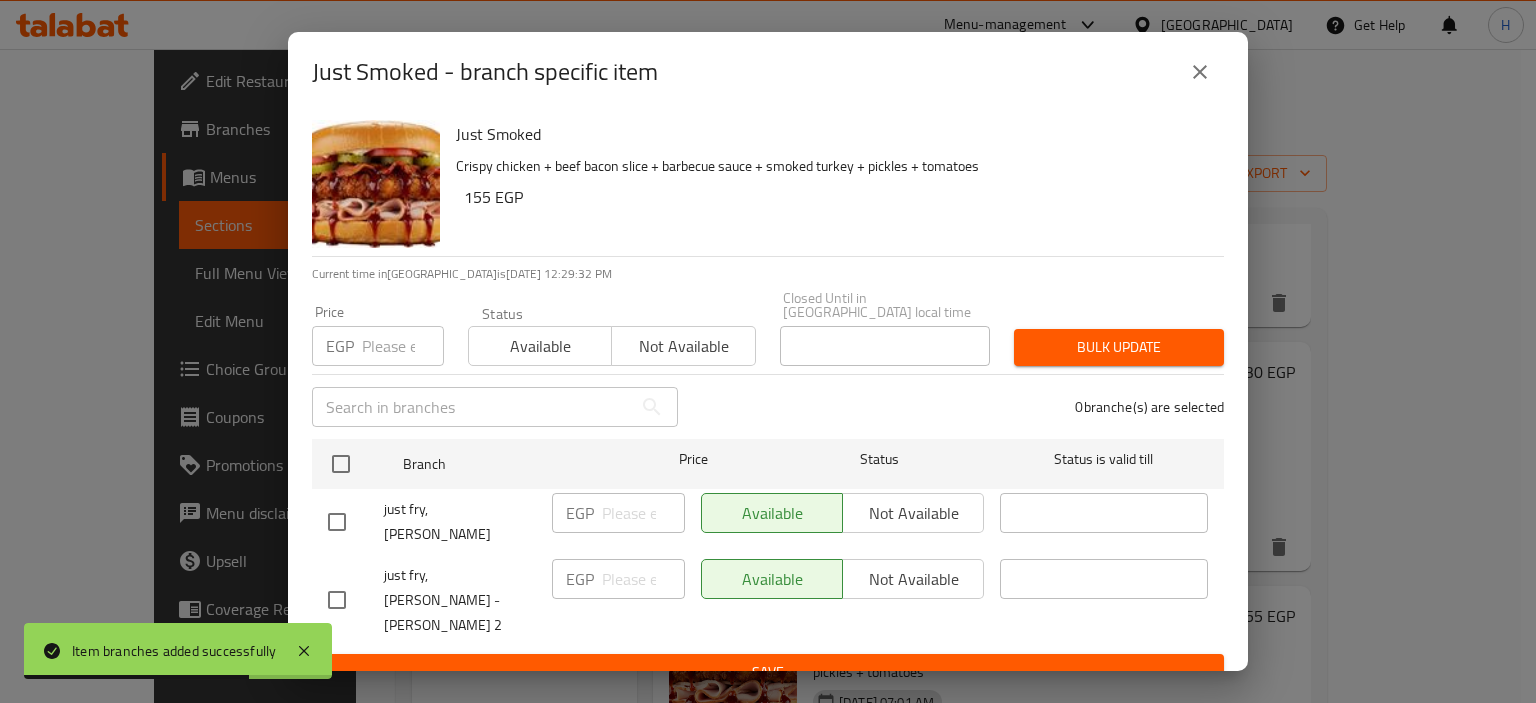 checkbox on "true" 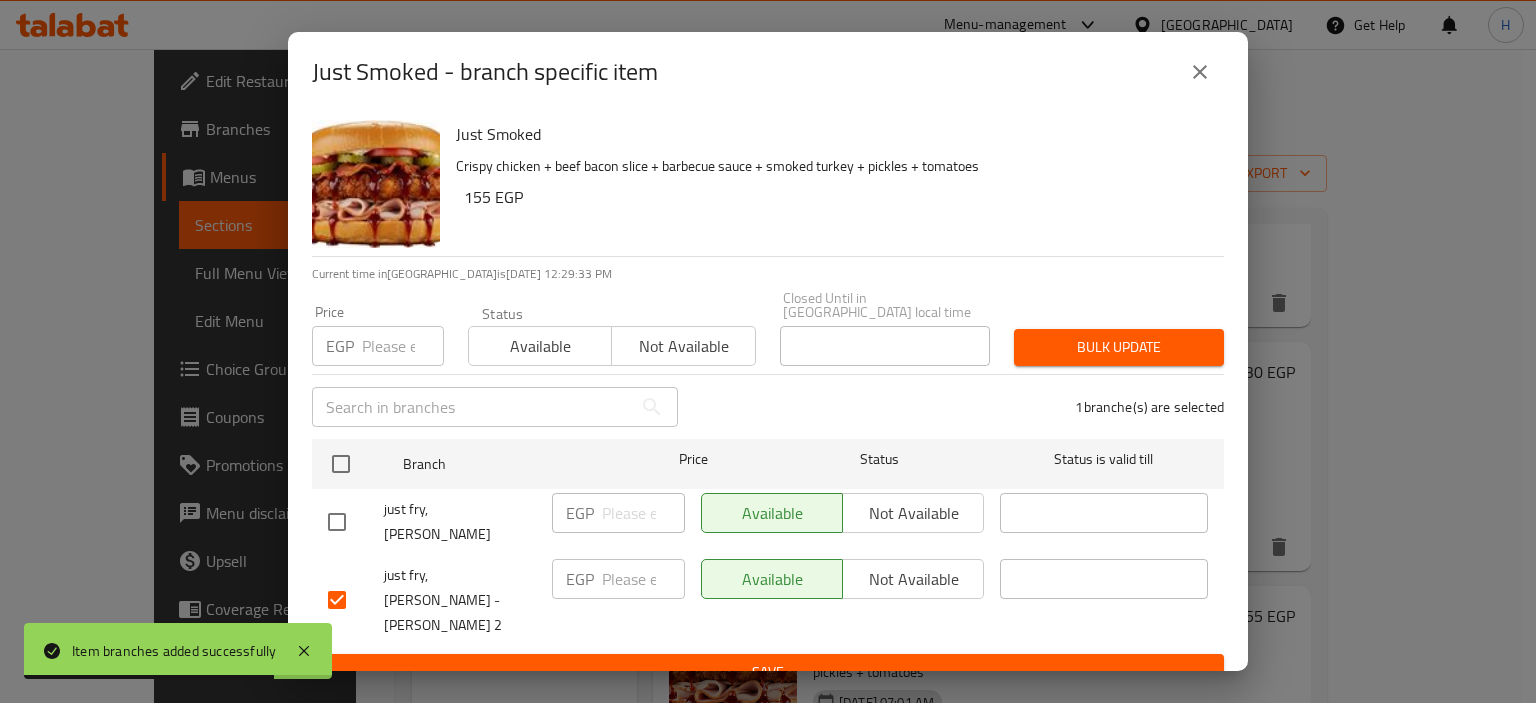 click at bounding box center (643, 579) 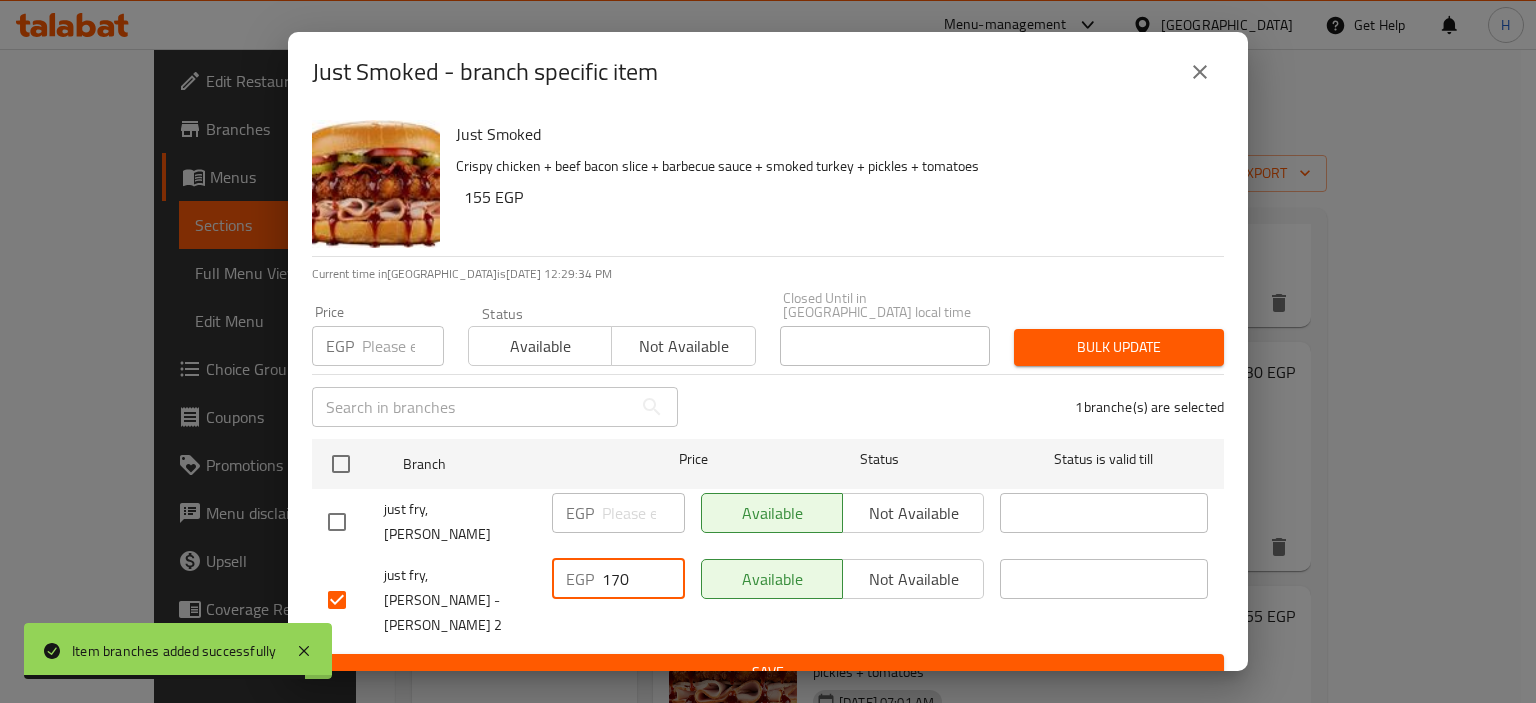 type on "170" 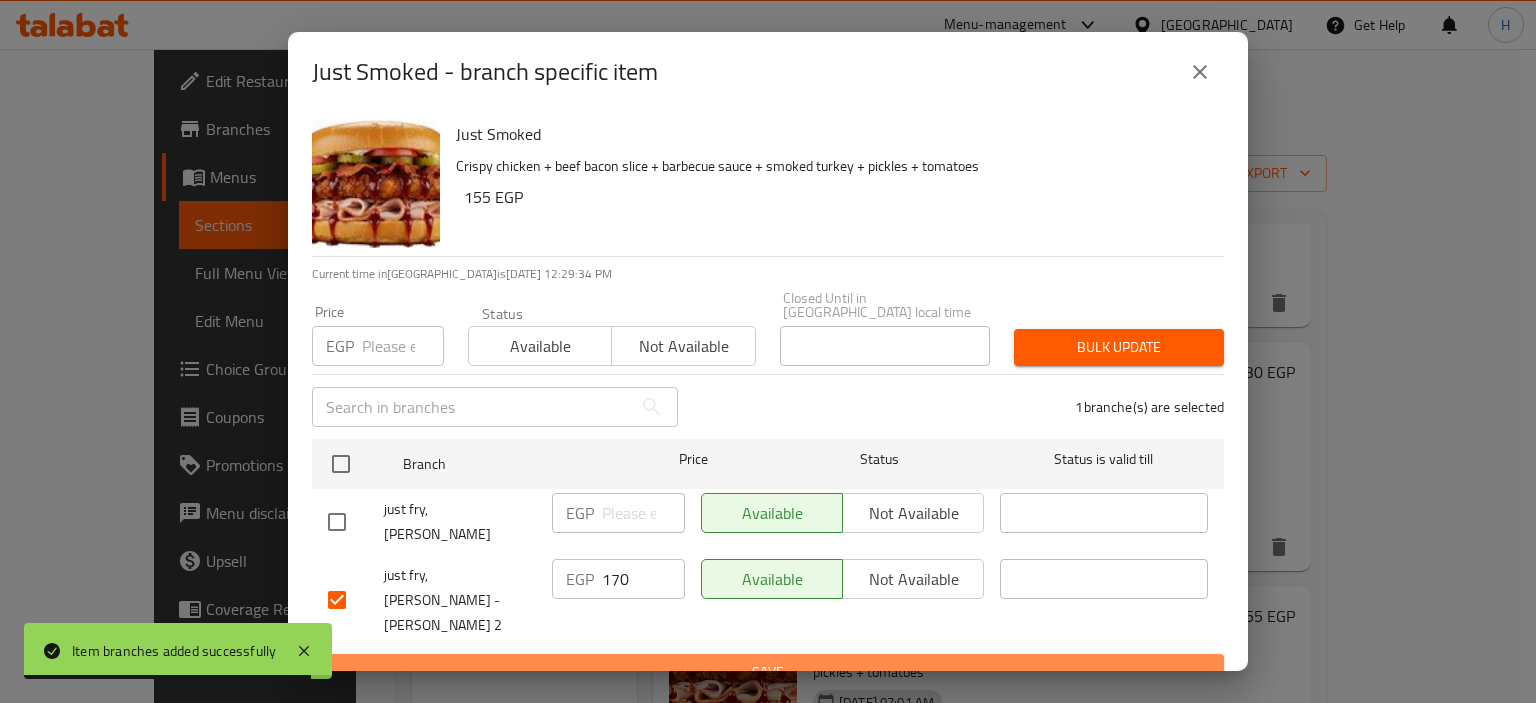 click on "Save" at bounding box center (768, 672) 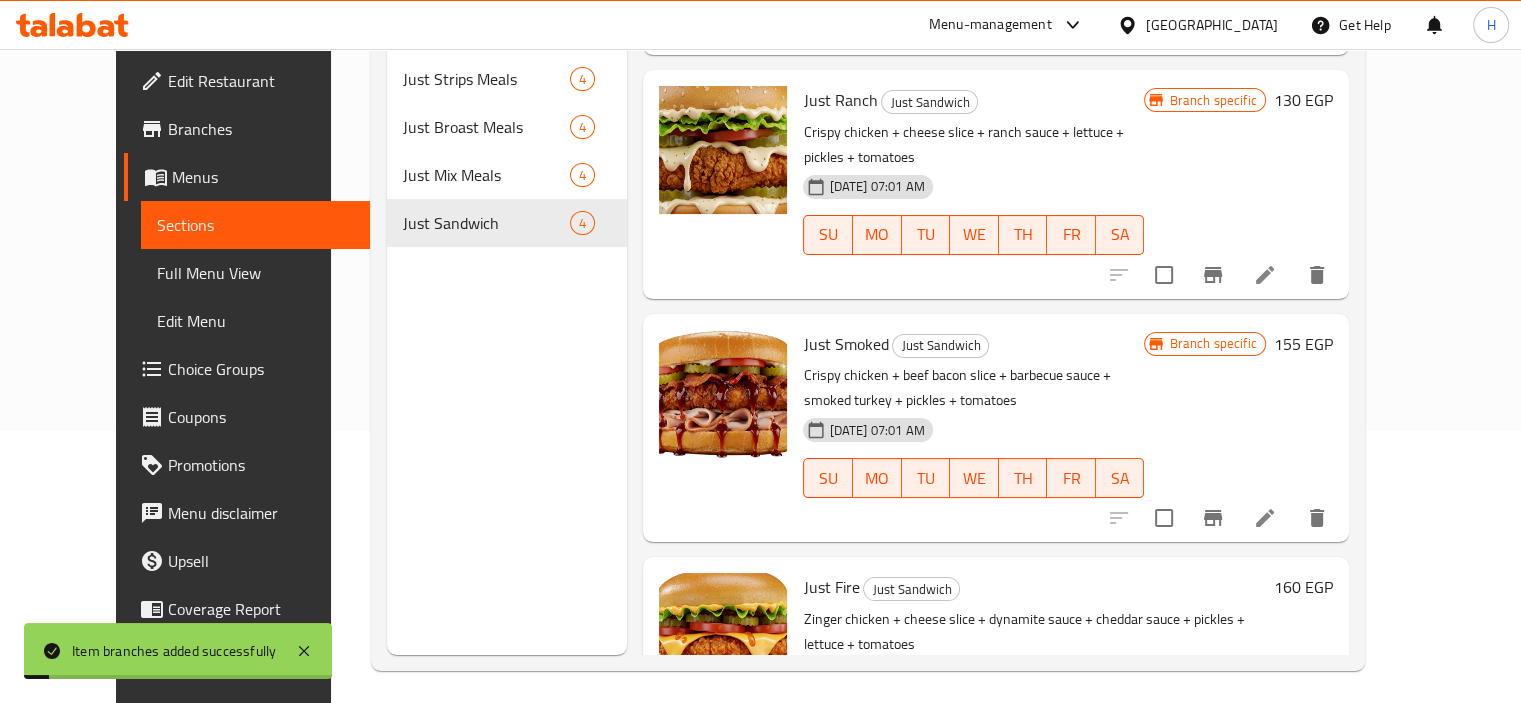scroll, scrollTop: 280, scrollLeft: 0, axis: vertical 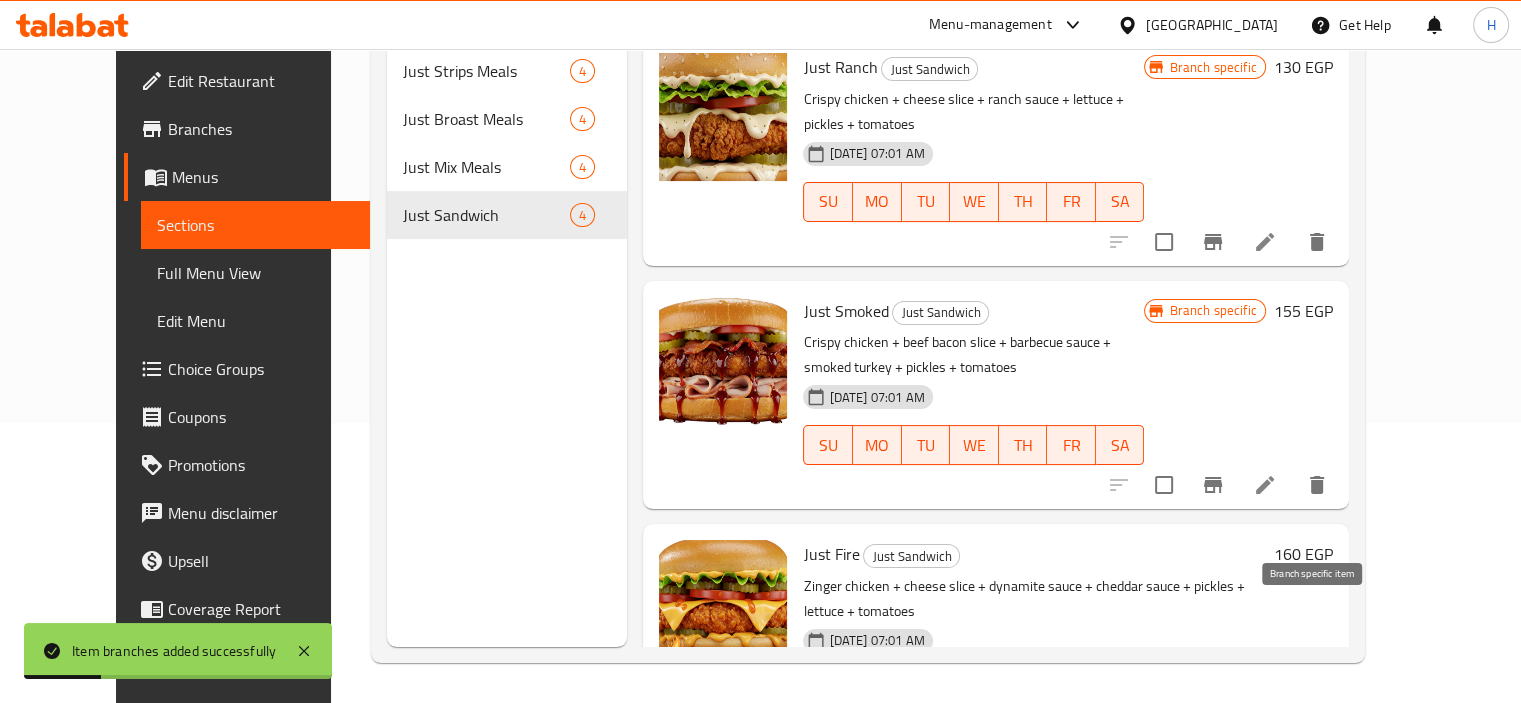 click 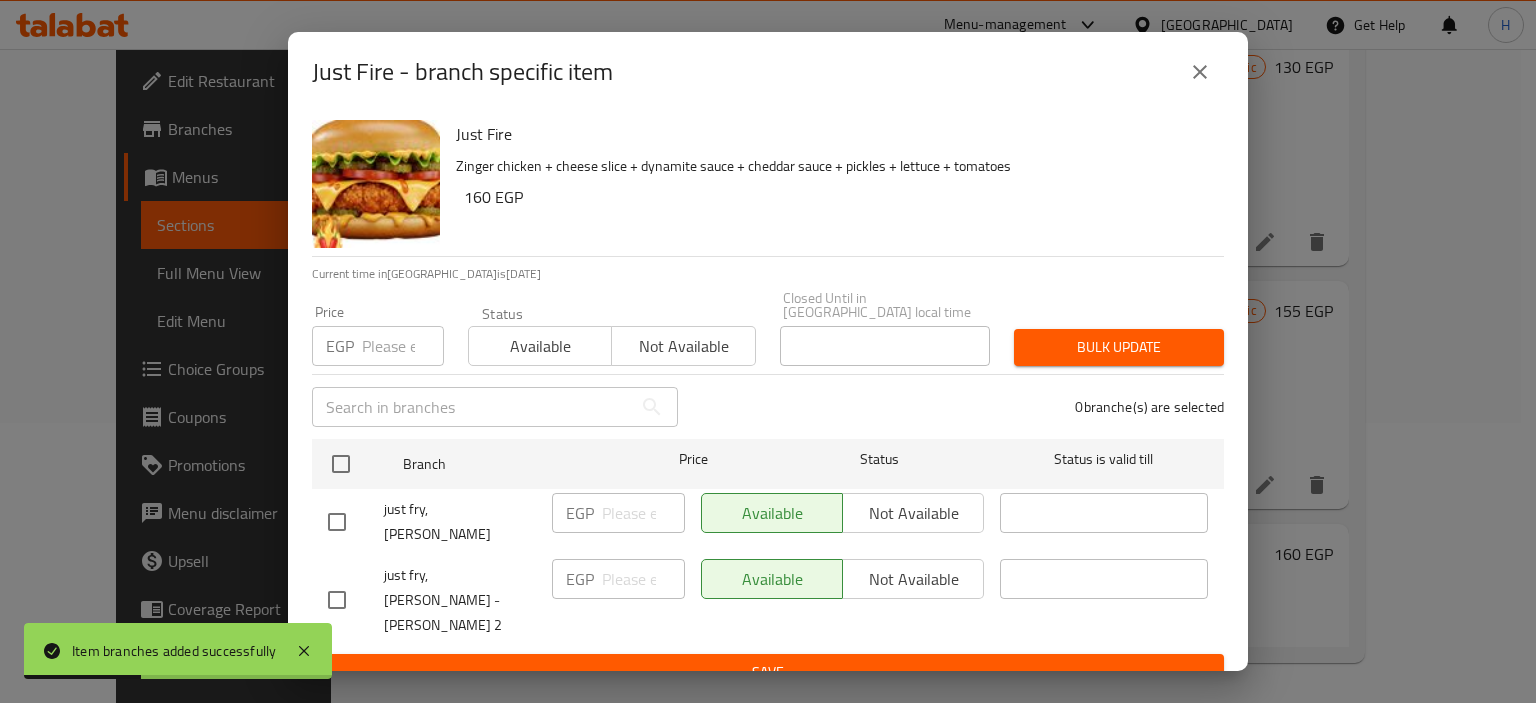 click at bounding box center (337, 600) 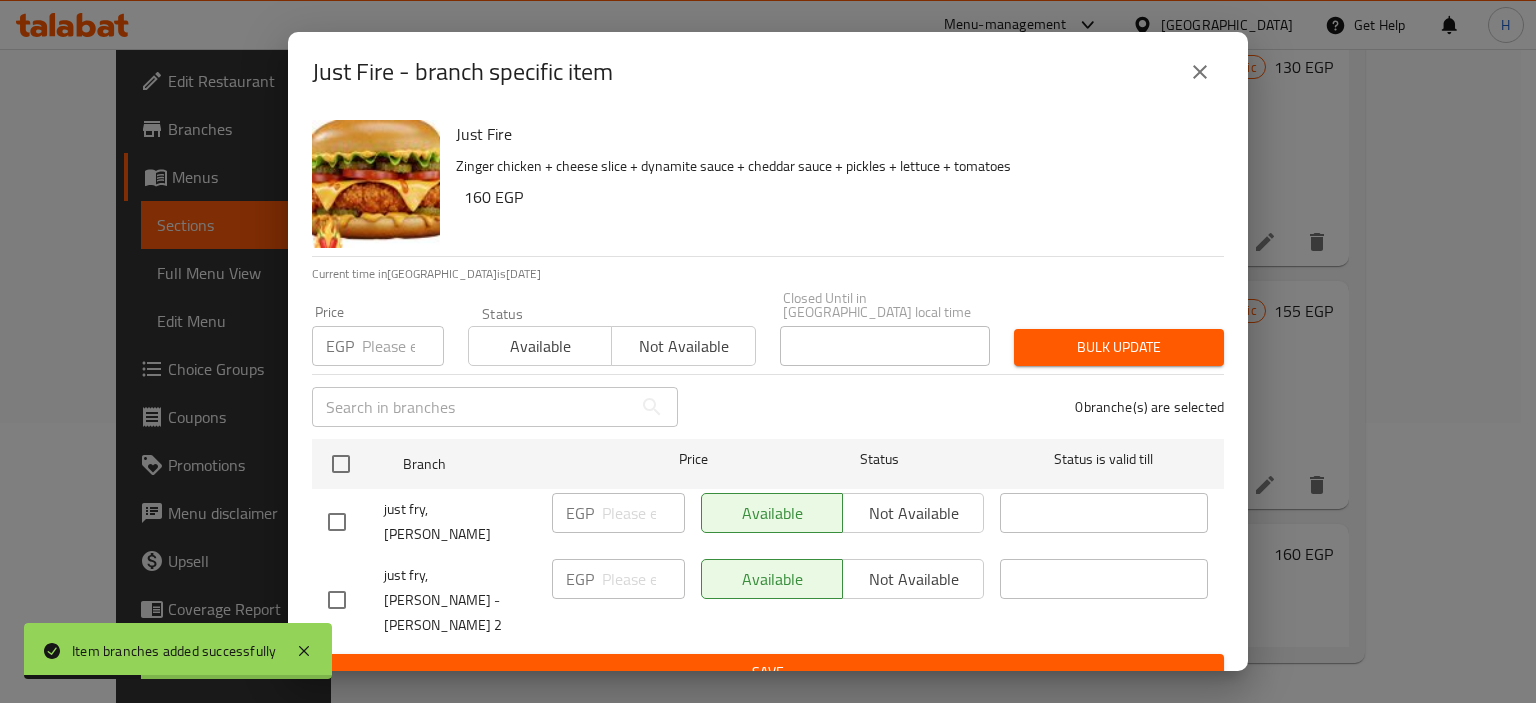 checkbox on "true" 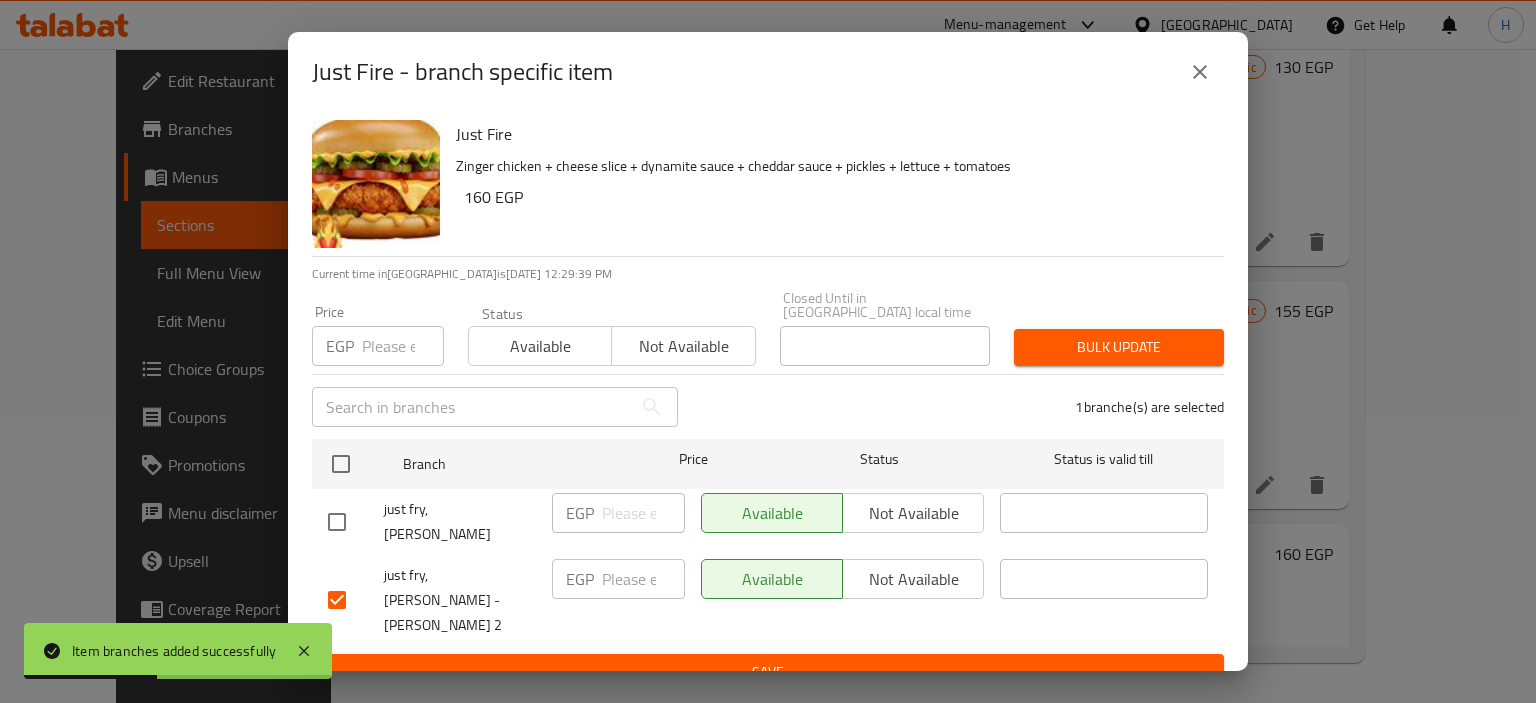 click at bounding box center (643, 579) 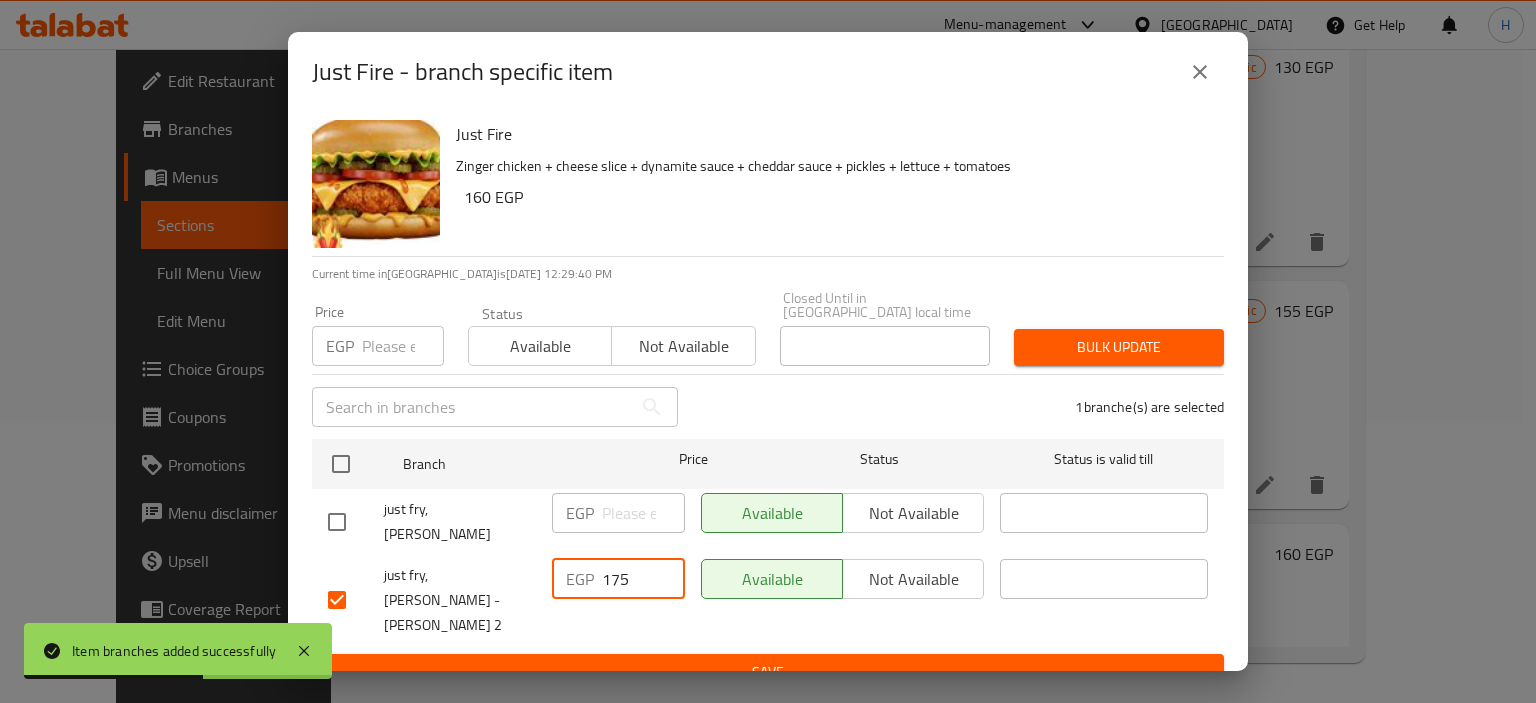 type on "175" 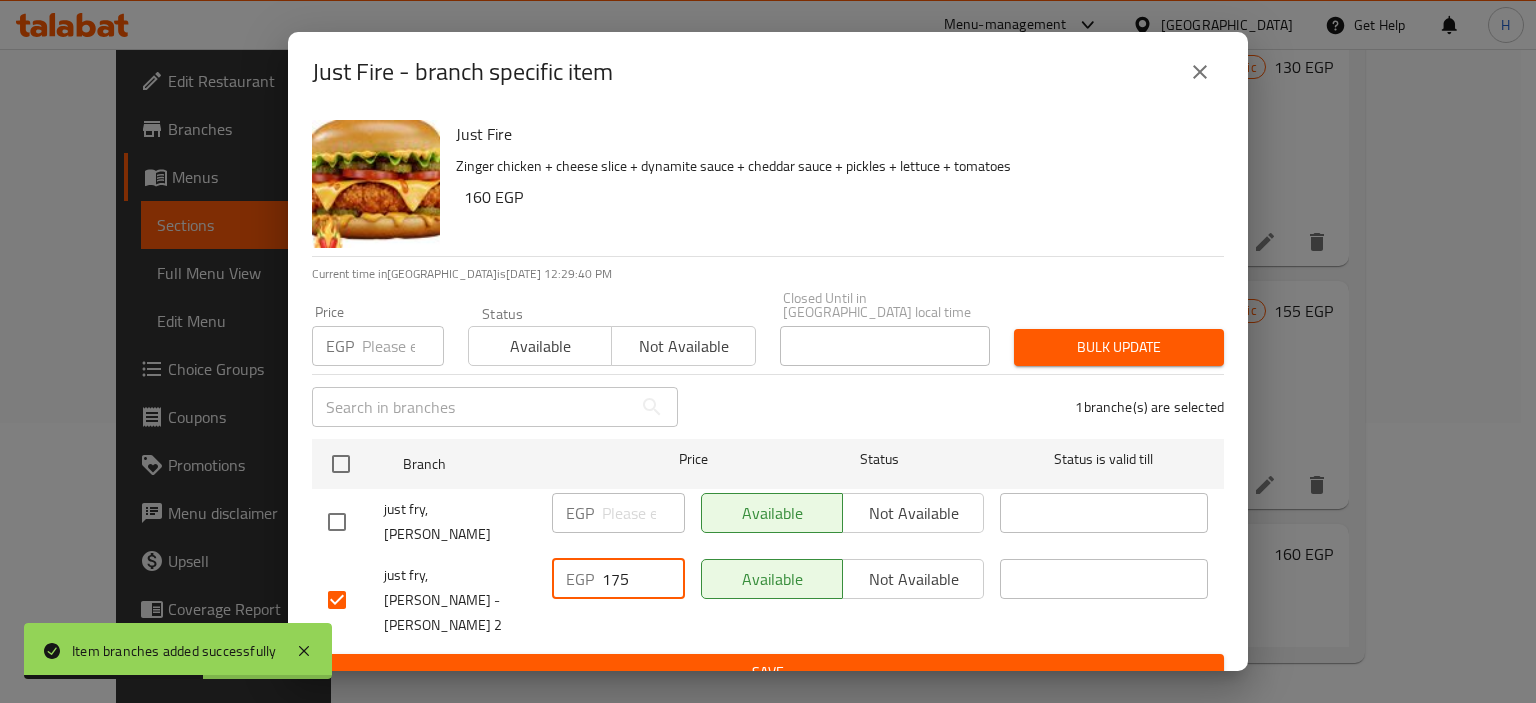 click on "Save" at bounding box center [768, 672] 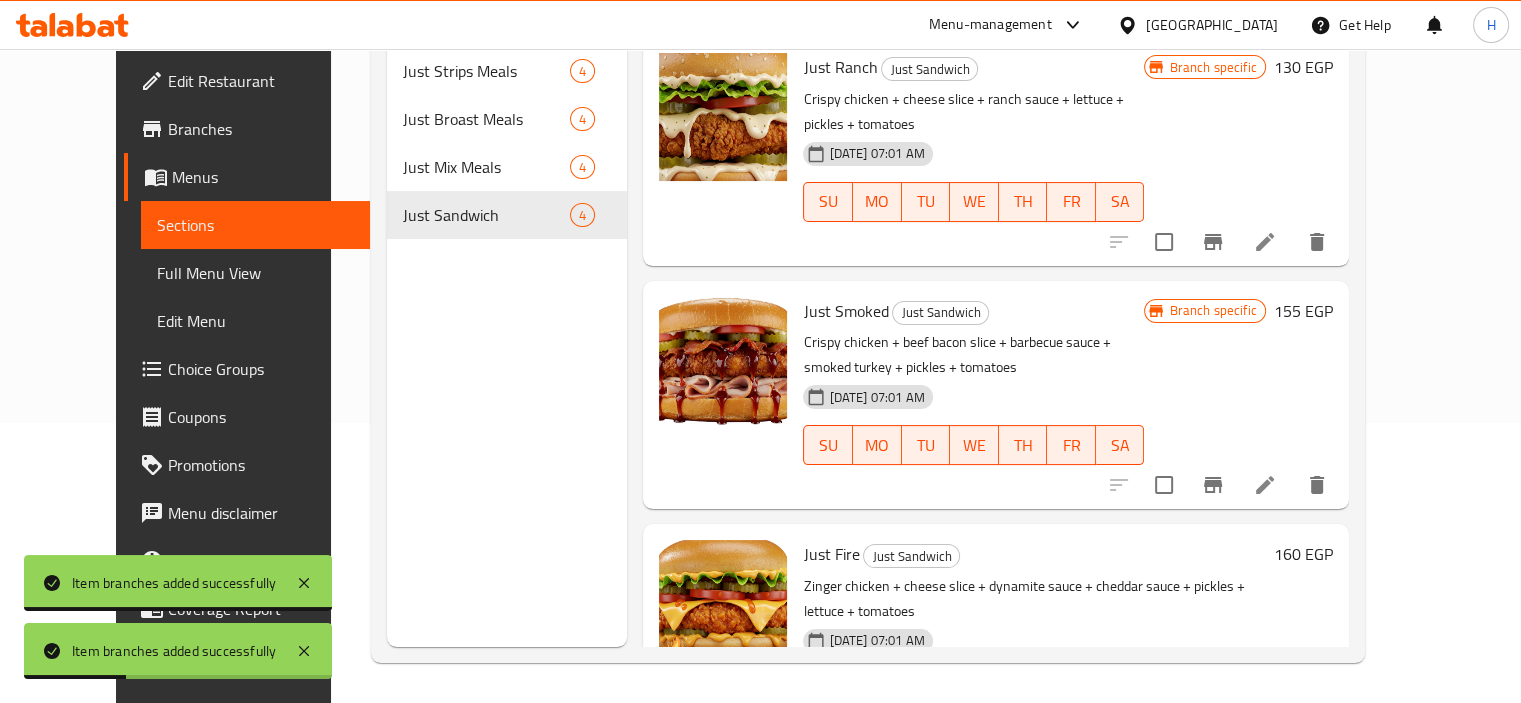 click on "17-07-2025 07:01 AM SU MO TU WE TH FR SA" at bounding box center [1034, 675] 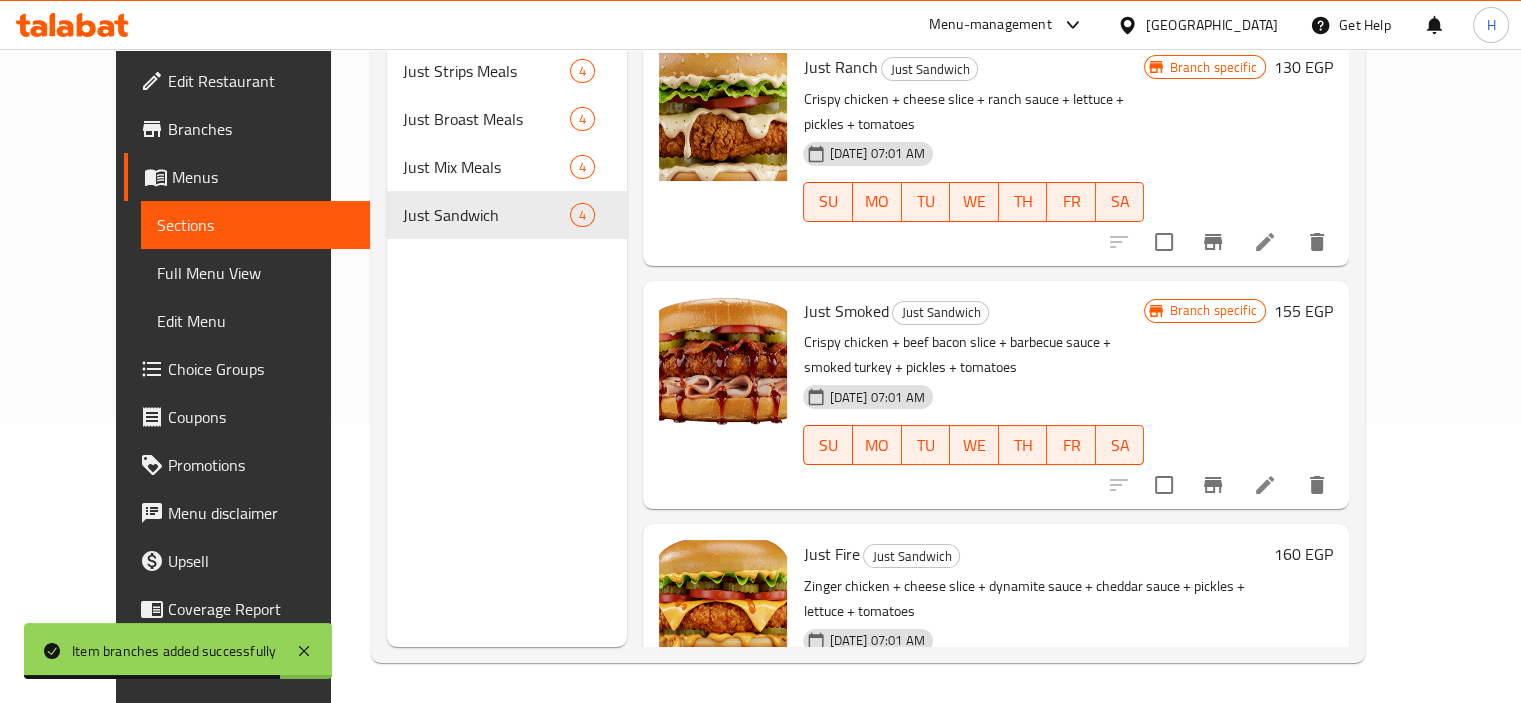 click on "Just Fire   Just Sandwich" at bounding box center [1034, 554] 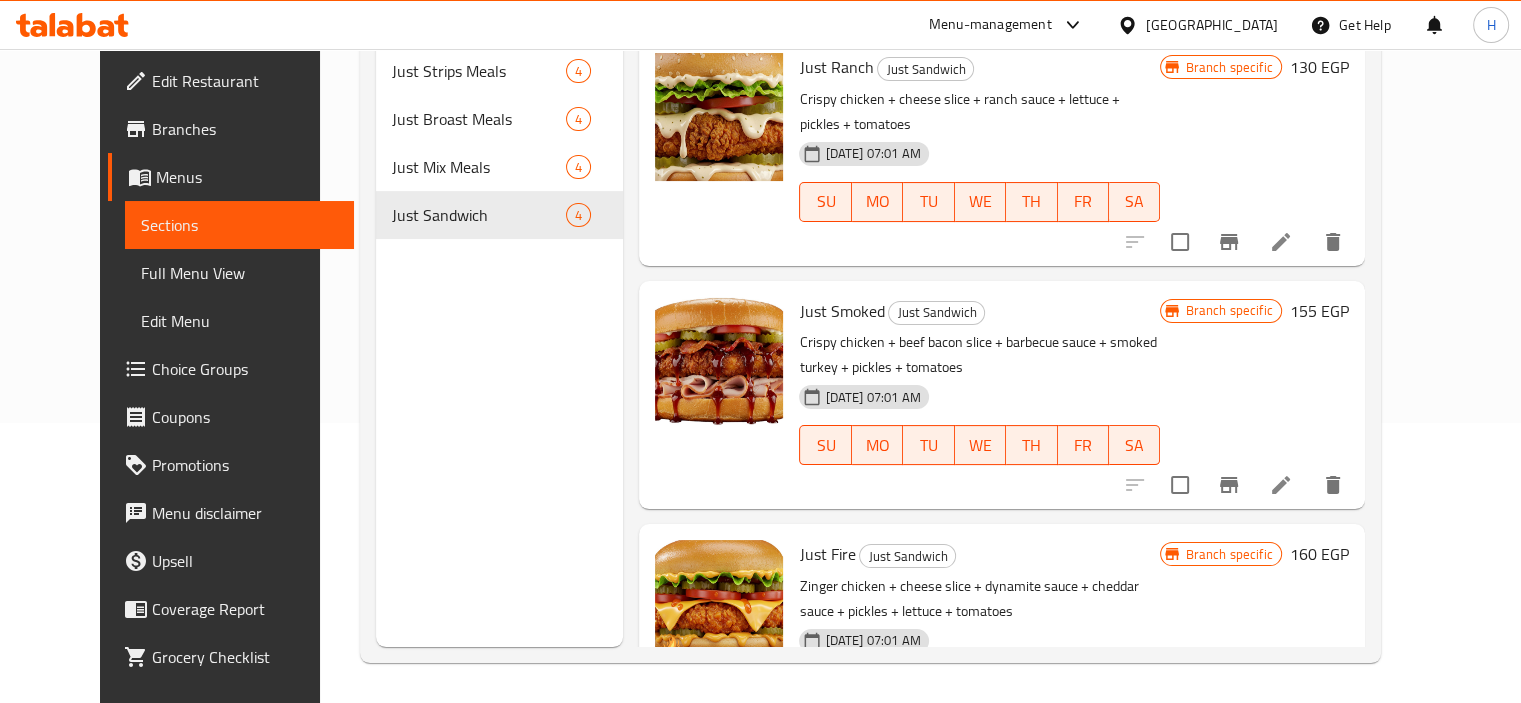 click on "17-07-2025 07:01 AM SU MO TU WE TH FR SA" at bounding box center [979, 675] 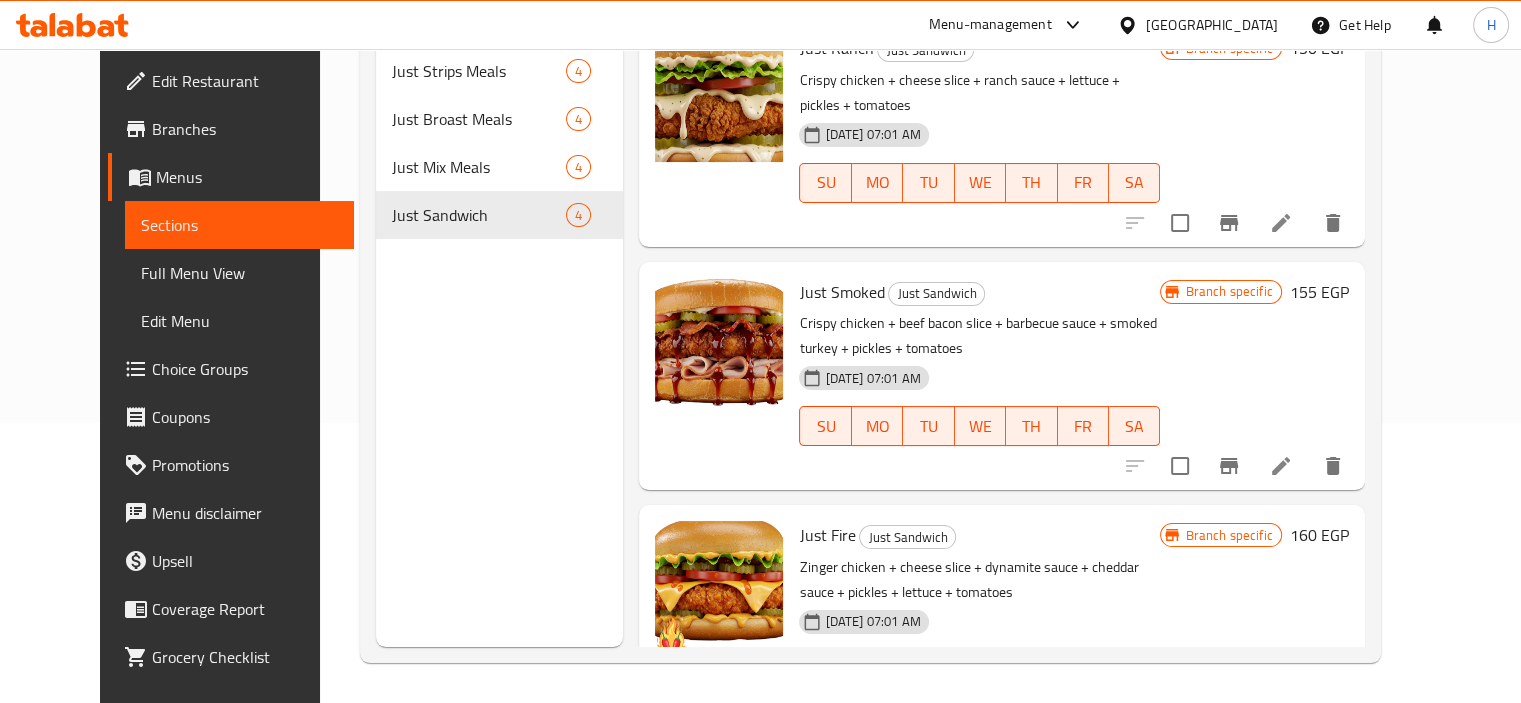 scroll, scrollTop: 270, scrollLeft: 0, axis: vertical 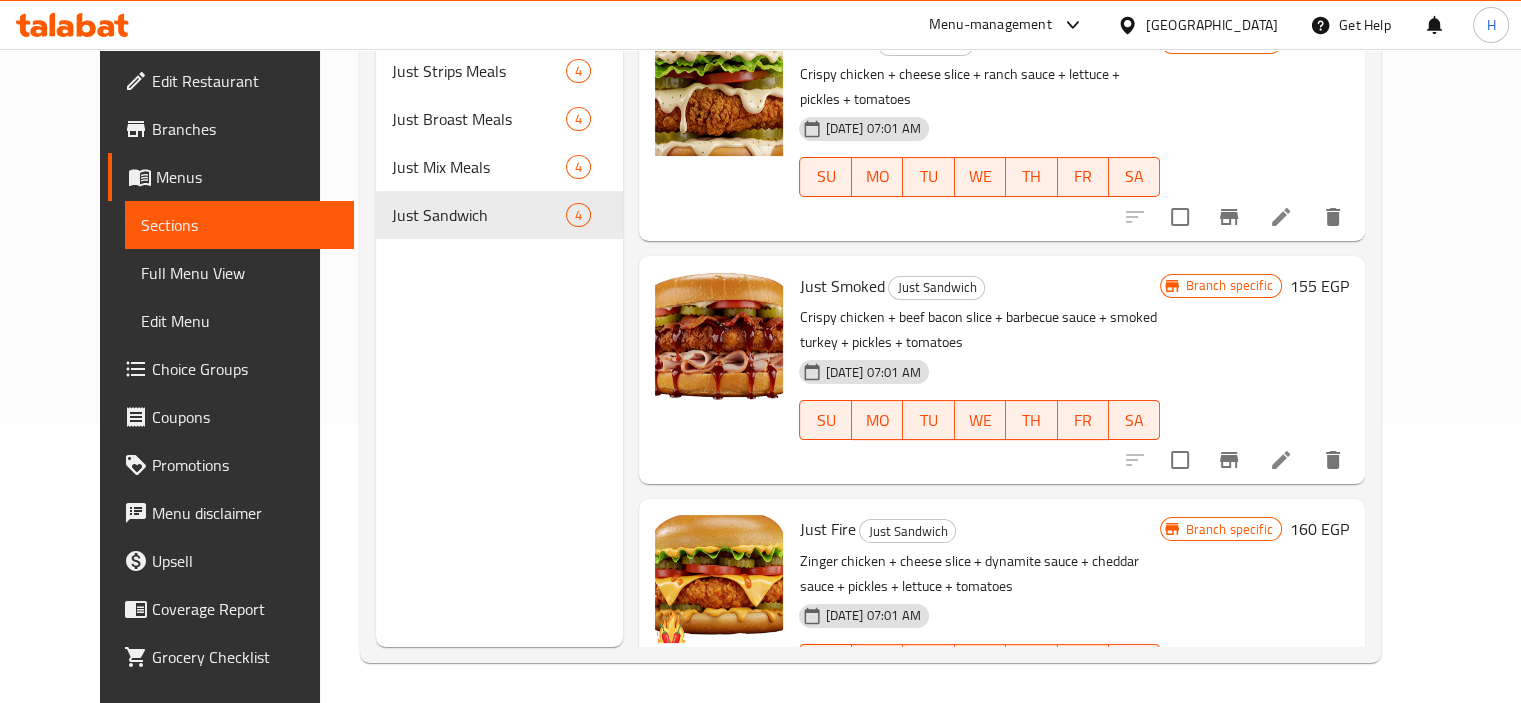 click on "Zinger chicken + cheese slice + dynamite sauce + cheddar sauce + pickles + lettuce + tomatoes" at bounding box center [979, 574] 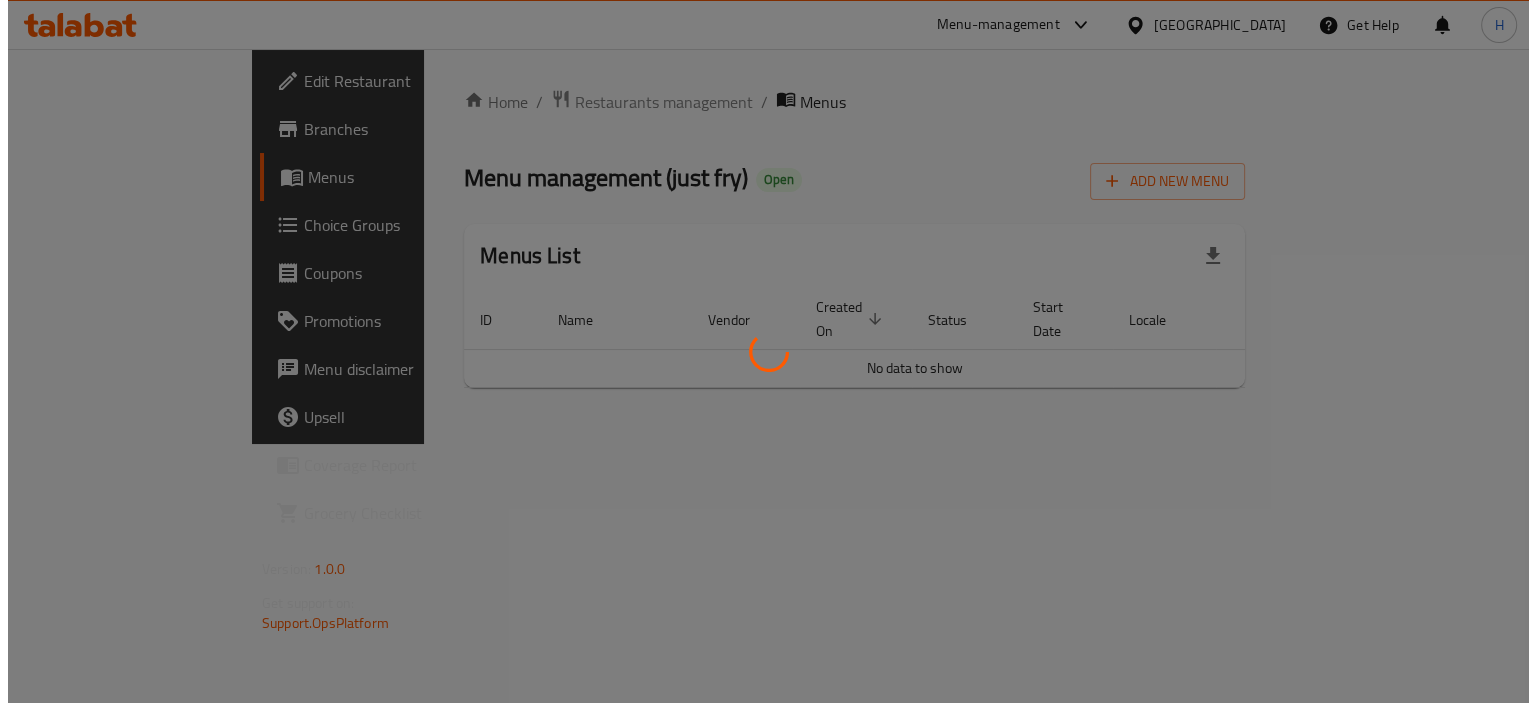 scroll, scrollTop: 0, scrollLeft: 0, axis: both 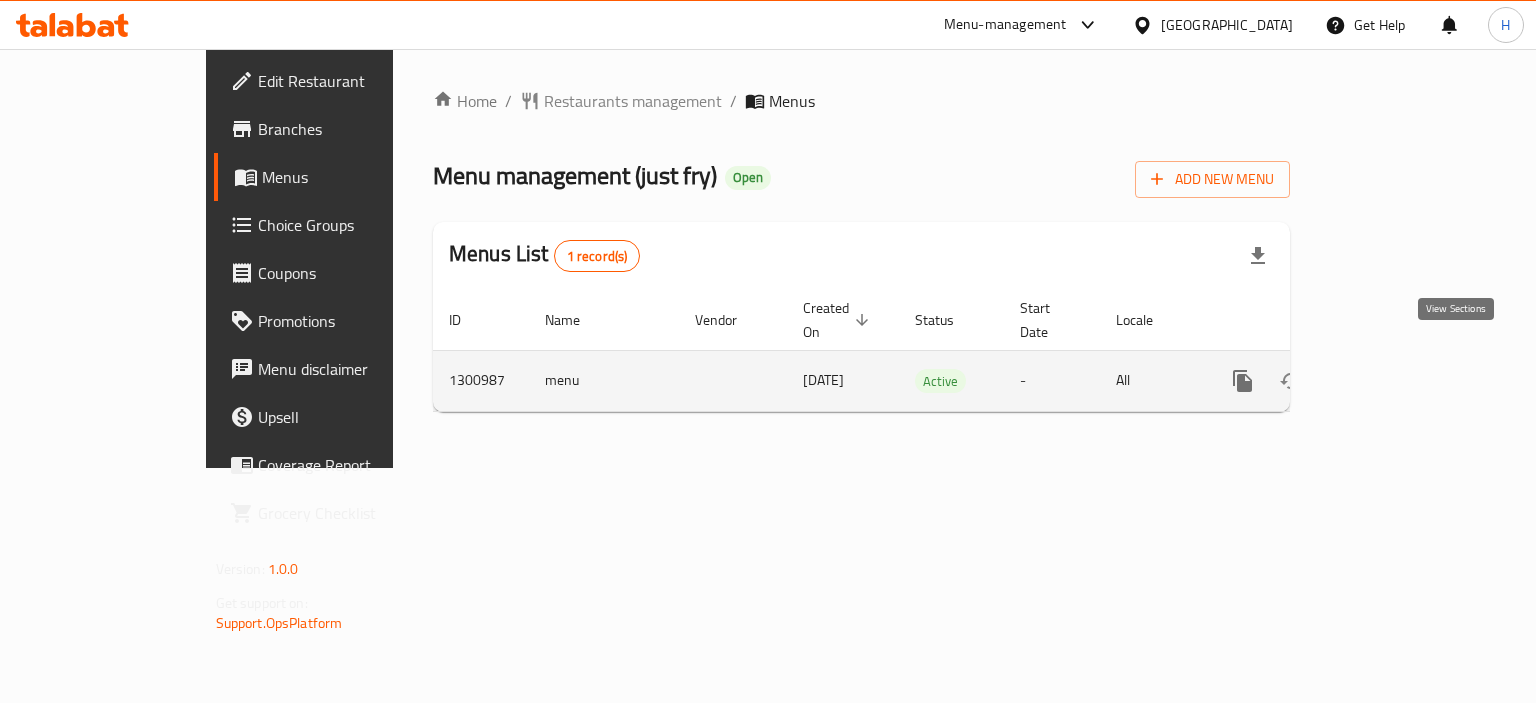 click at bounding box center [1387, 381] 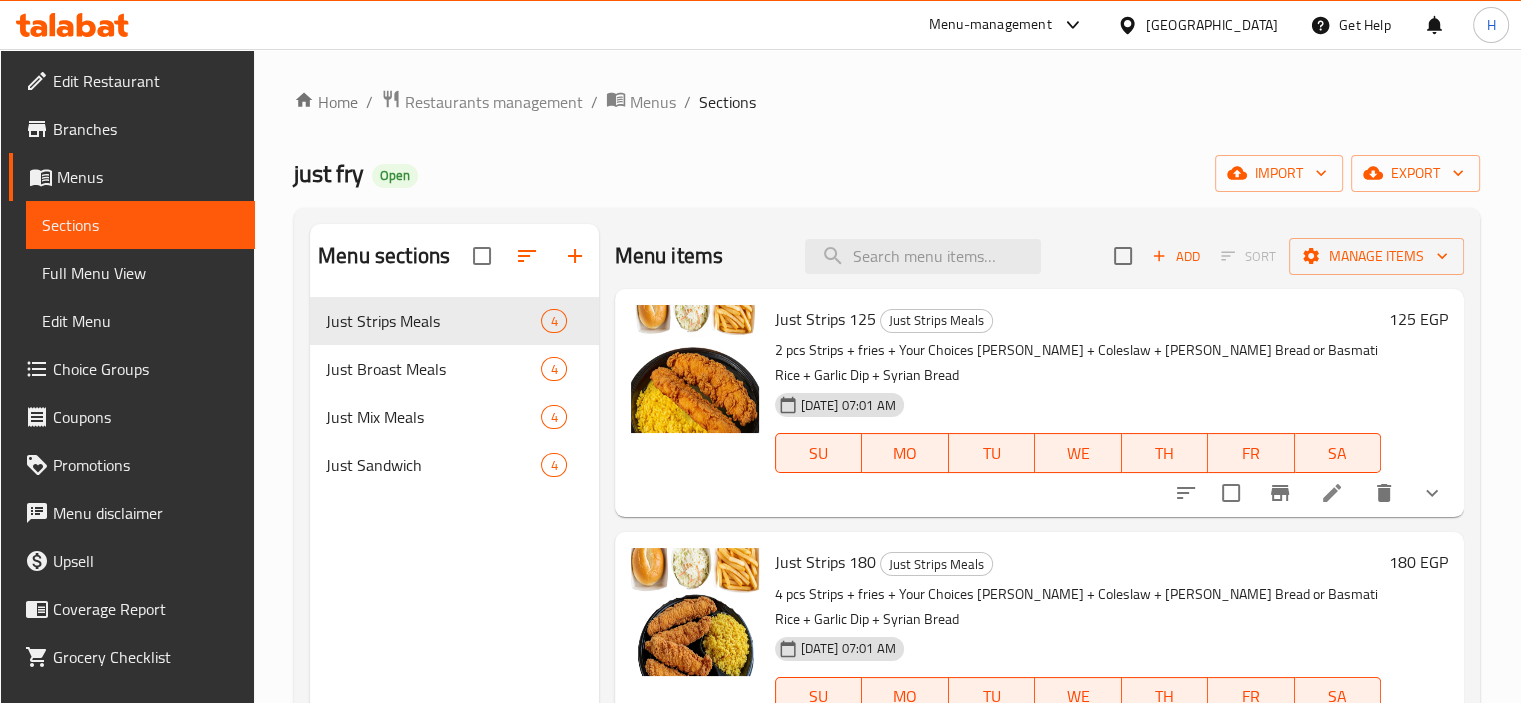 click on "Branches" at bounding box center [132, 129] 